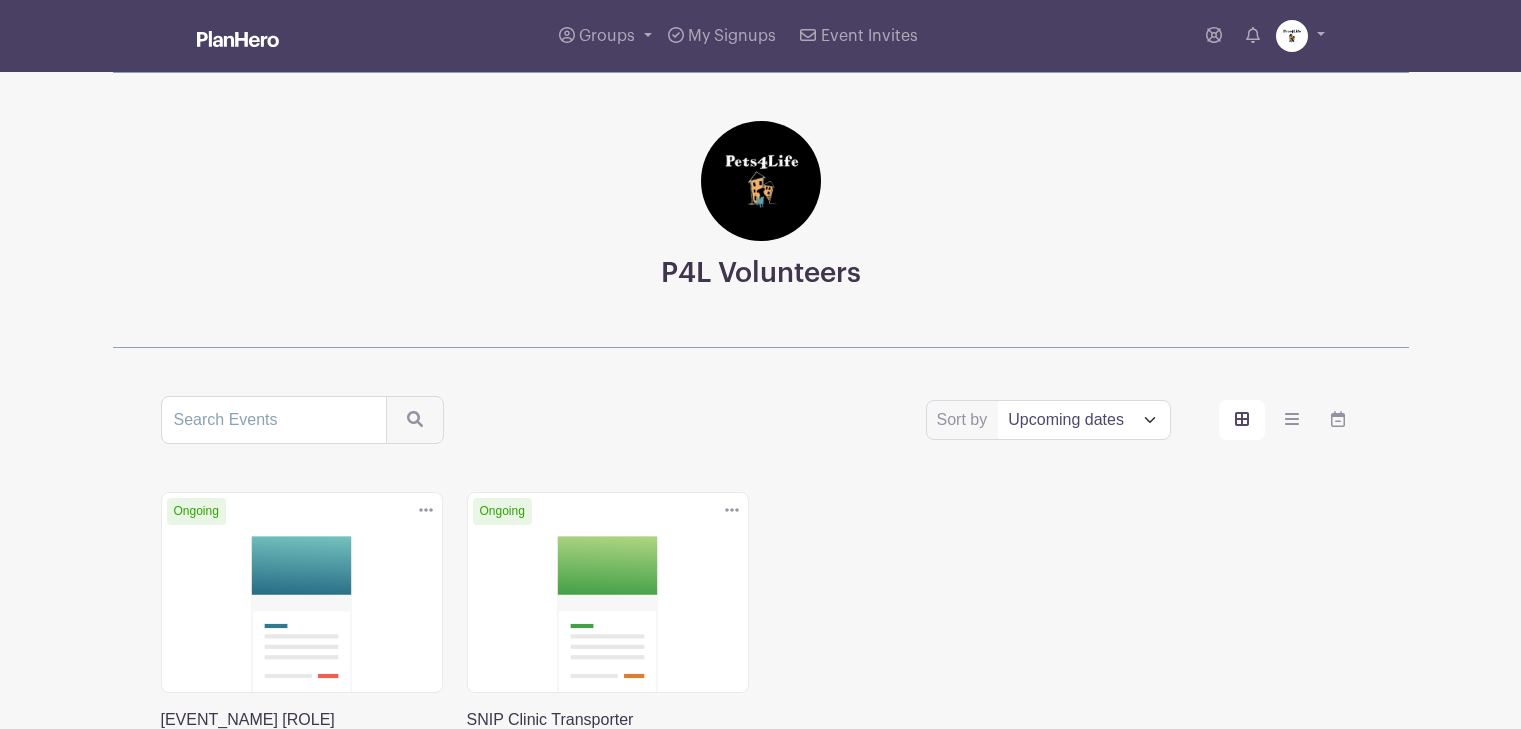 scroll, scrollTop: 0, scrollLeft: 0, axis: both 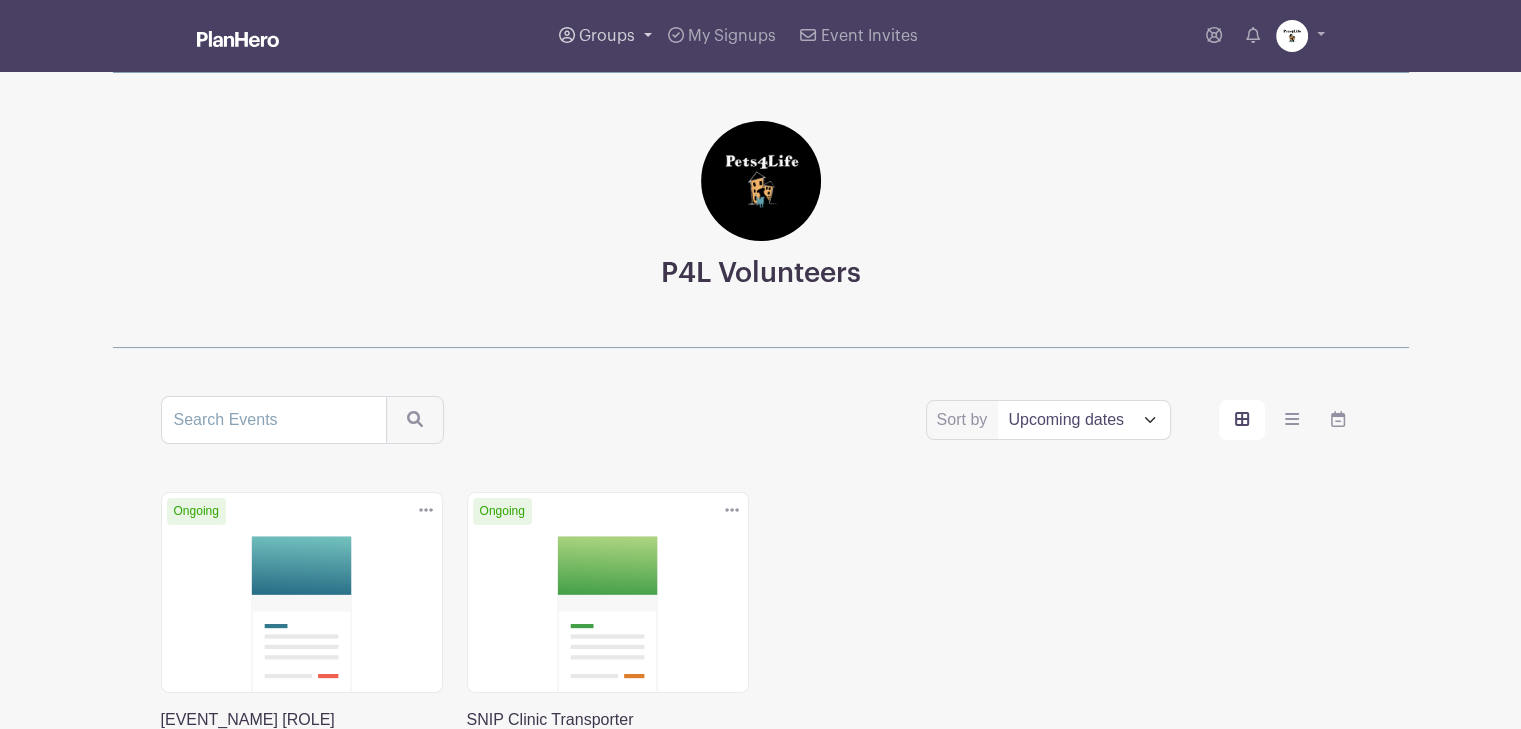 click on "Groups" at bounding box center [607, 36] 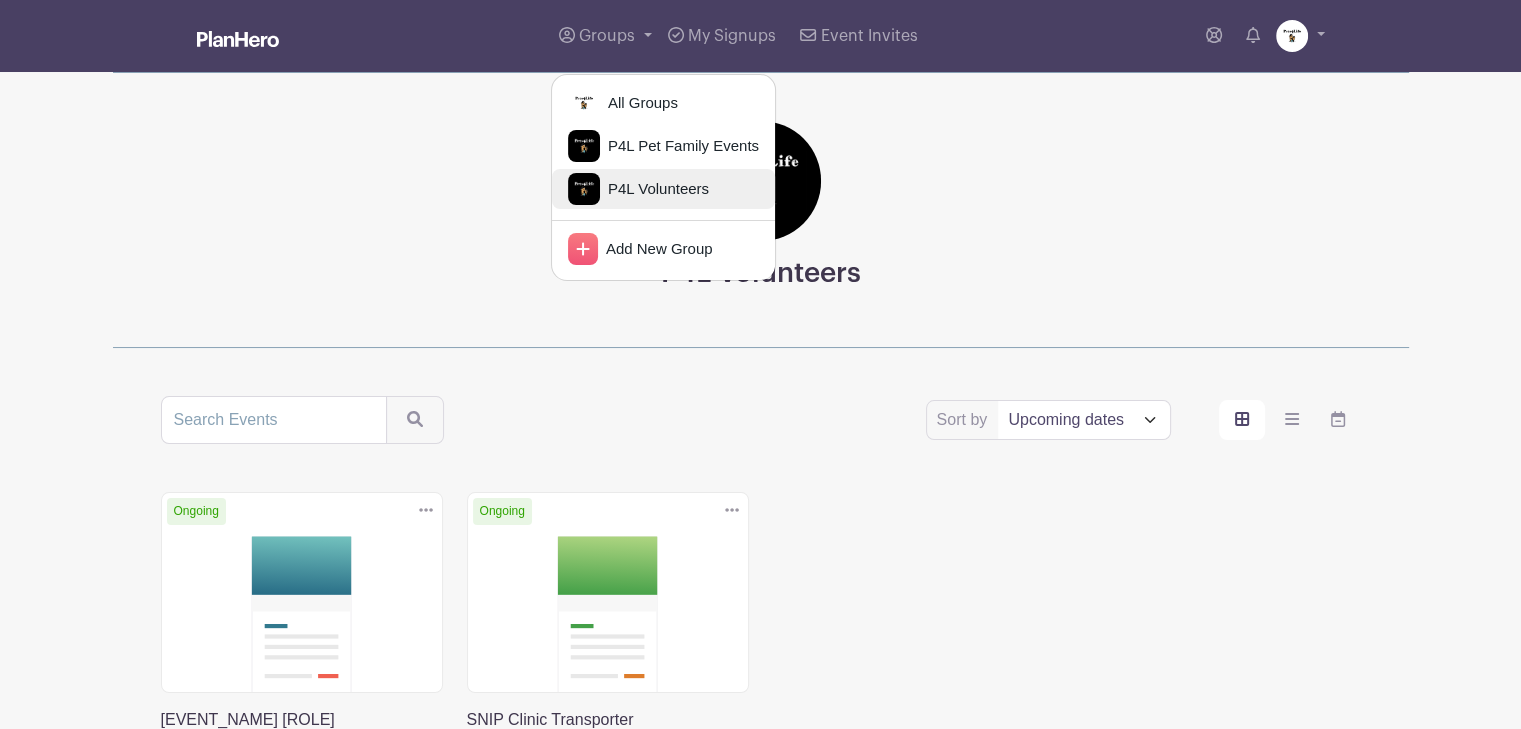 click on "P4L Volunteers" at bounding box center [654, 189] 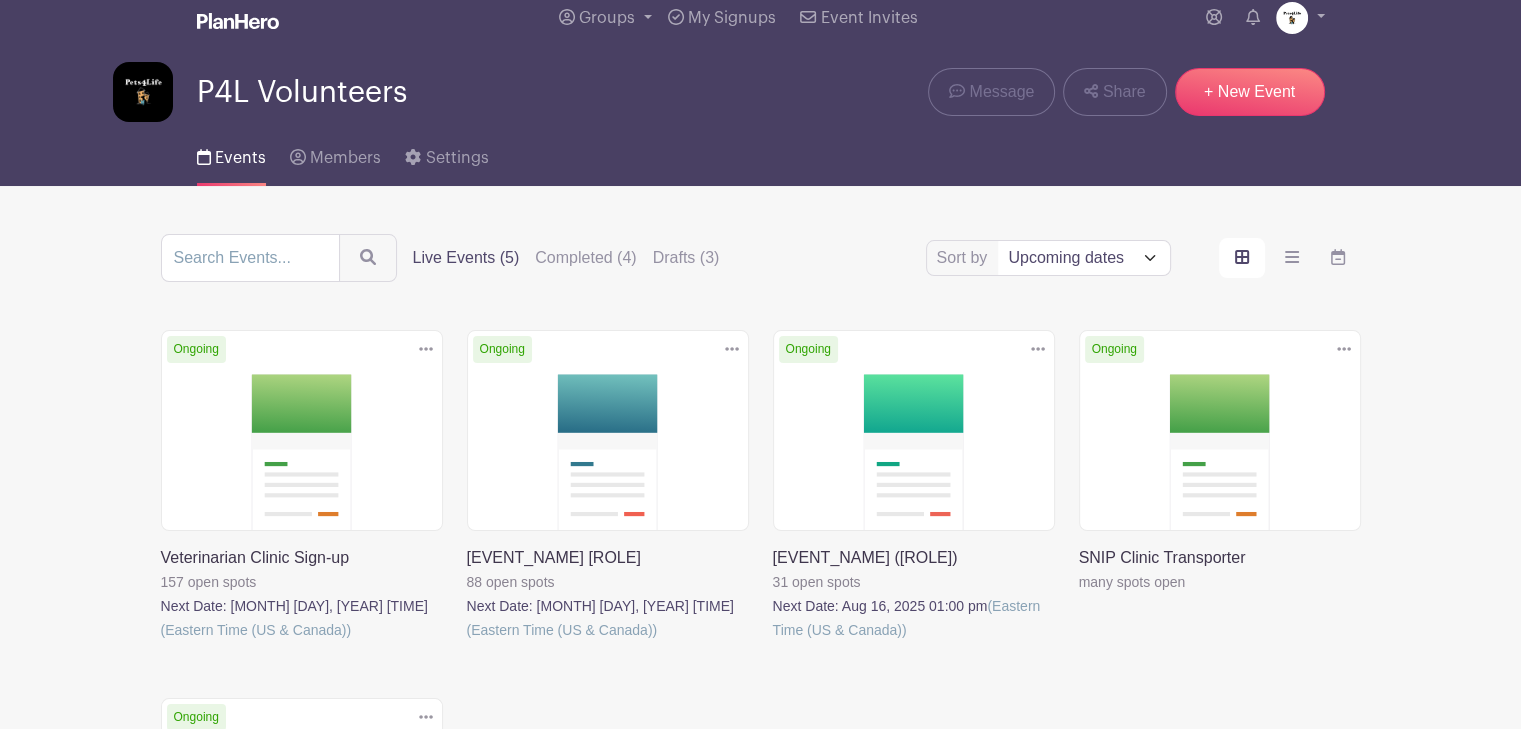 scroll, scrollTop: 0, scrollLeft: 0, axis: both 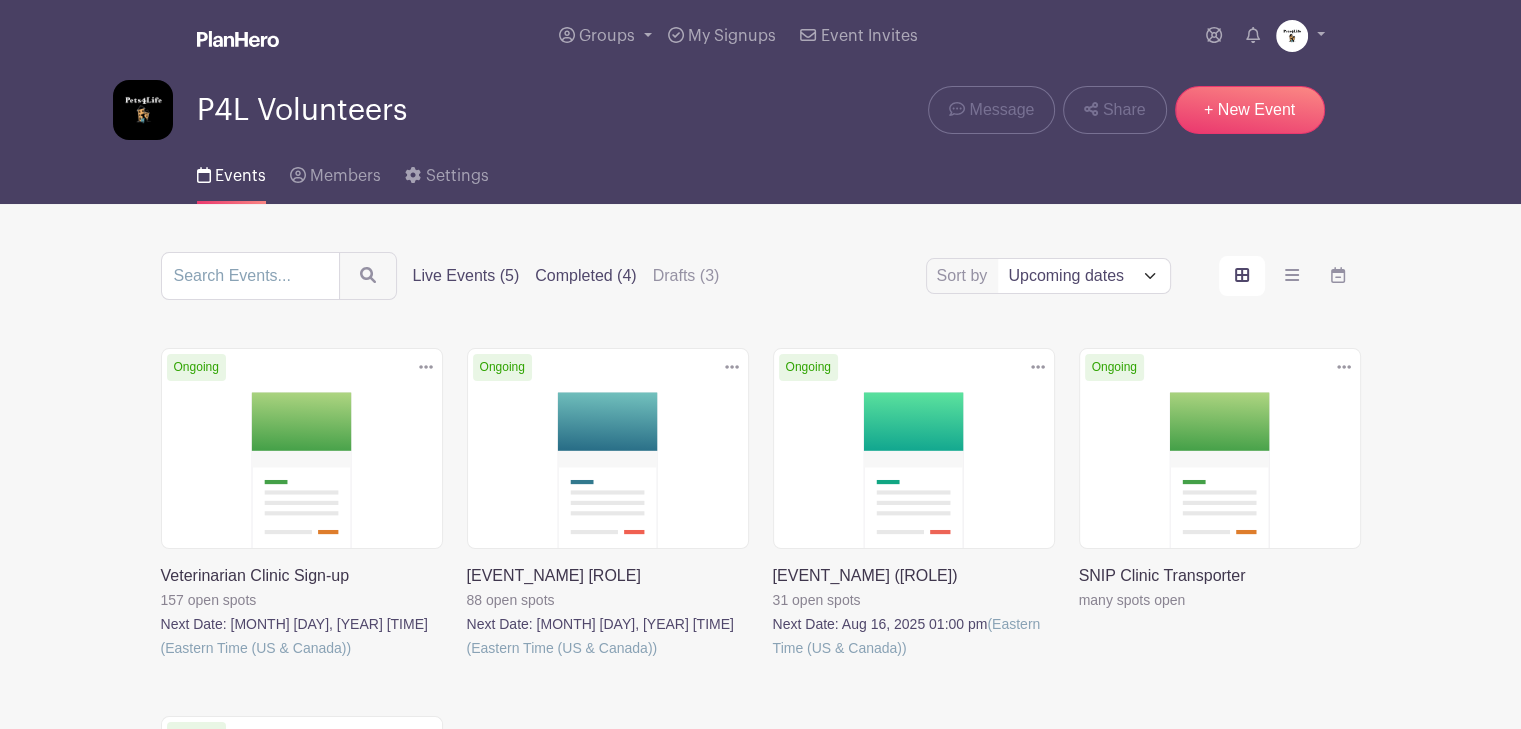click on "Completed (4)" at bounding box center [585, 276] 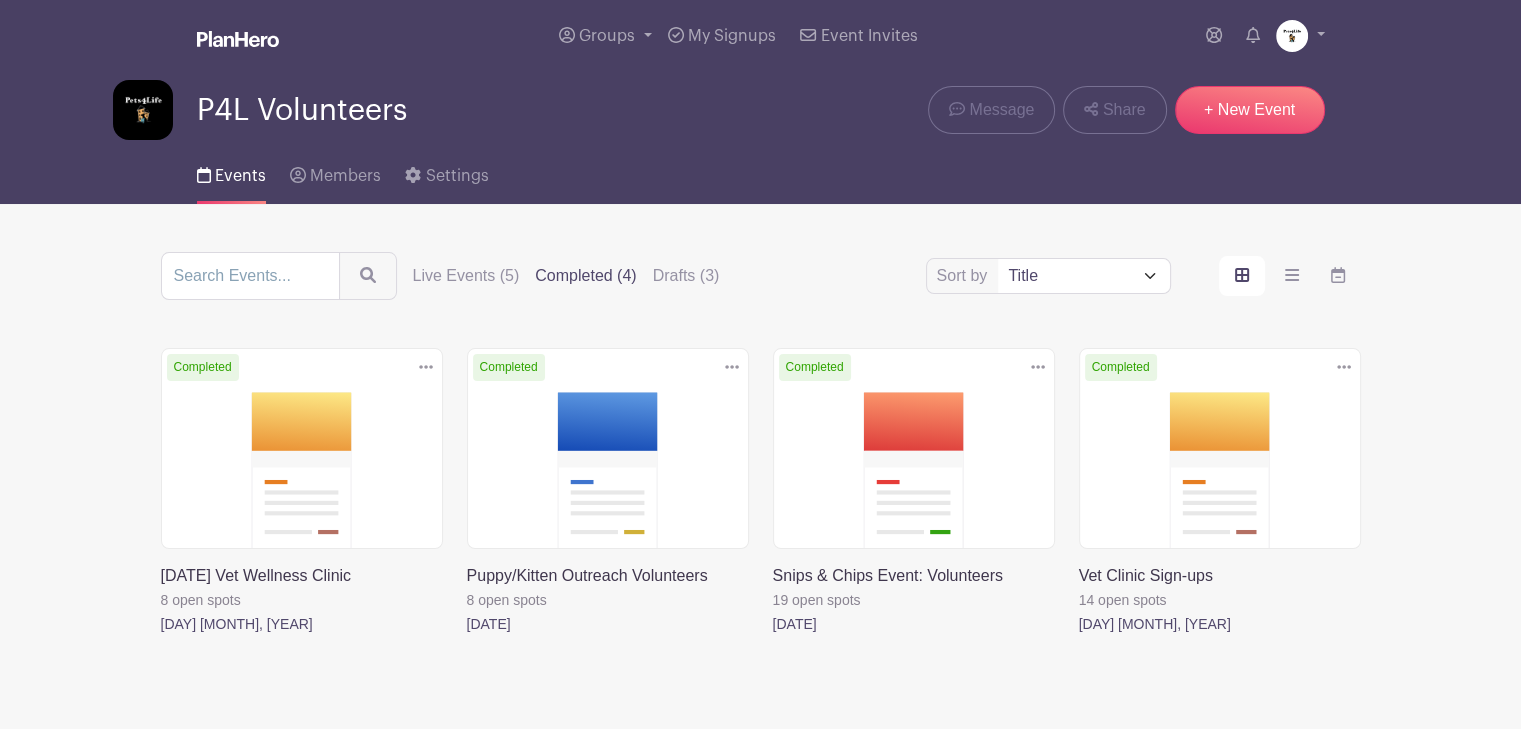 click at bounding box center (1079, 636) 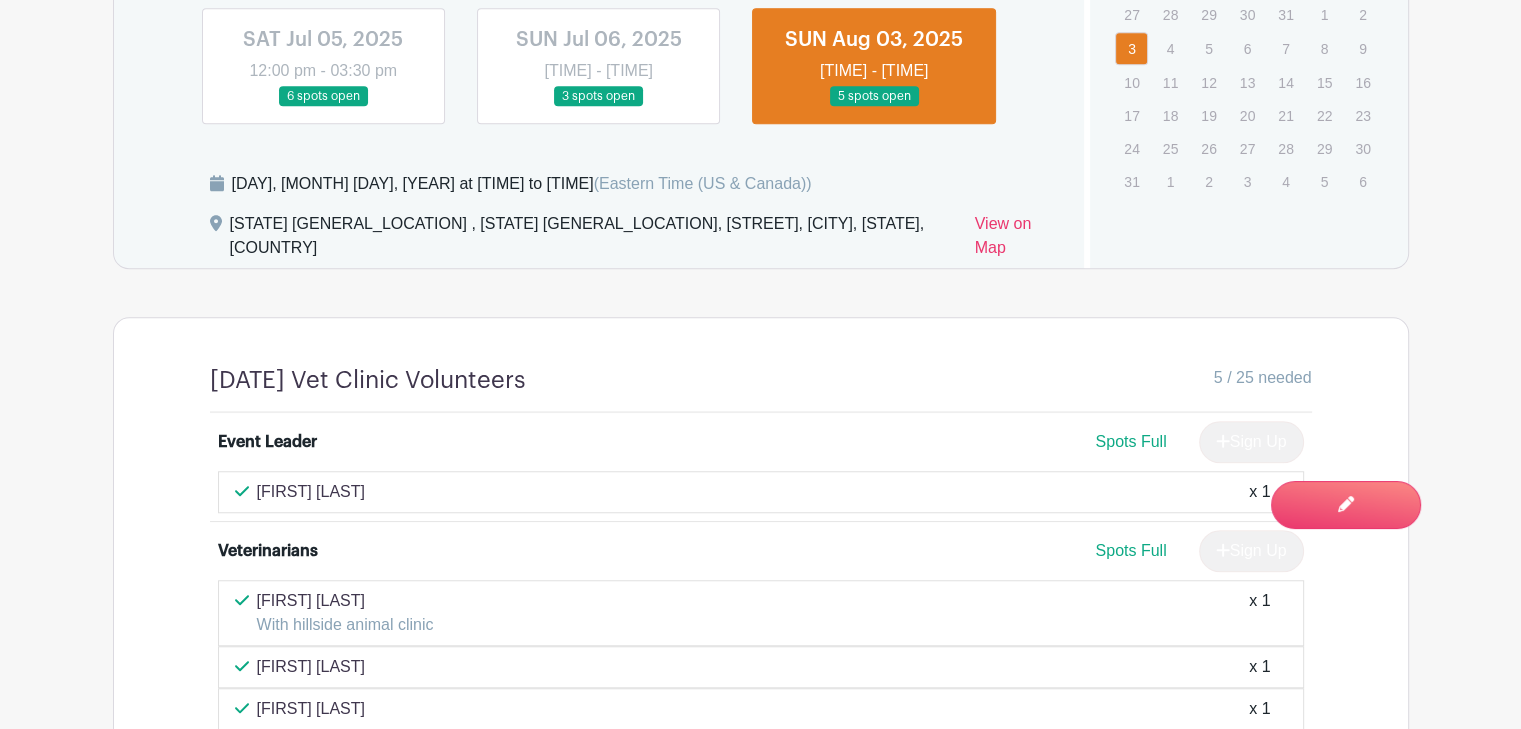 scroll, scrollTop: 1100, scrollLeft: 0, axis: vertical 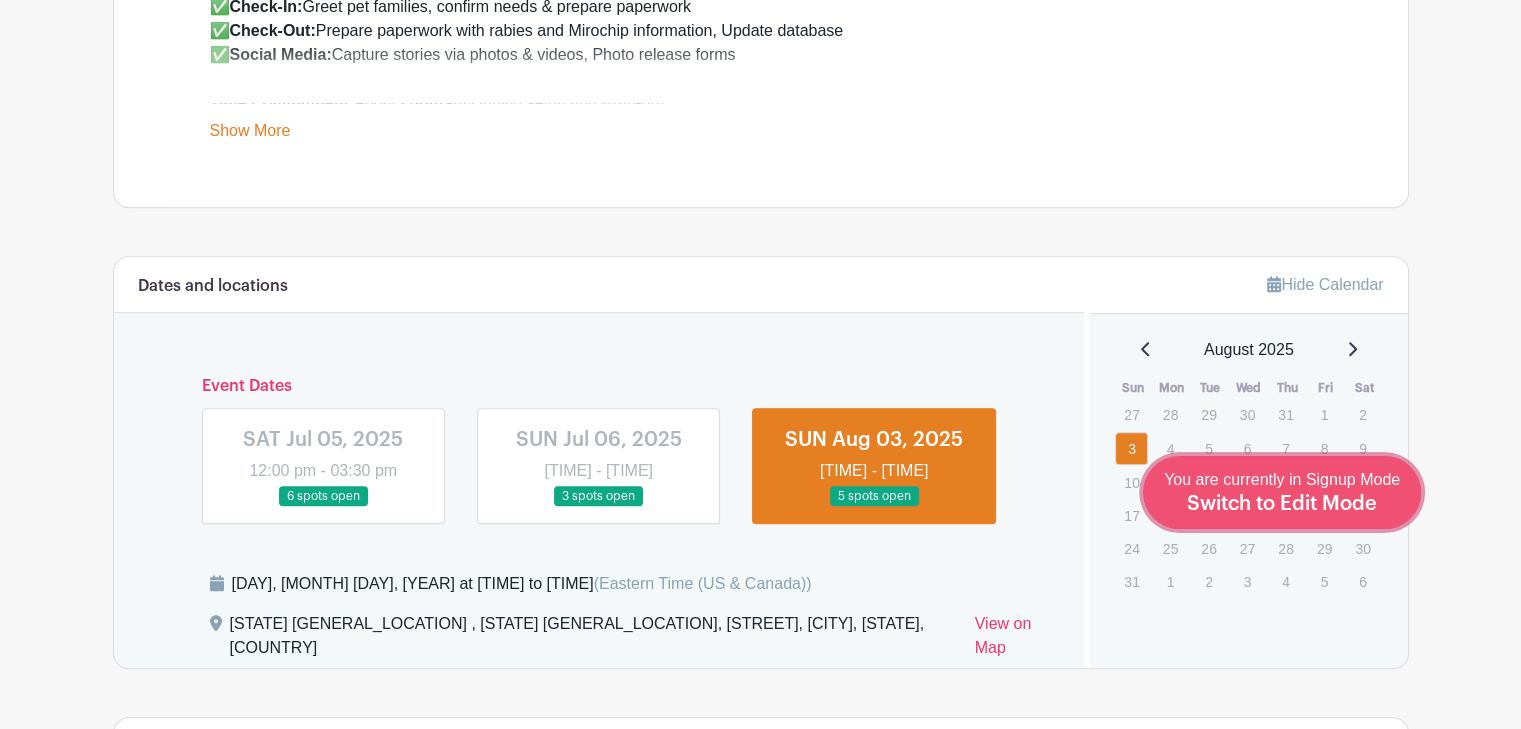 click on "Switch to Edit Mode" at bounding box center (1282, 504) 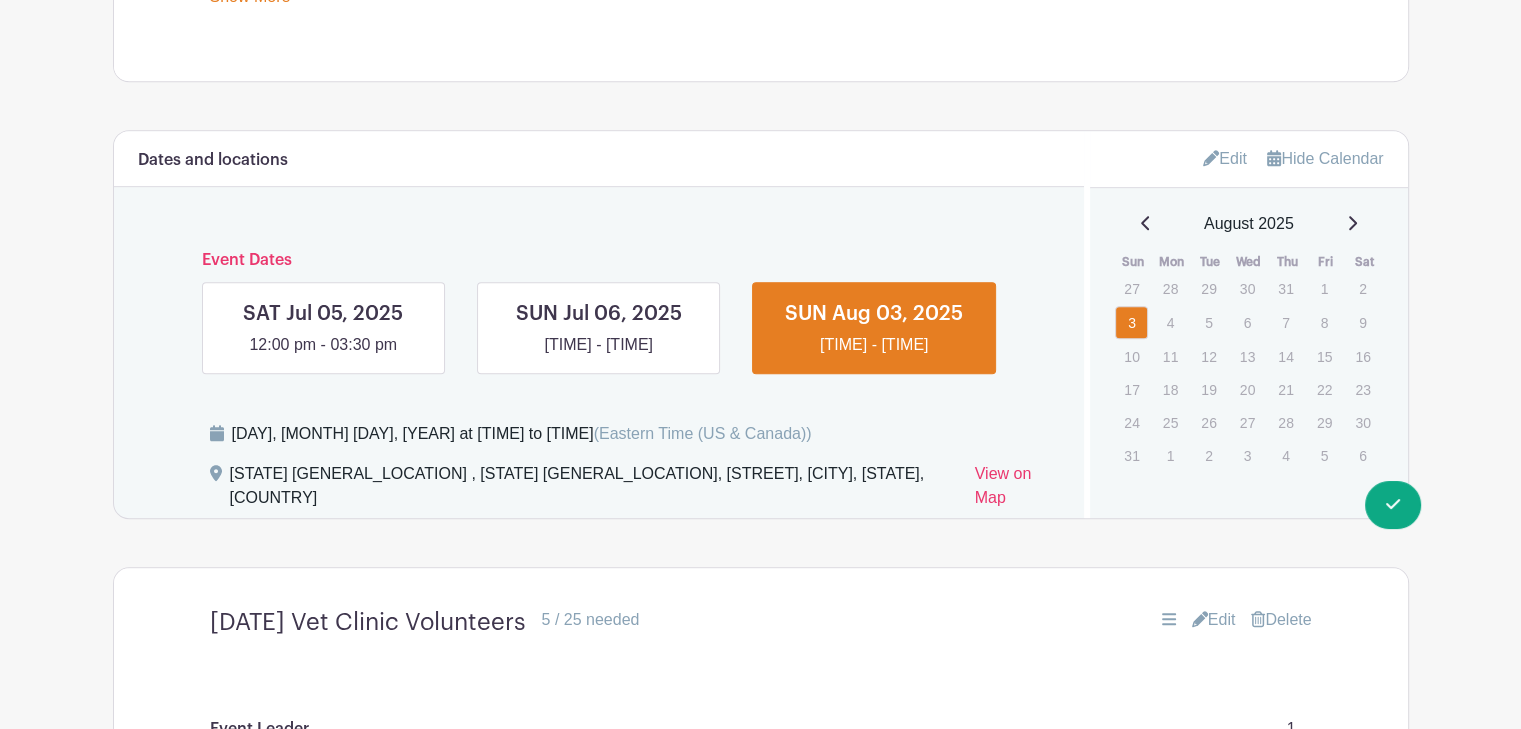 scroll, scrollTop: 1300, scrollLeft: 0, axis: vertical 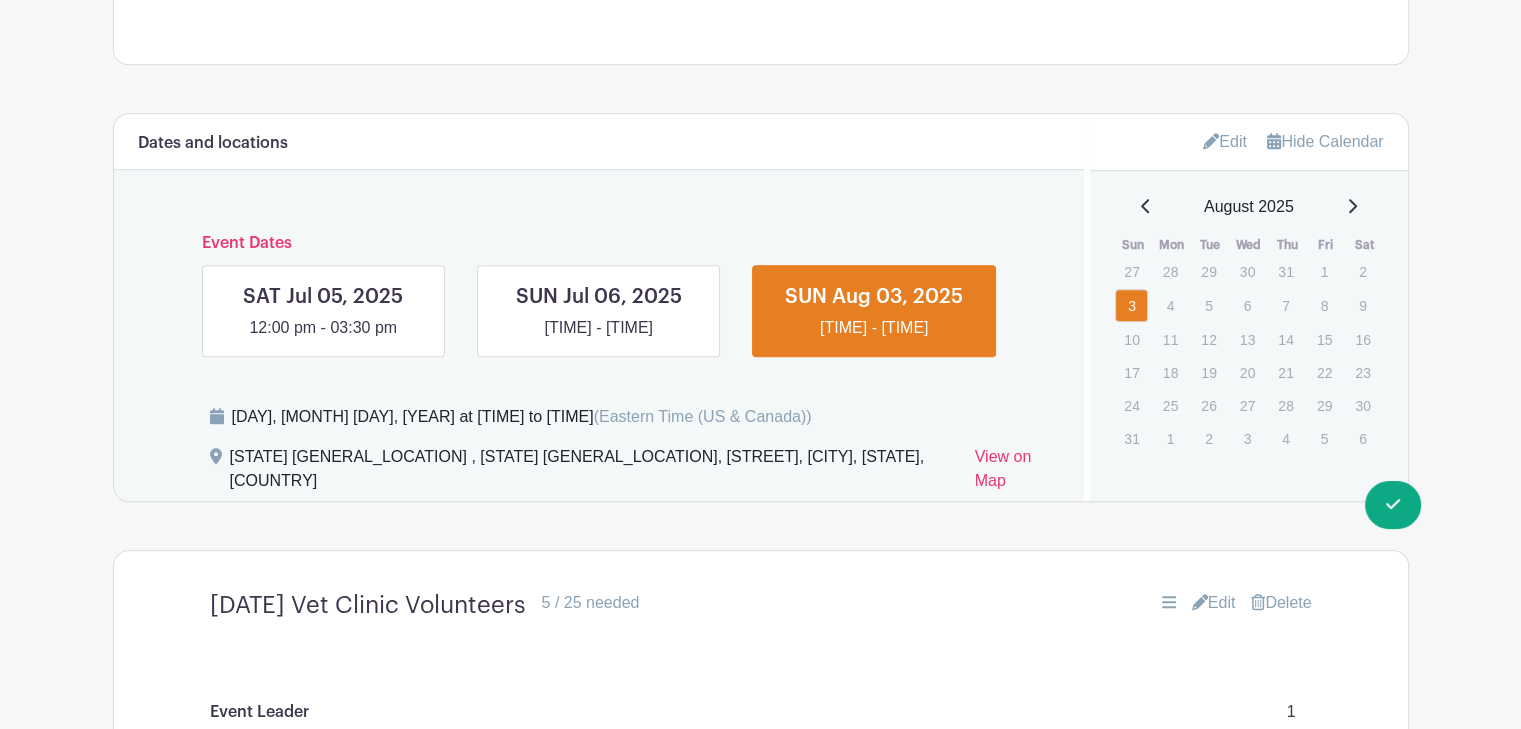 click on "Edit" at bounding box center [1225, 141] 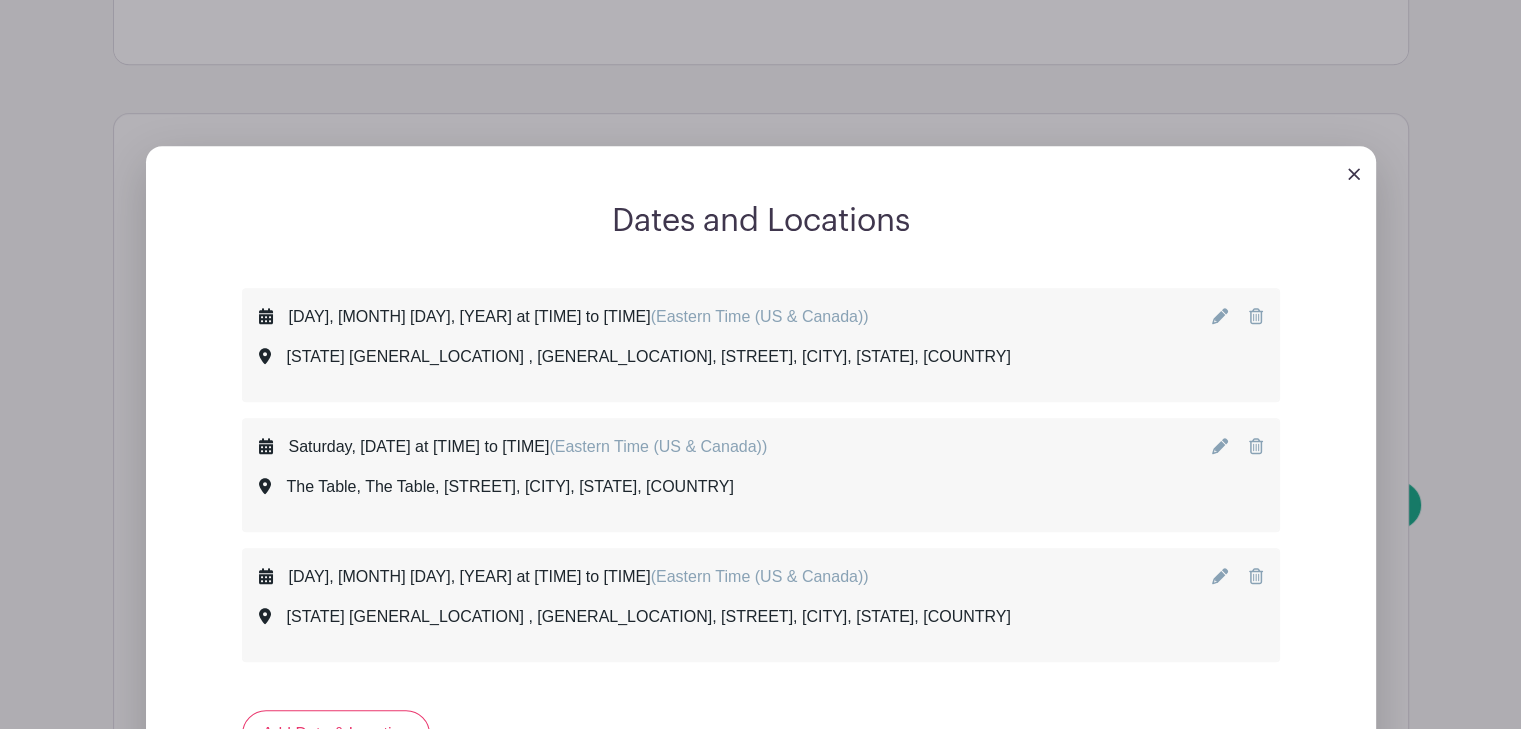 scroll, scrollTop: 1400, scrollLeft: 0, axis: vertical 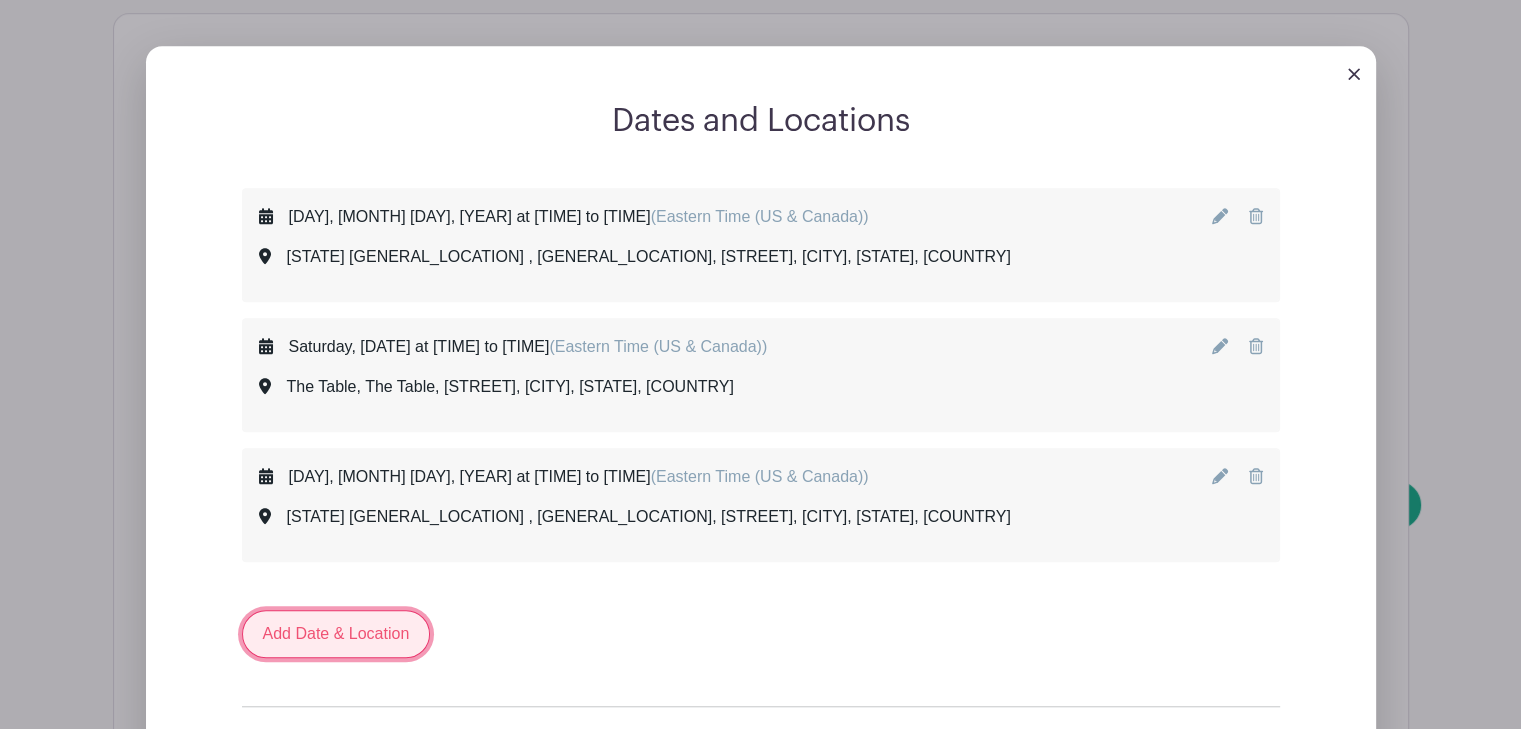 click on "Add Date & Location" at bounding box center [336, 634] 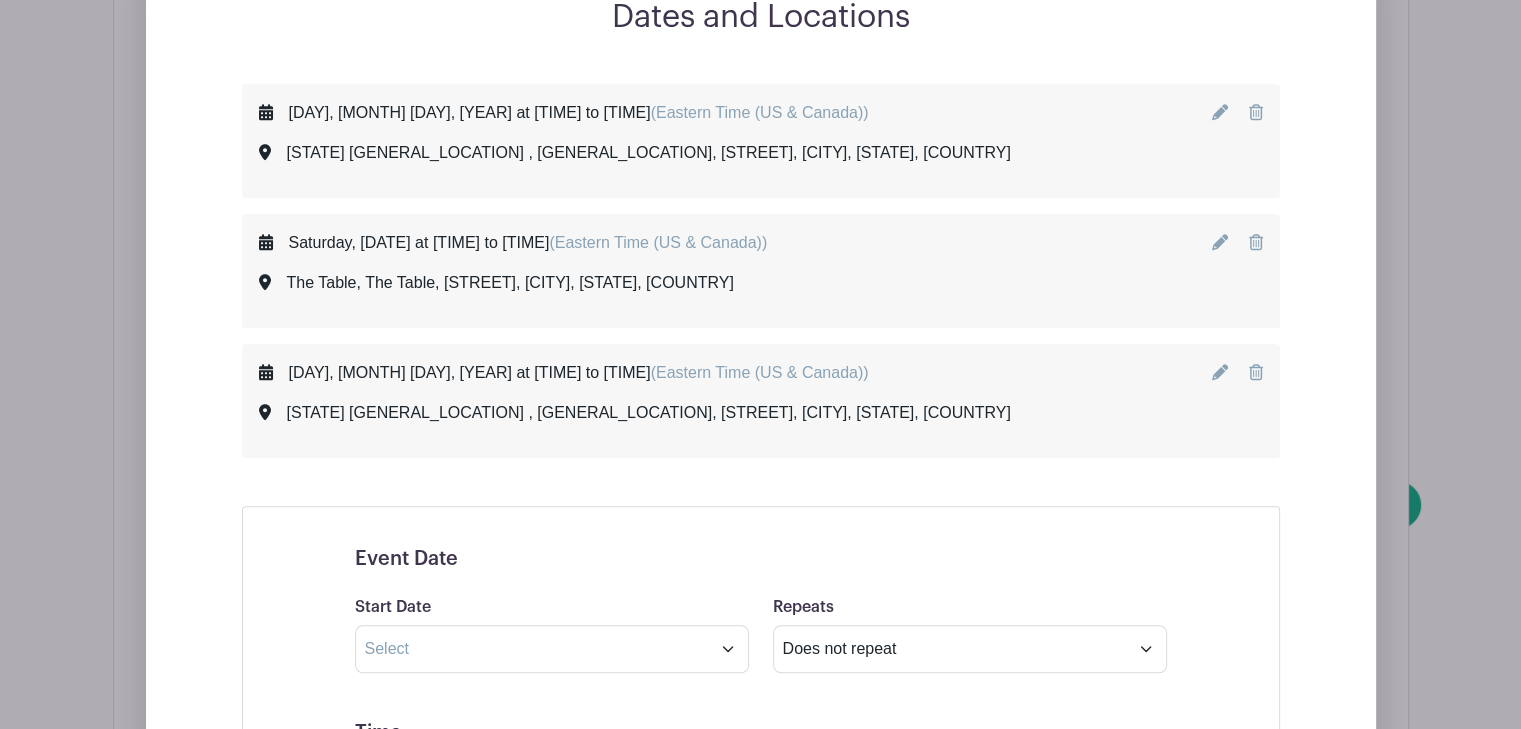 scroll, scrollTop: 1600, scrollLeft: 0, axis: vertical 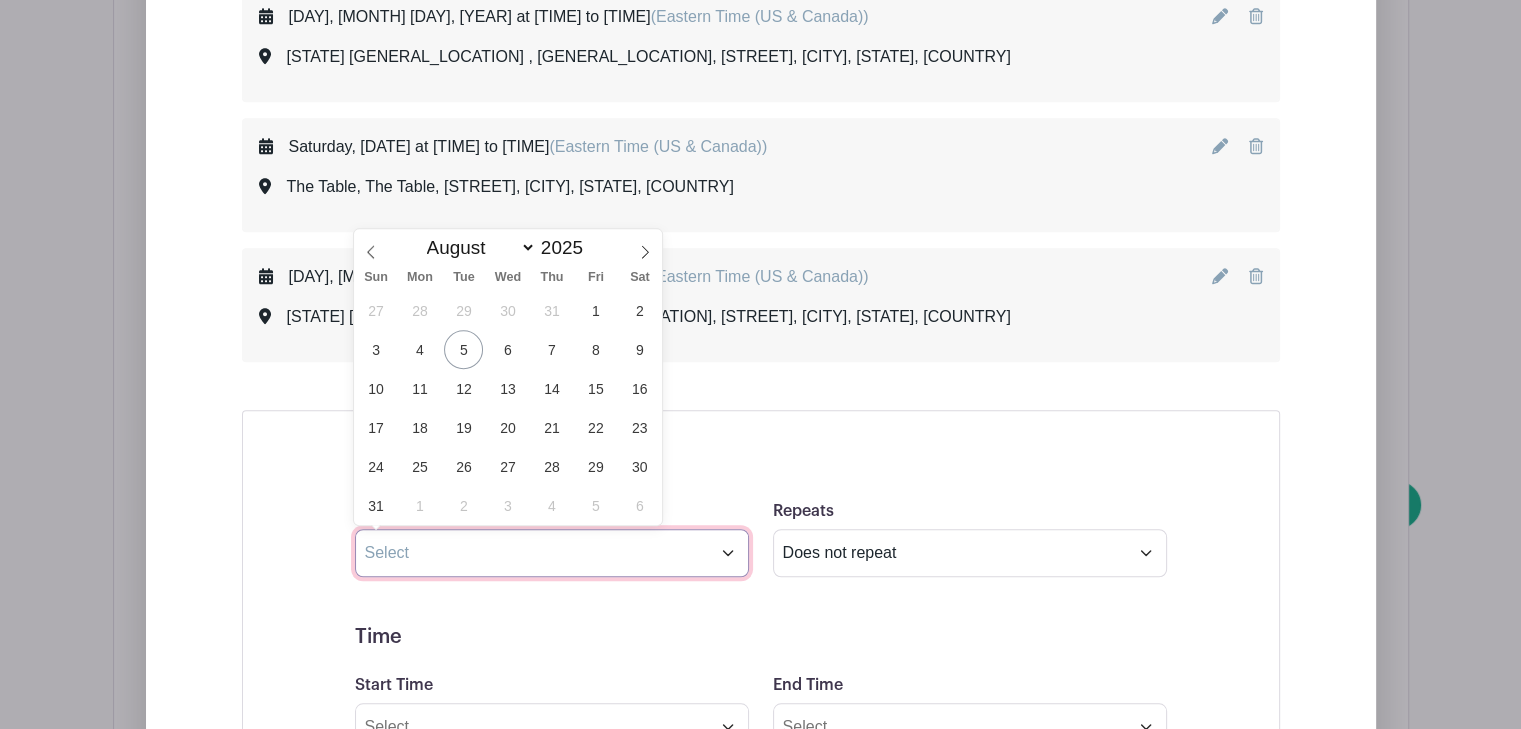 click at bounding box center [552, 553] 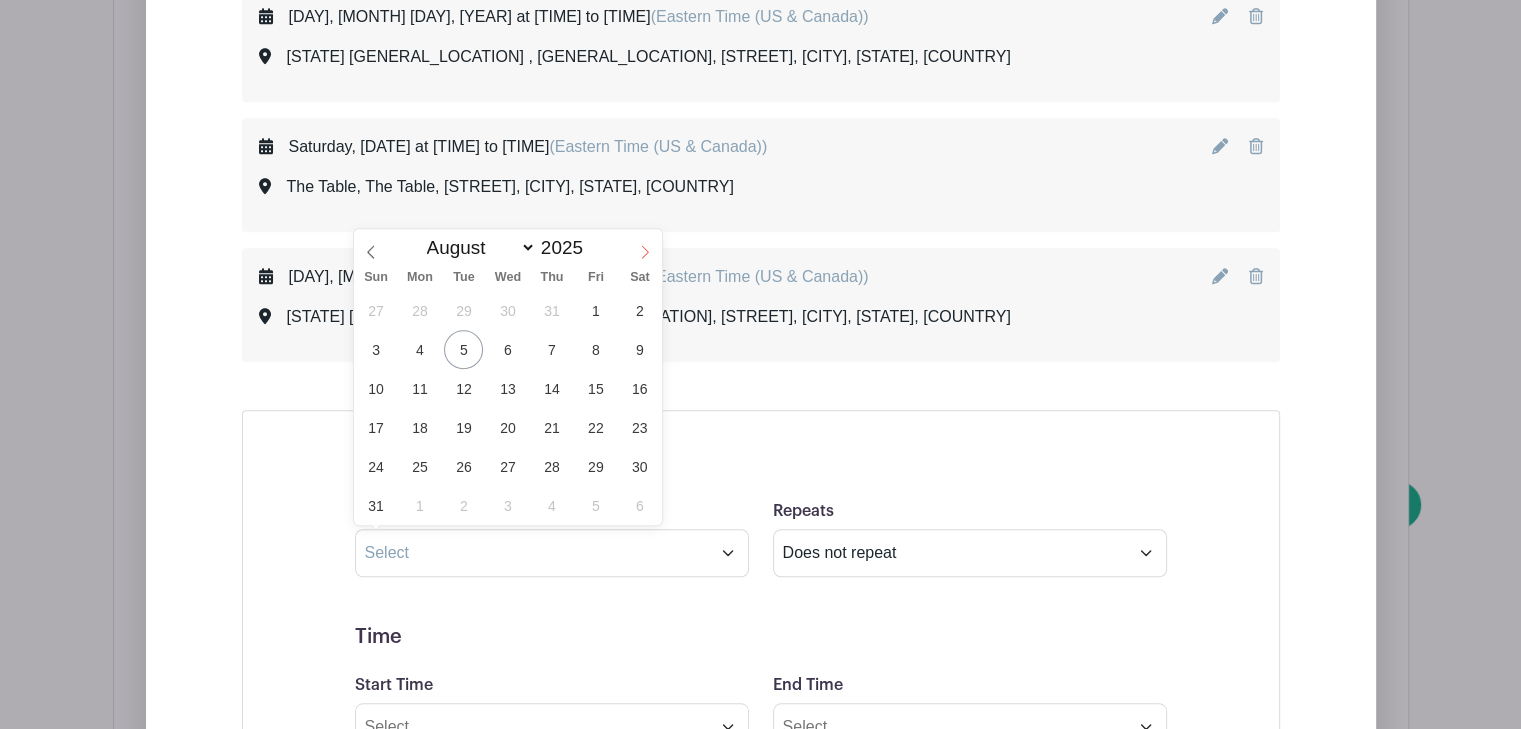 click 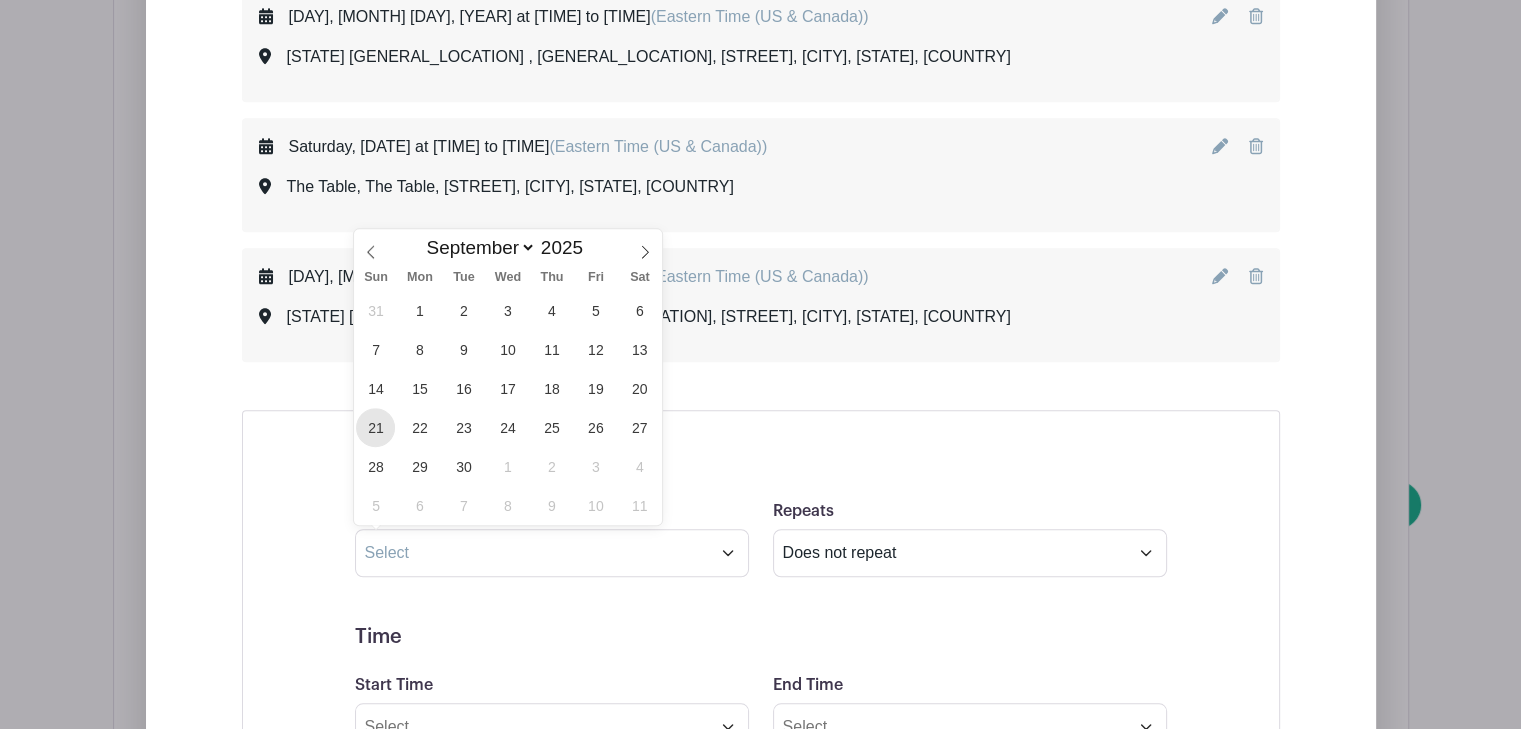 click on "21" at bounding box center [375, 427] 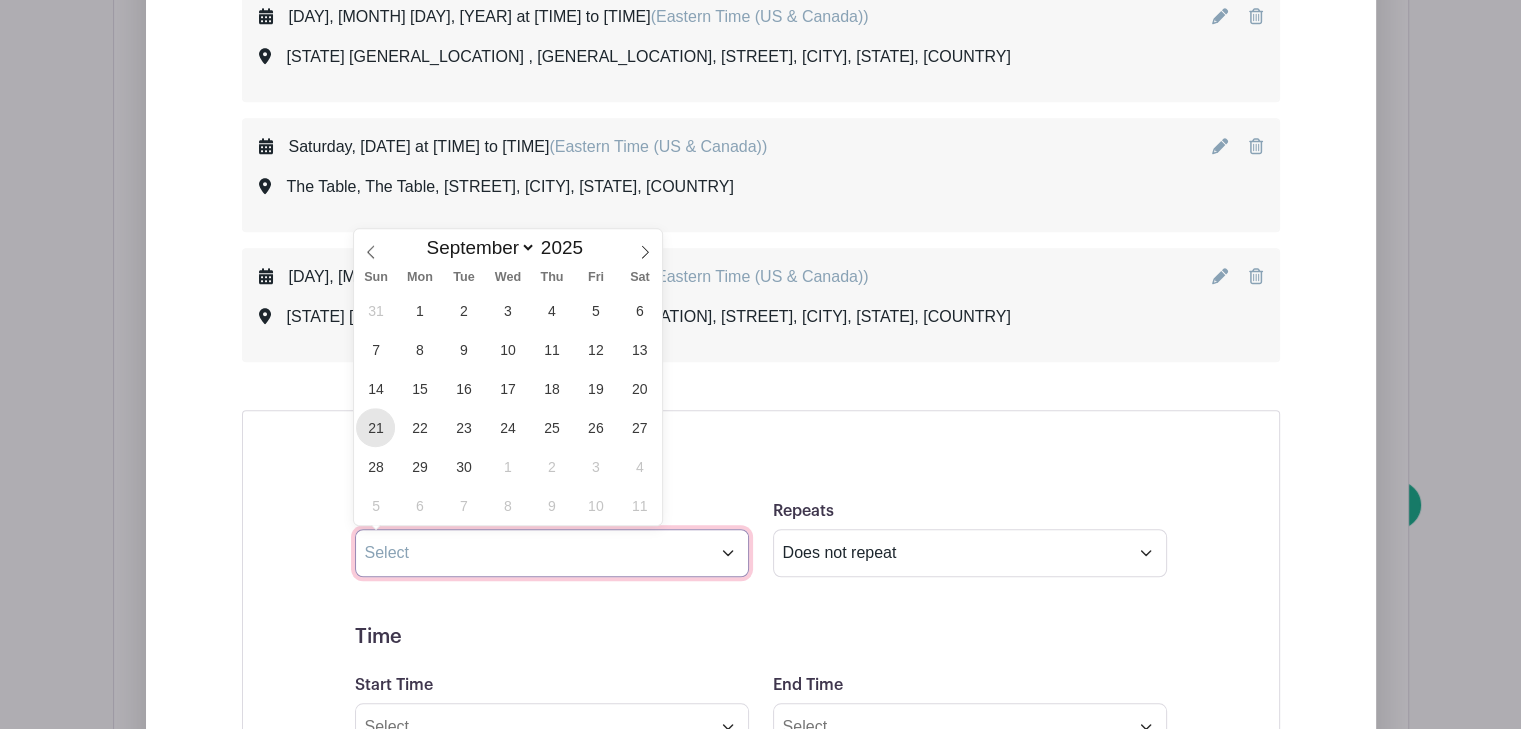 type on "[MONTH] [DAY] [YEAR]" 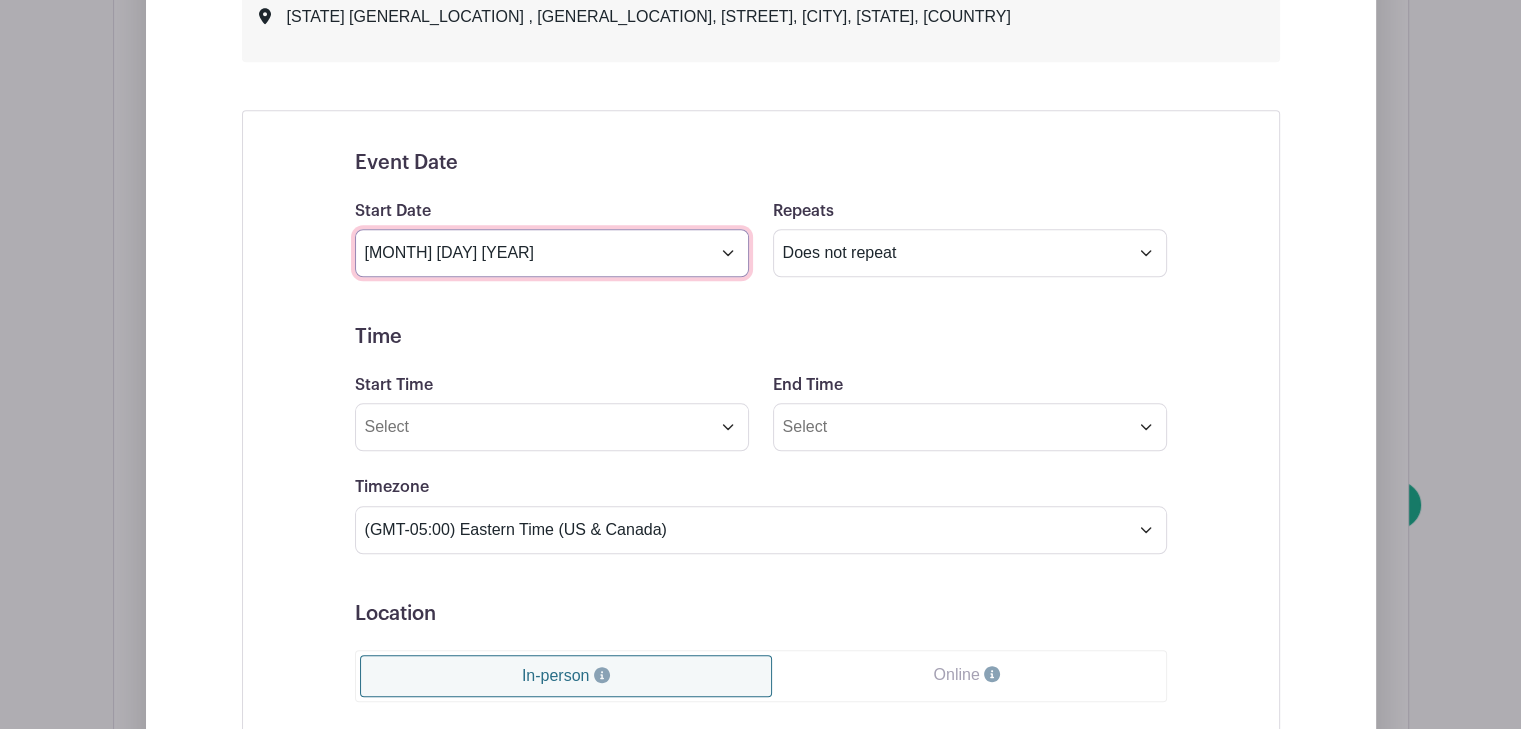 scroll, scrollTop: 2000, scrollLeft: 0, axis: vertical 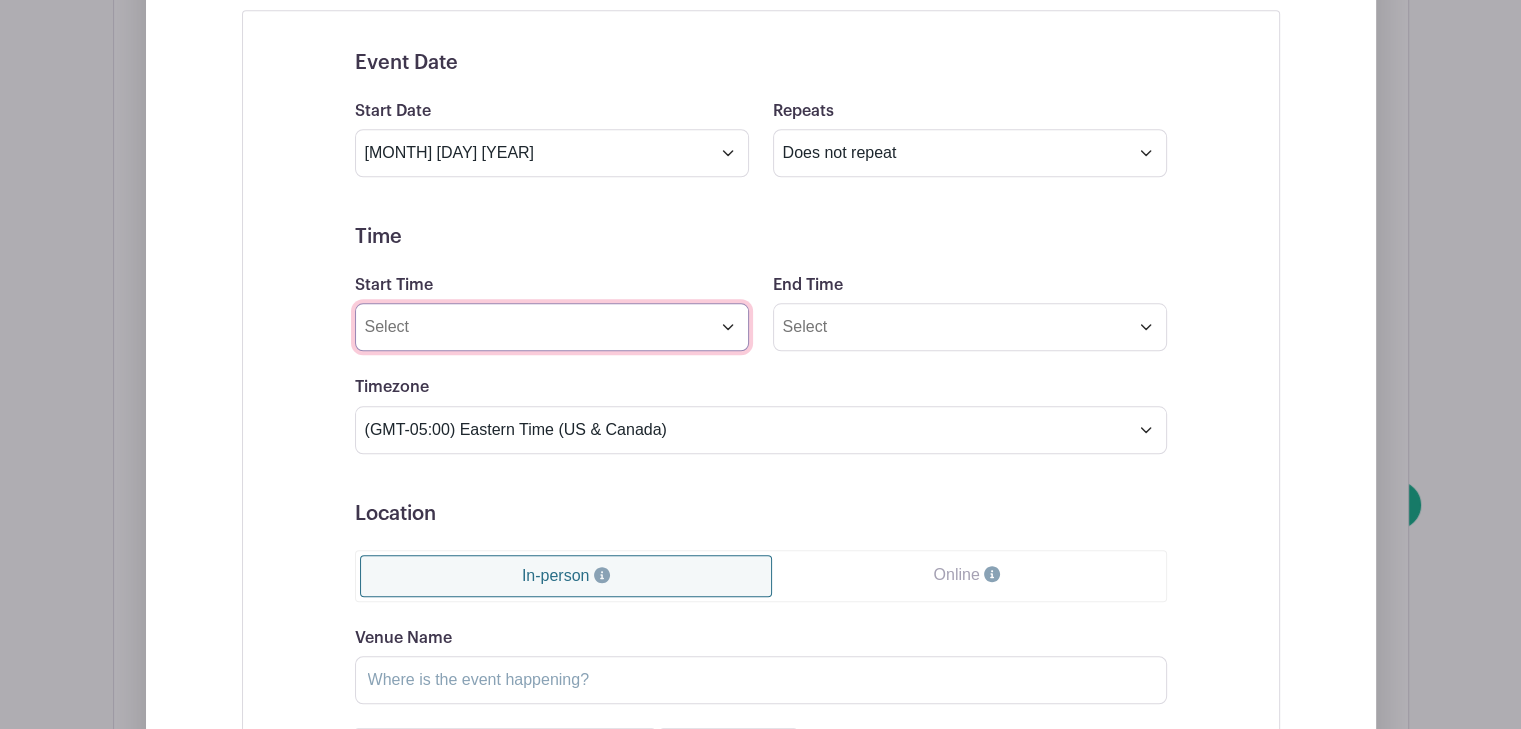 click on "Start Time" at bounding box center [552, 327] 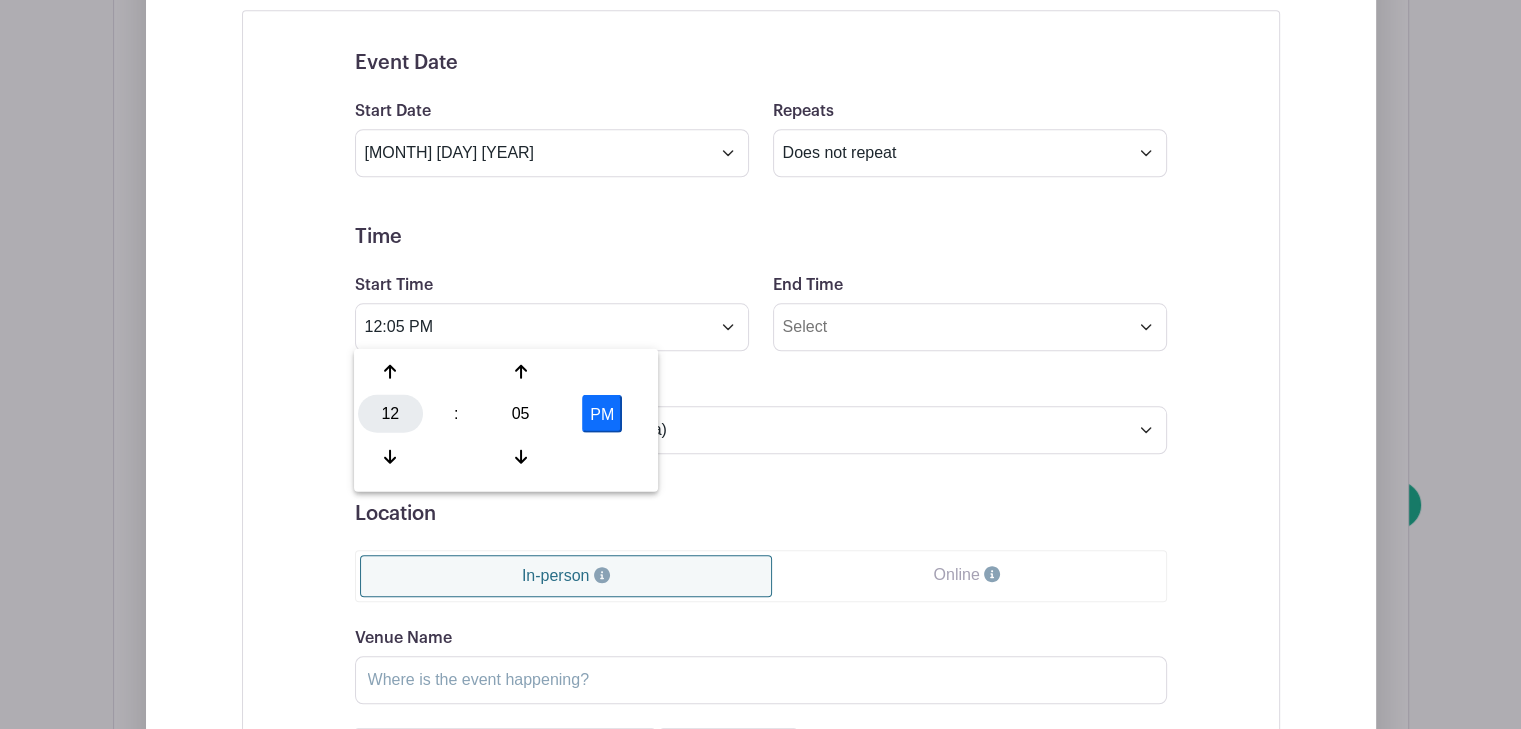 click on "12" at bounding box center (390, 414) 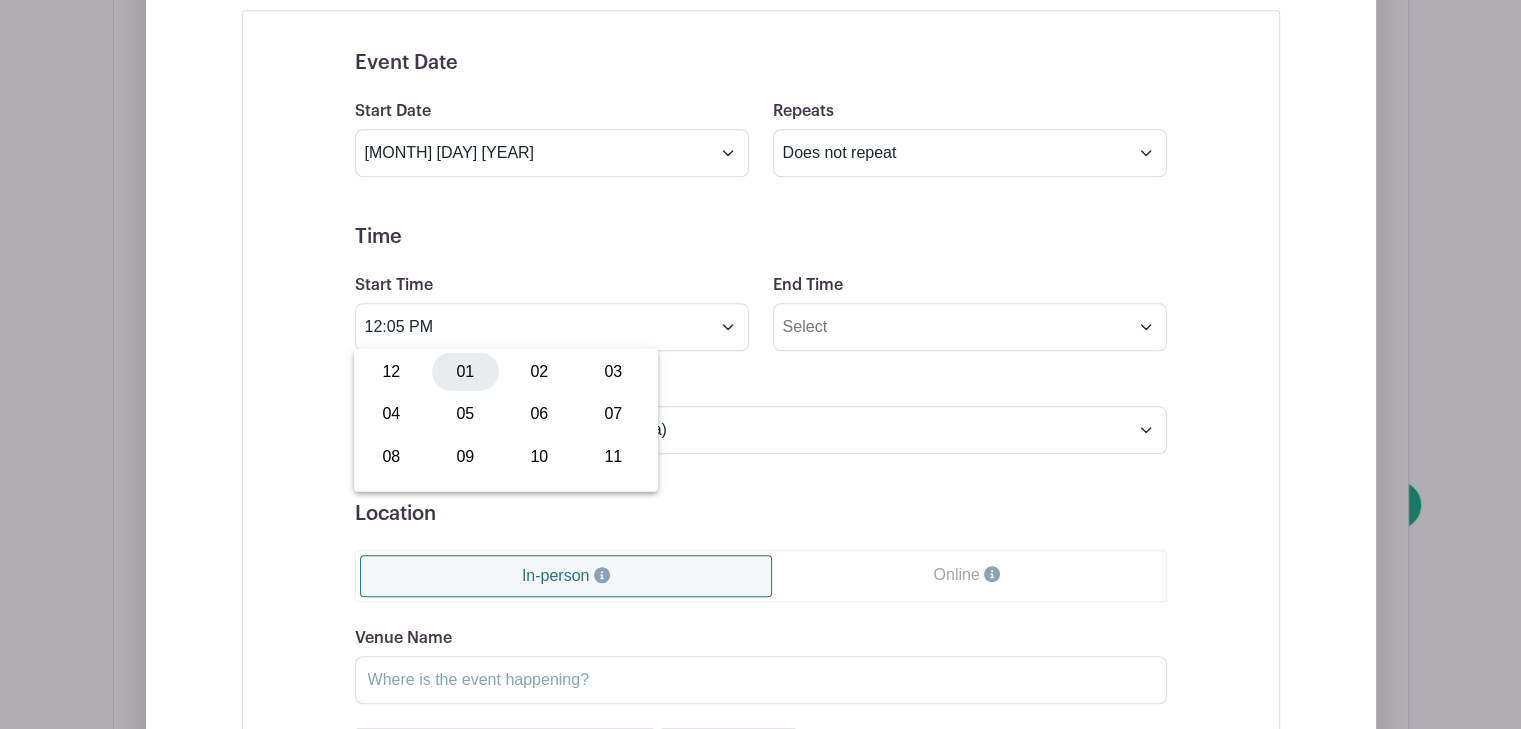 click on "01" at bounding box center (465, 371) 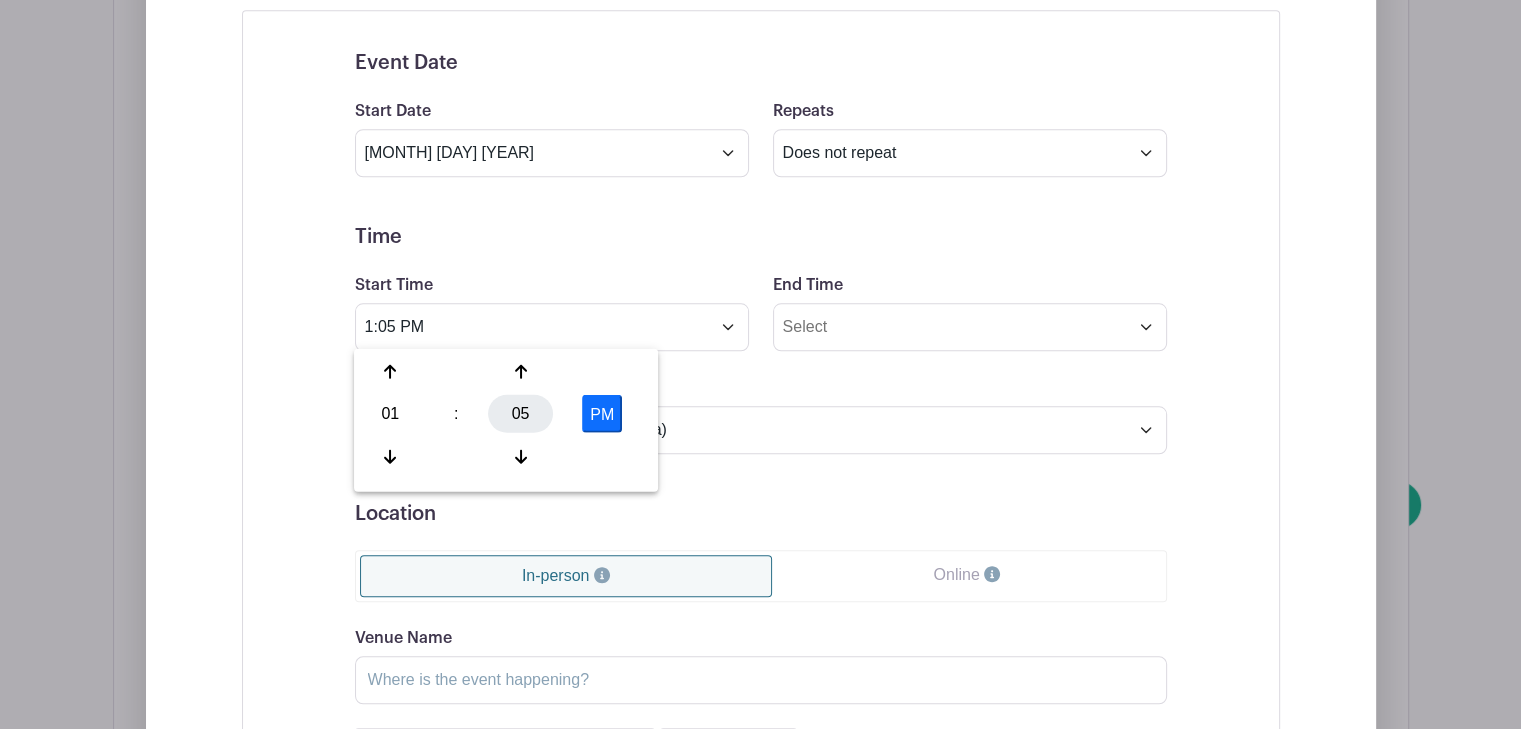 click on "05" at bounding box center [520, 414] 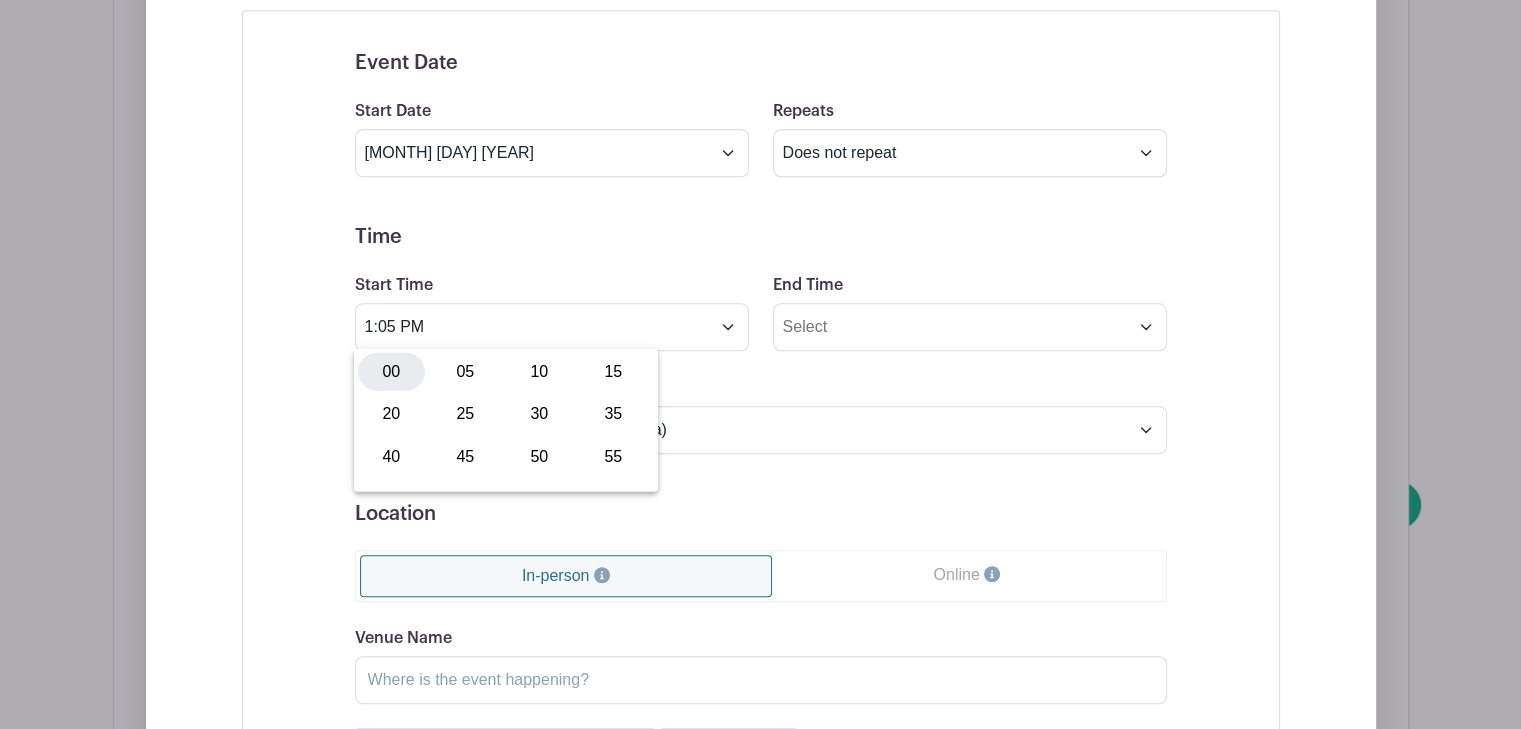 click on "00" at bounding box center (391, 371) 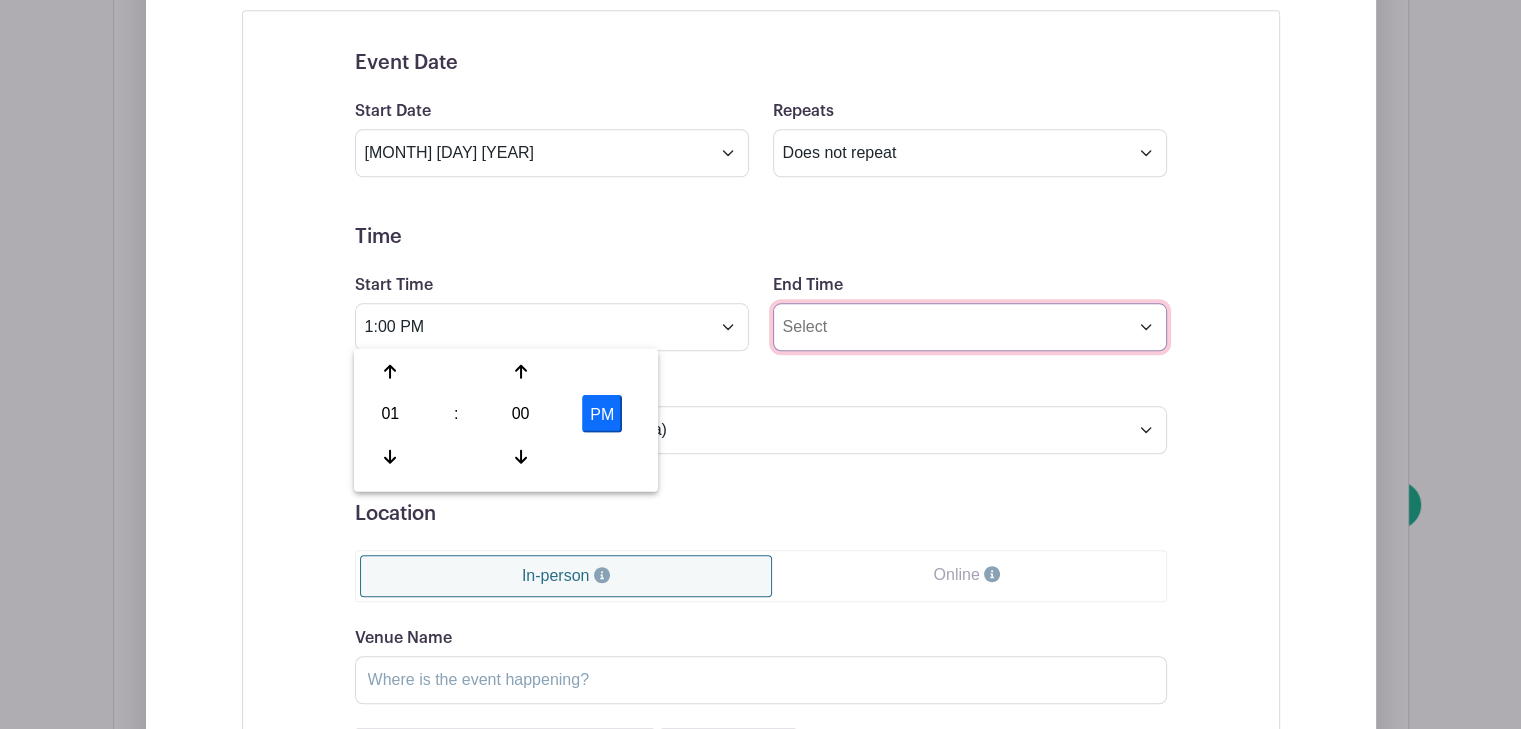 click on "End Time" at bounding box center (970, 327) 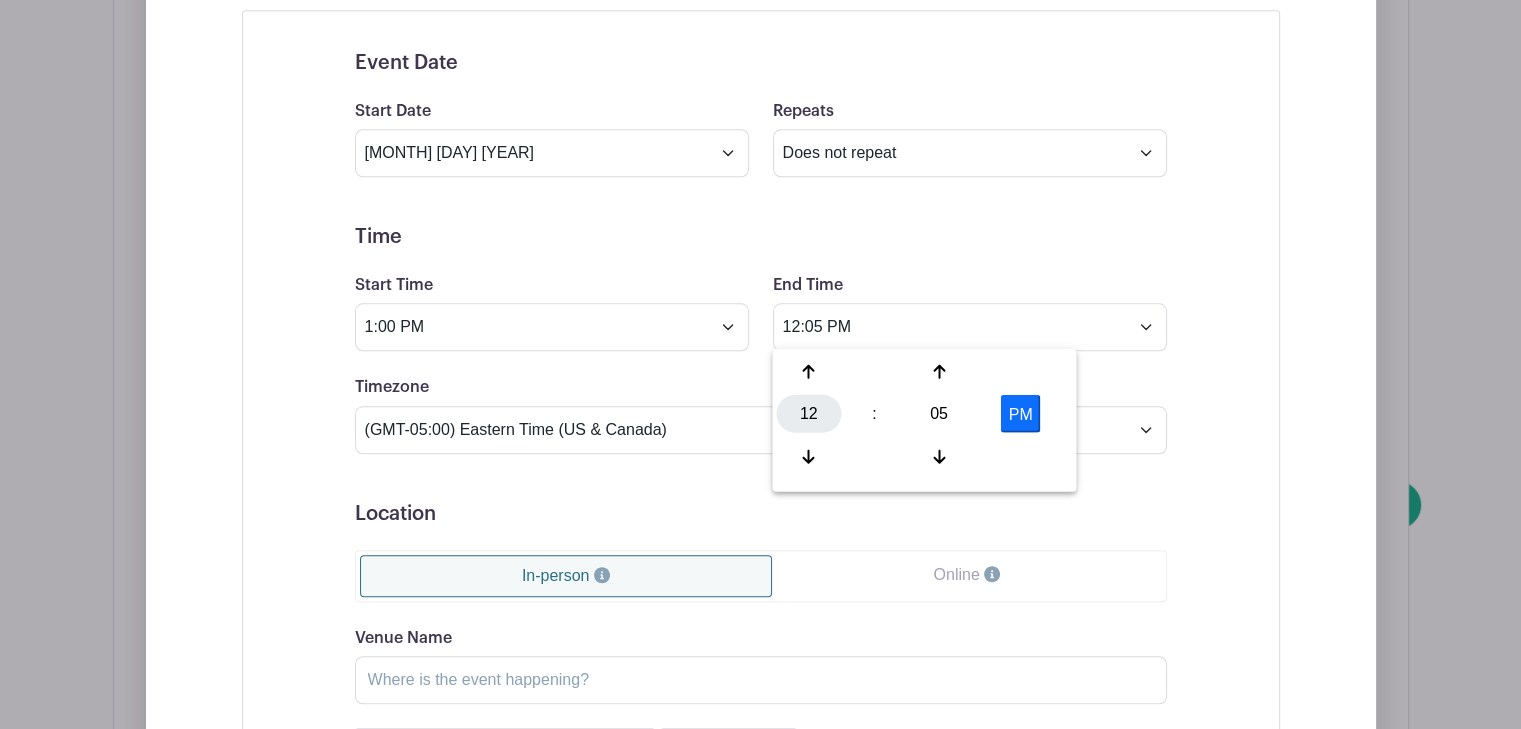 click on "12" at bounding box center [808, 414] 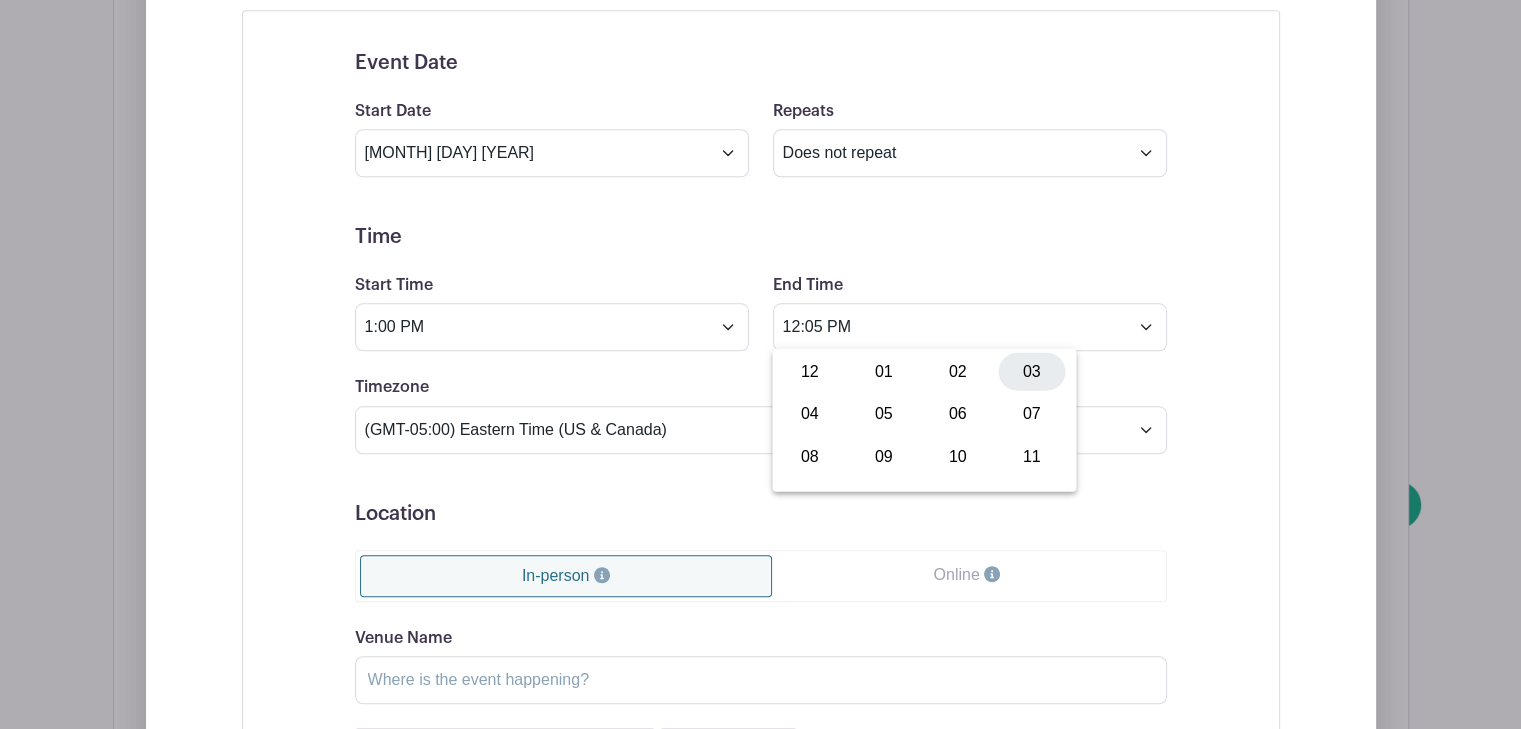 click on "03" at bounding box center [1031, 371] 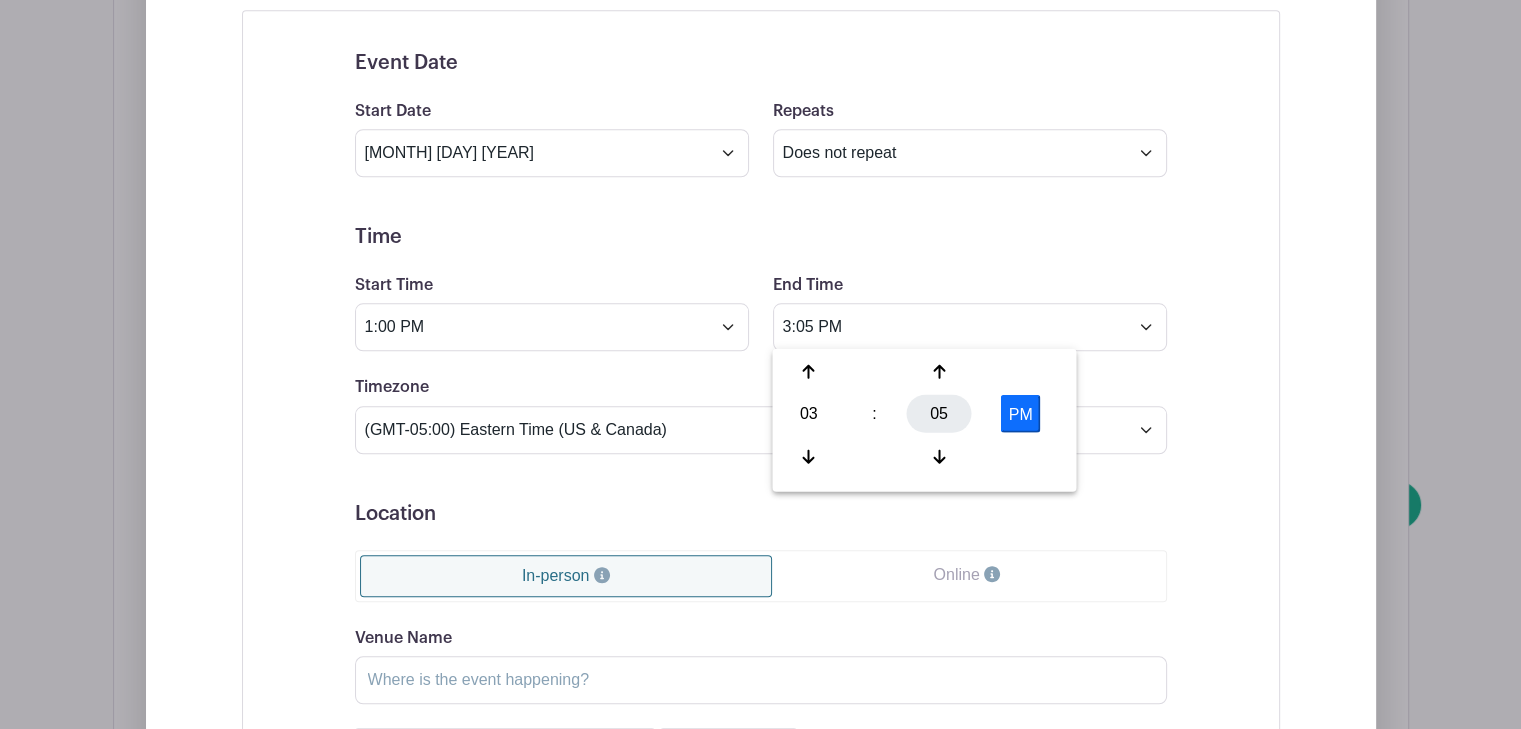 click on "05" at bounding box center [939, 414] 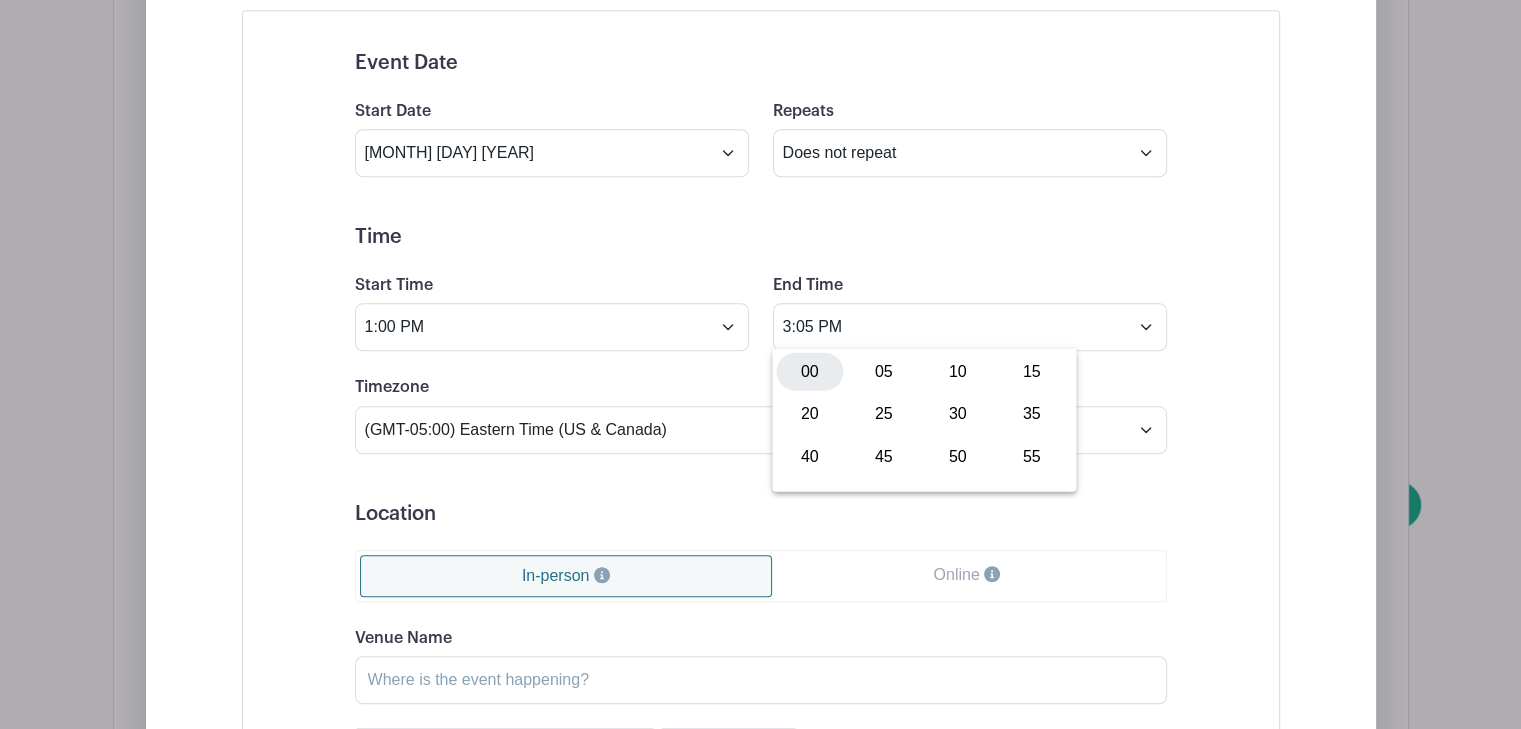 click on "00" at bounding box center (809, 371) 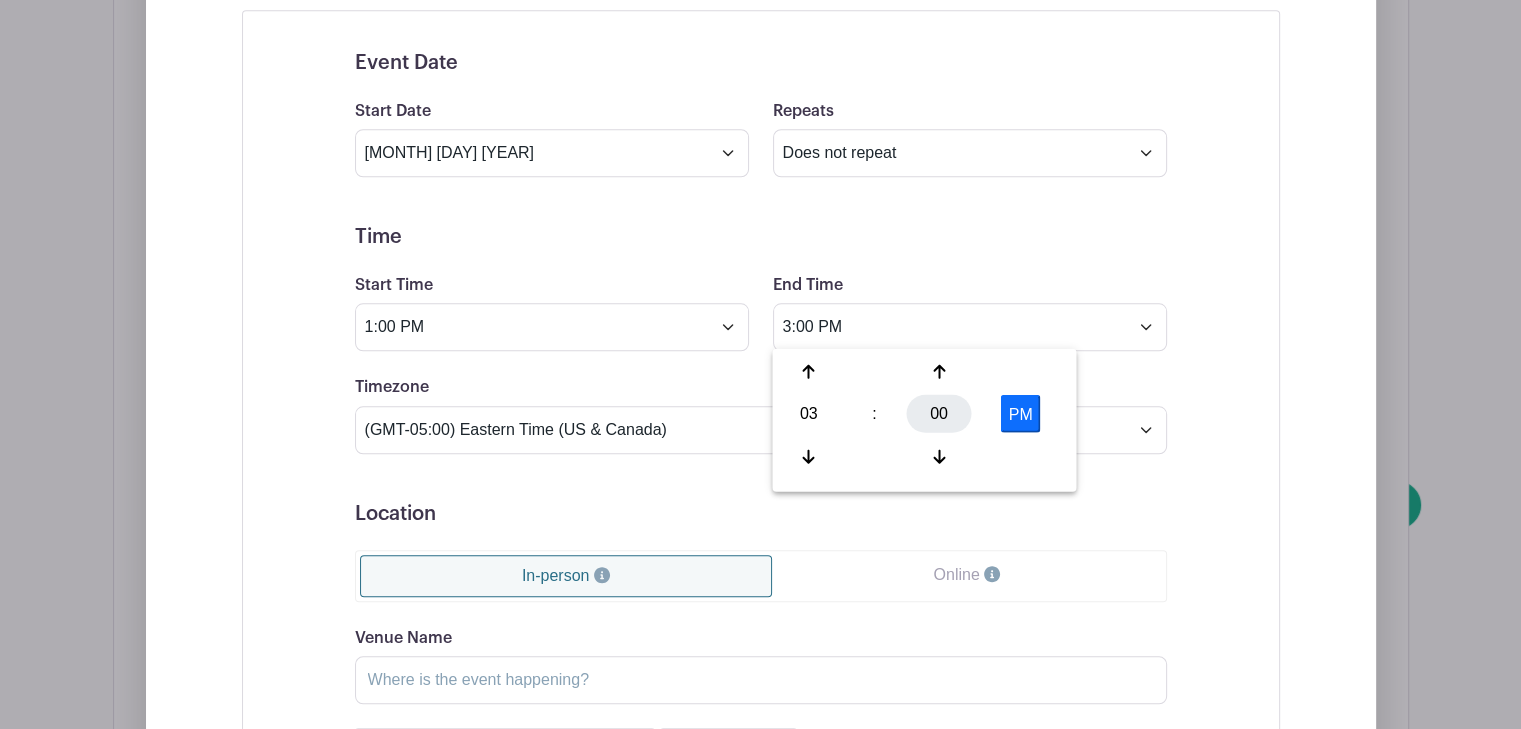 click on "00" at bounding box center (939, 414) 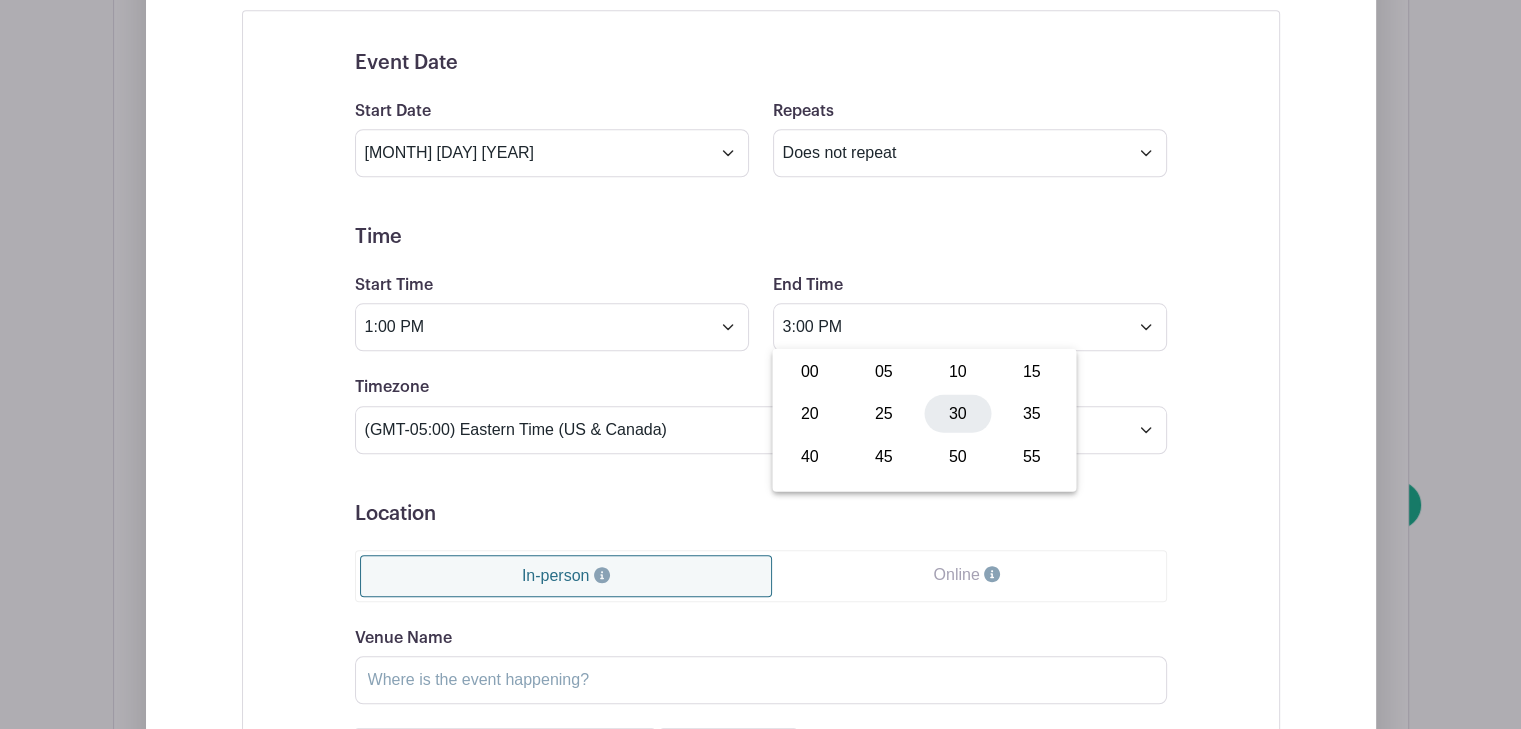 click on "30" at bounding box center (957, 414) 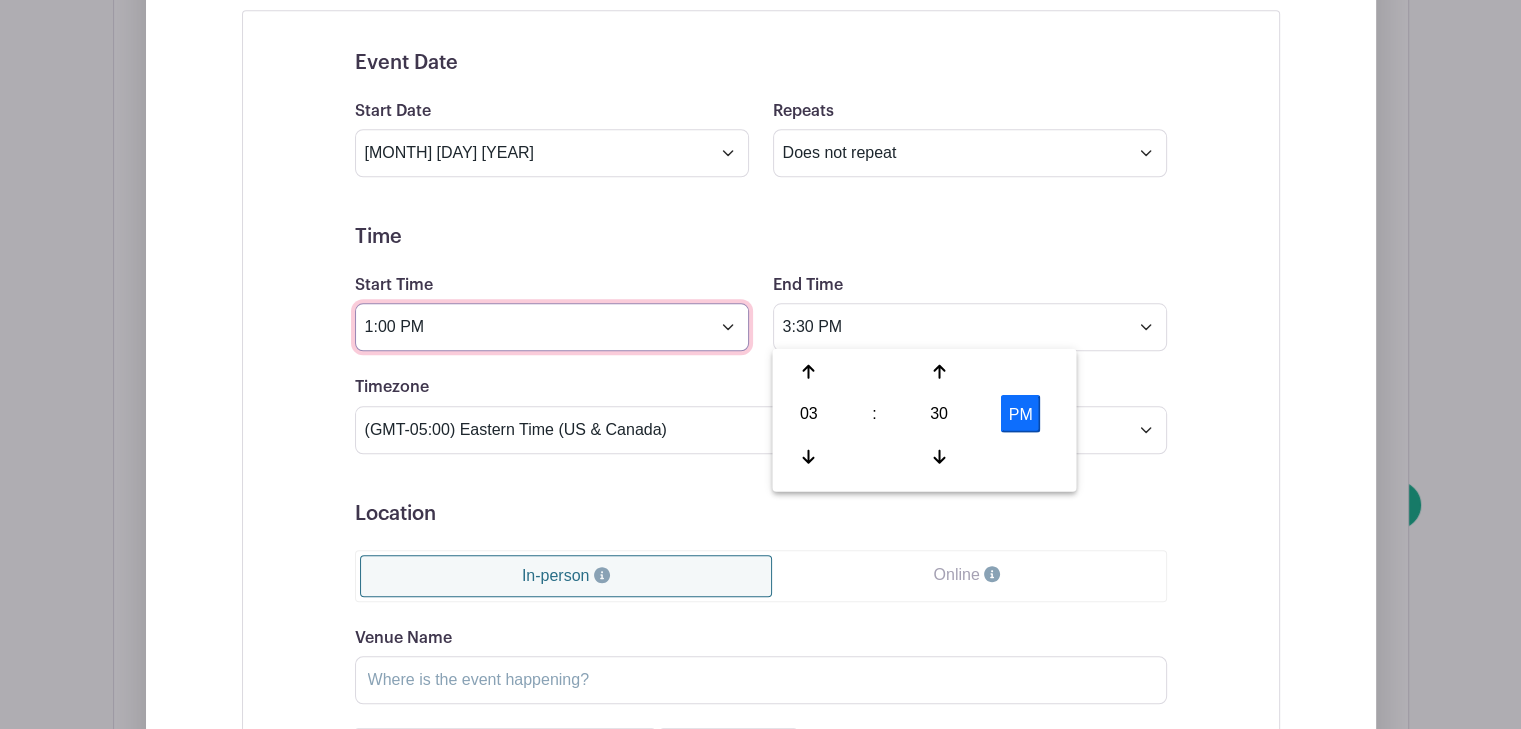click on "1:00 PM" at bounding box center (552, 327) 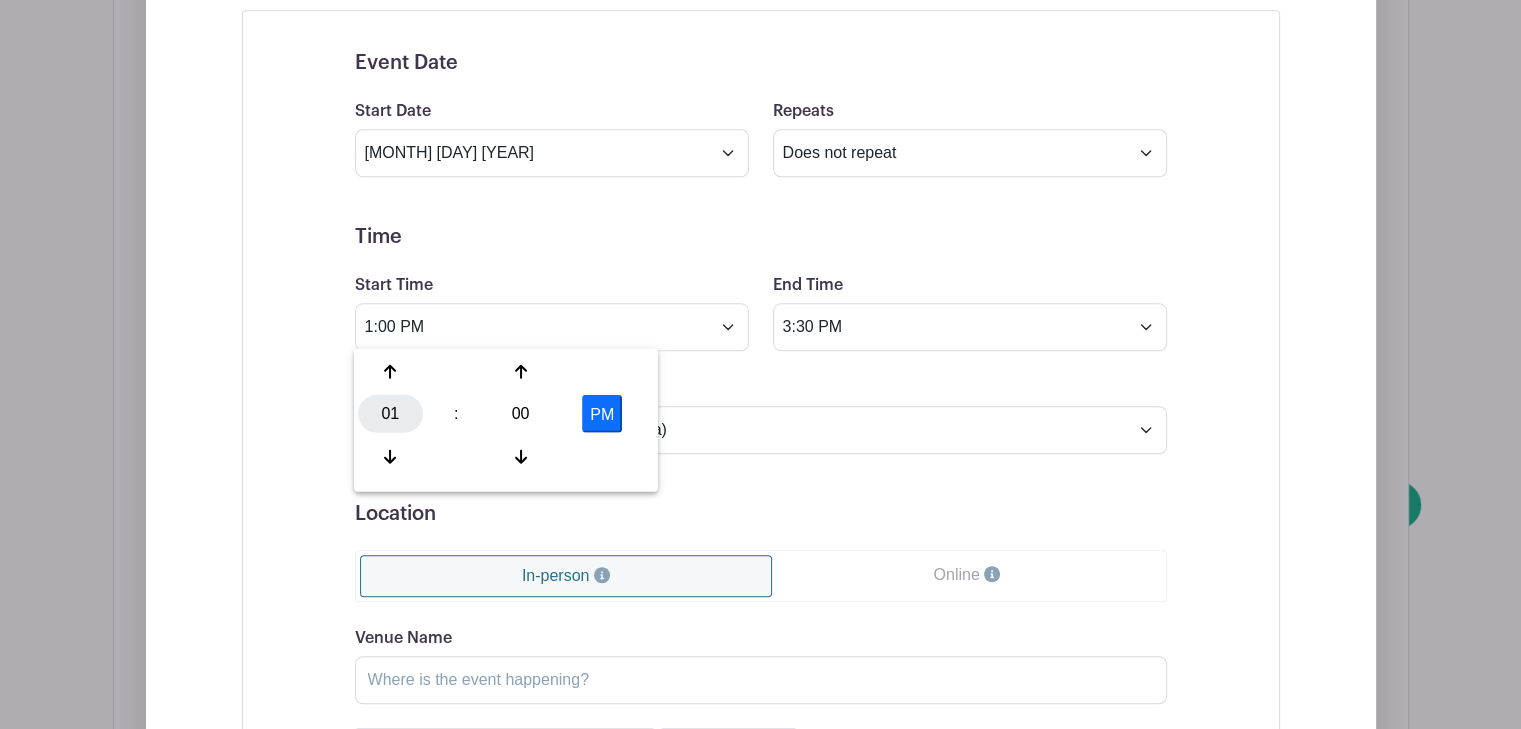 click on "01" at bounding box center [390, 414] 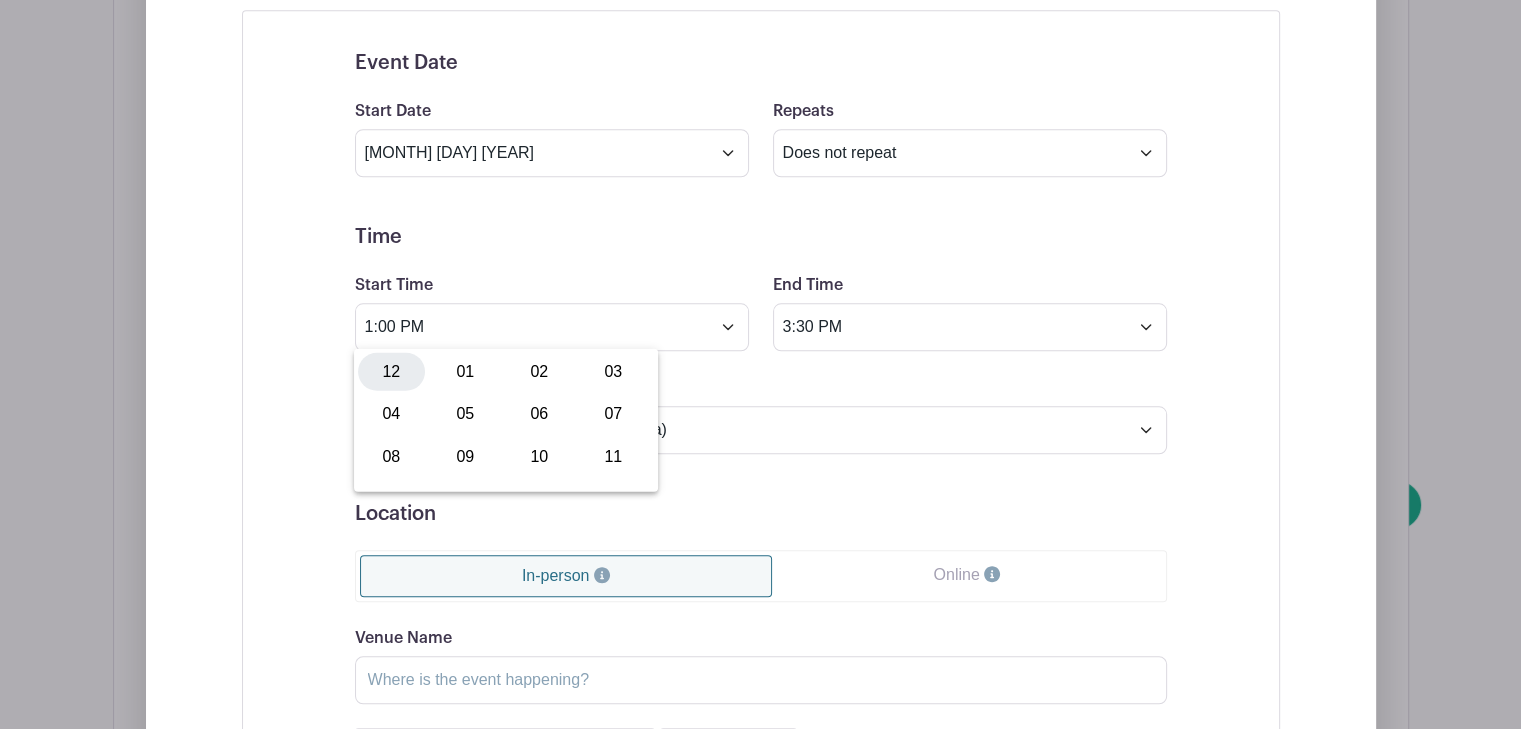 click on "12" at bounding box center (391, 371) 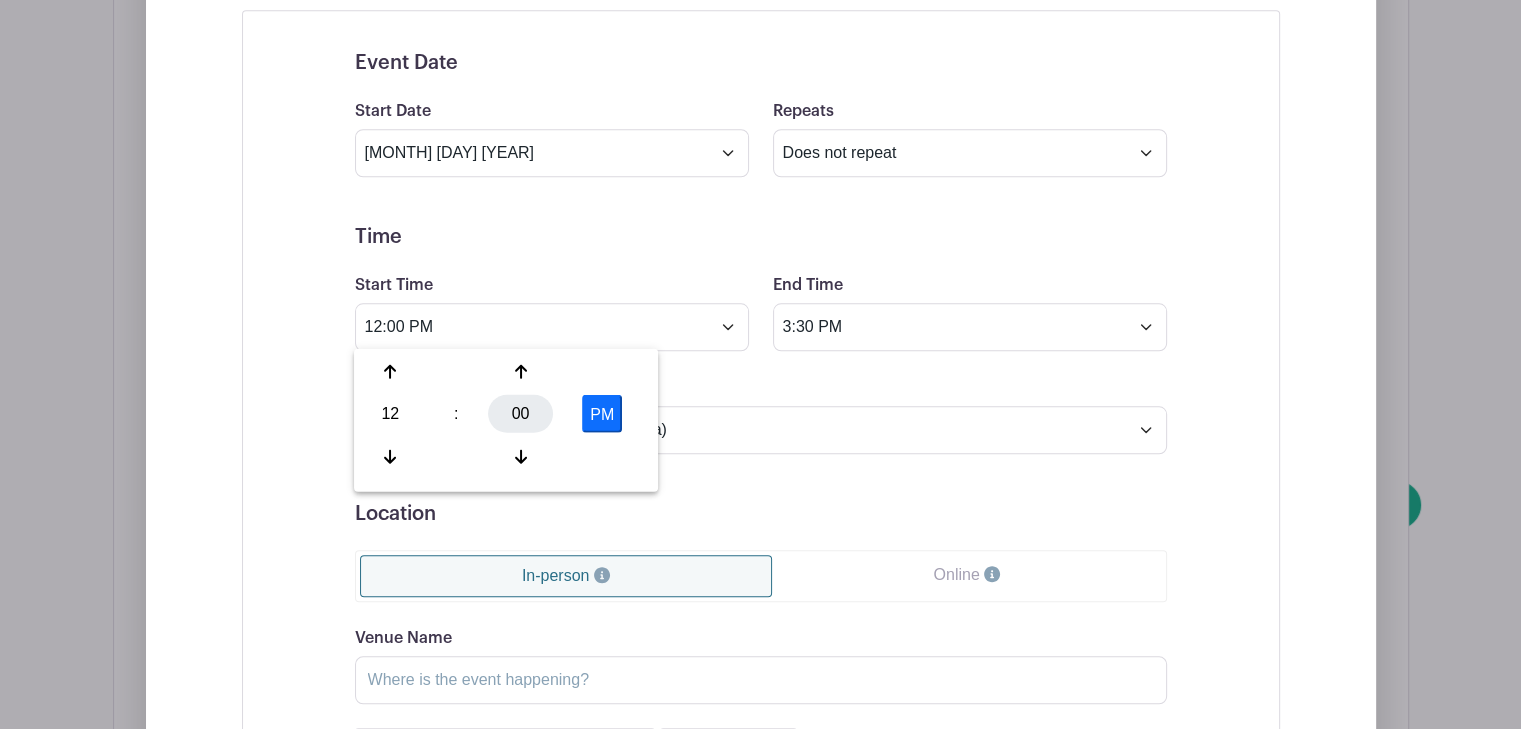 click on "00" at bounding box center (520, 414) 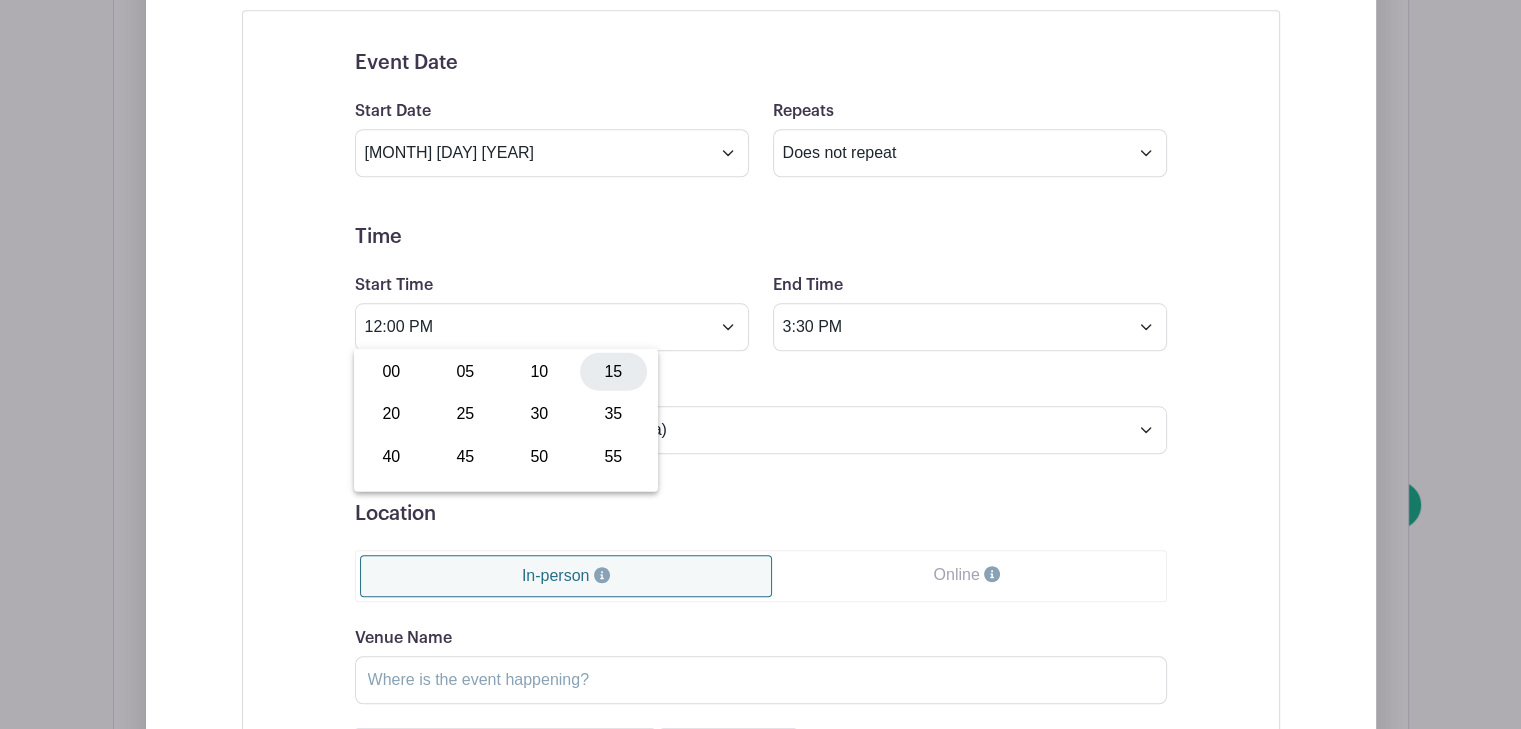 click on "15" at bounding box center [613, 371] 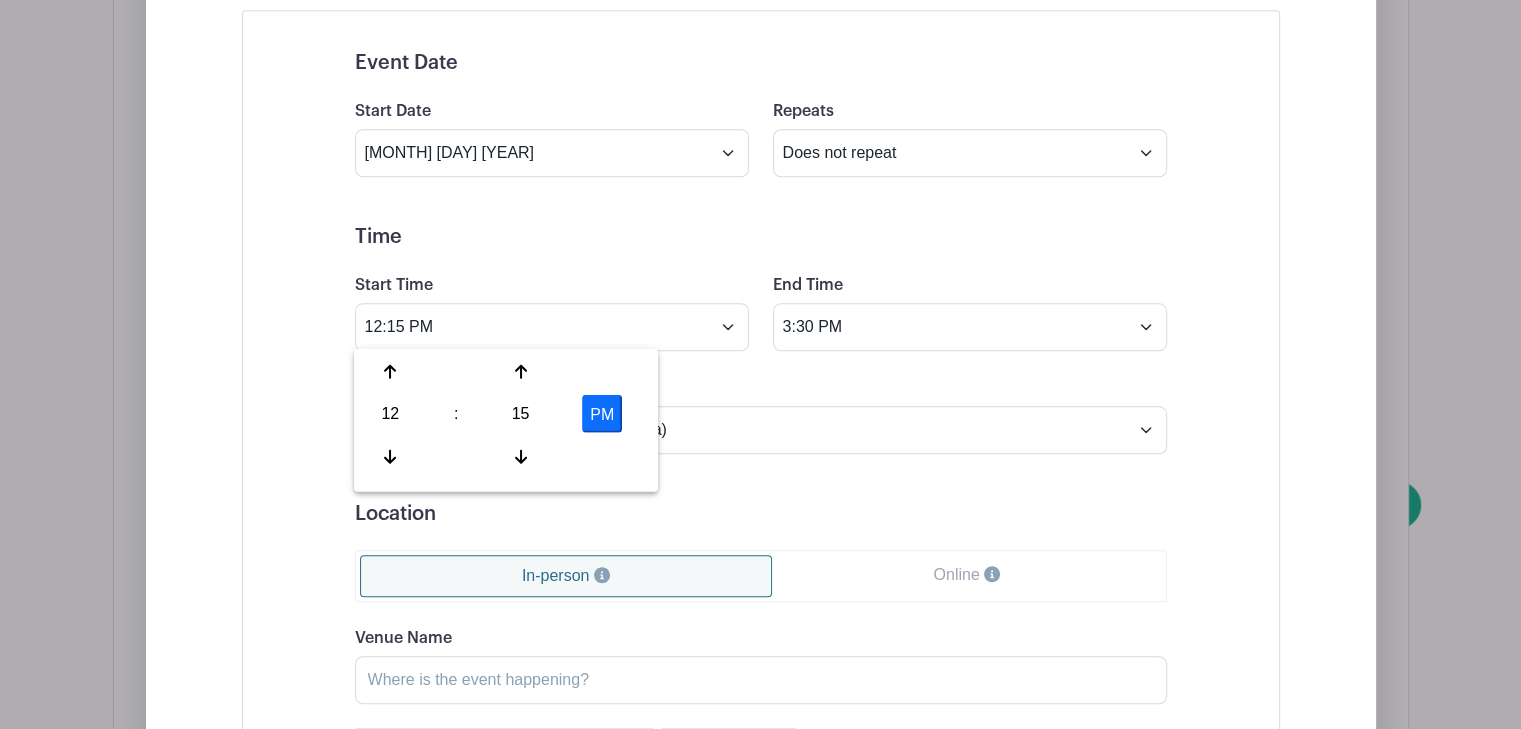 click on "Event Date
Start Date
[DATE]
Repeats
Does not repeat
Daily
Weekly
Monthly on day 21
Monthly on the third Sunday
Other...
End date
[DATE]
Repeats every
1
Day
Week
Monthly on day 21
Select Repeating Days
Sun
Mon
Tue
Wed
Thu
Fri
Sat
Time
Start Time
[TIME]
End Time
[TIME]
Timezone
(GMT-12:00) International Date Line West
(GMT-11:00) American Samoa
(GMT-11:00) Midway Island" at bounding box center (761, 528) 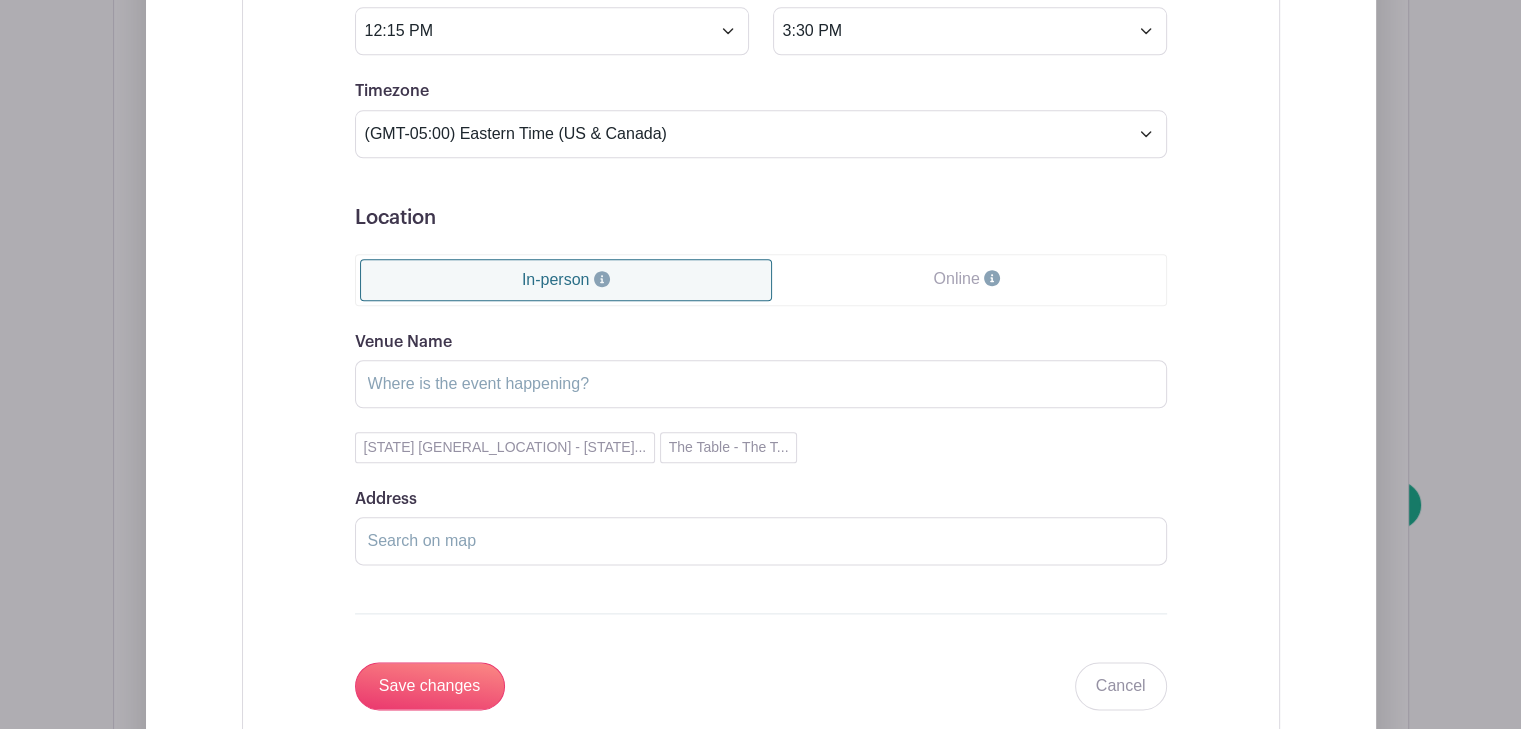 scroll, scrollTop: 2300, scrollLeft: 0, axis: vertical 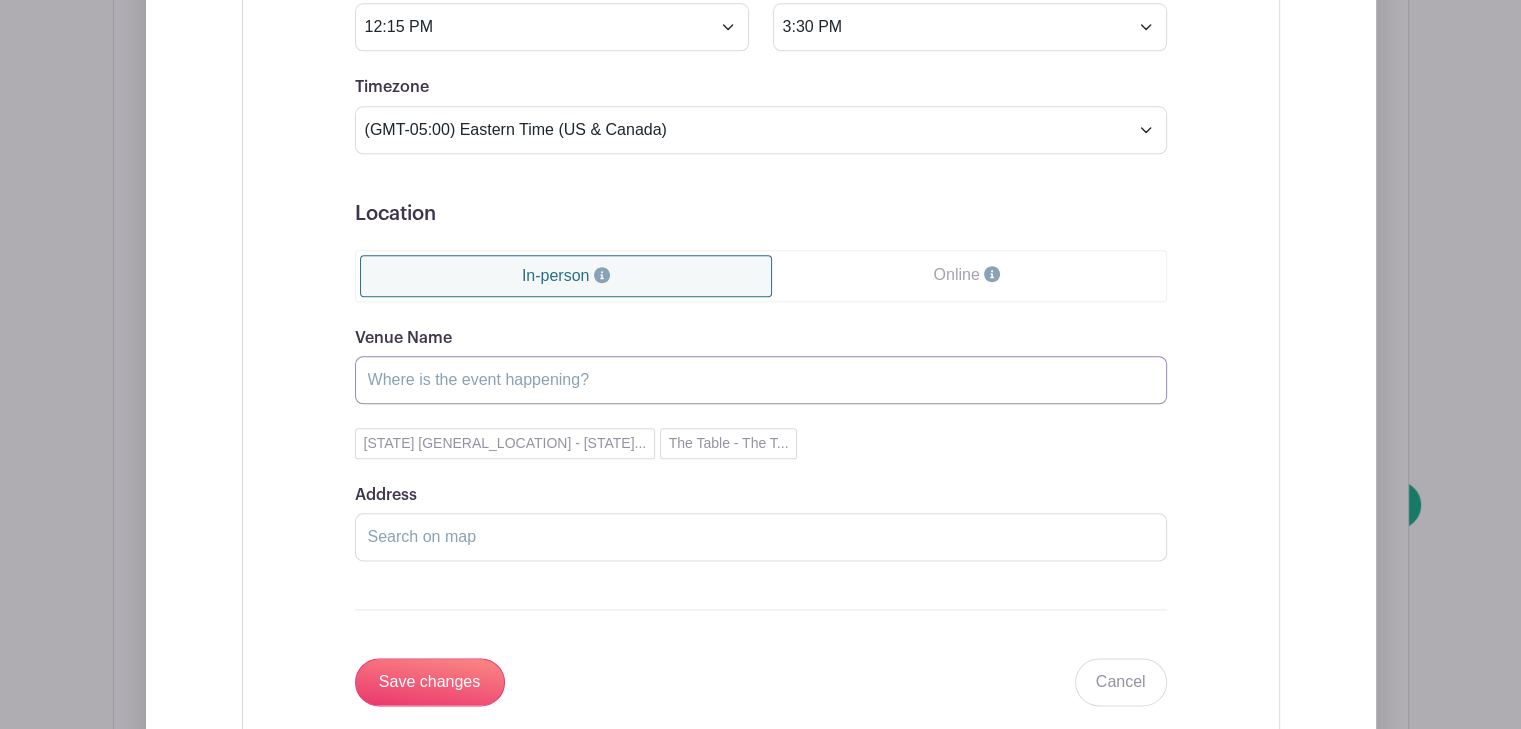click on "Venue Name" at bounding box center [761, 380] 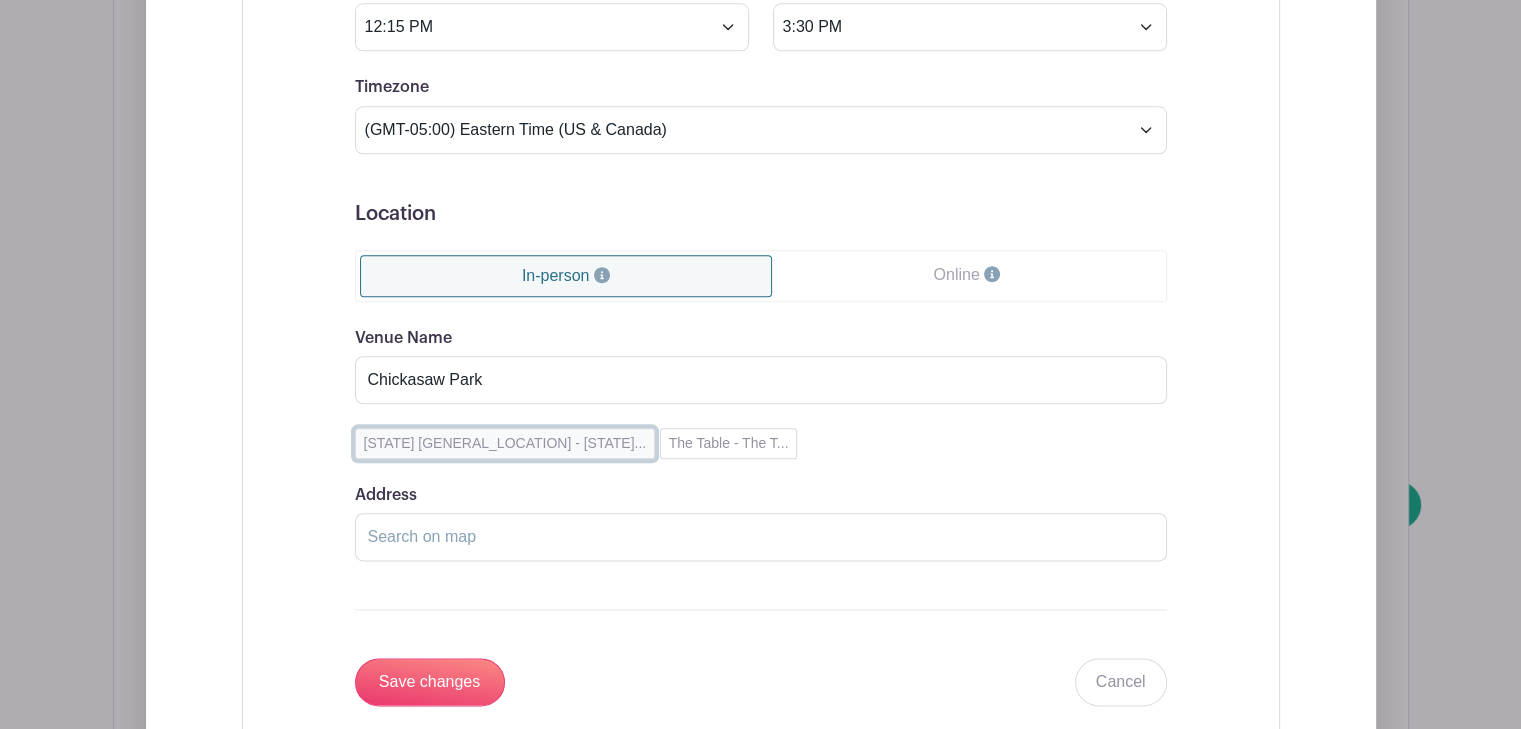 click on "[STATE] [GENERAL_LOCATION] - [STATE]..." at bounding box center (505, 443) 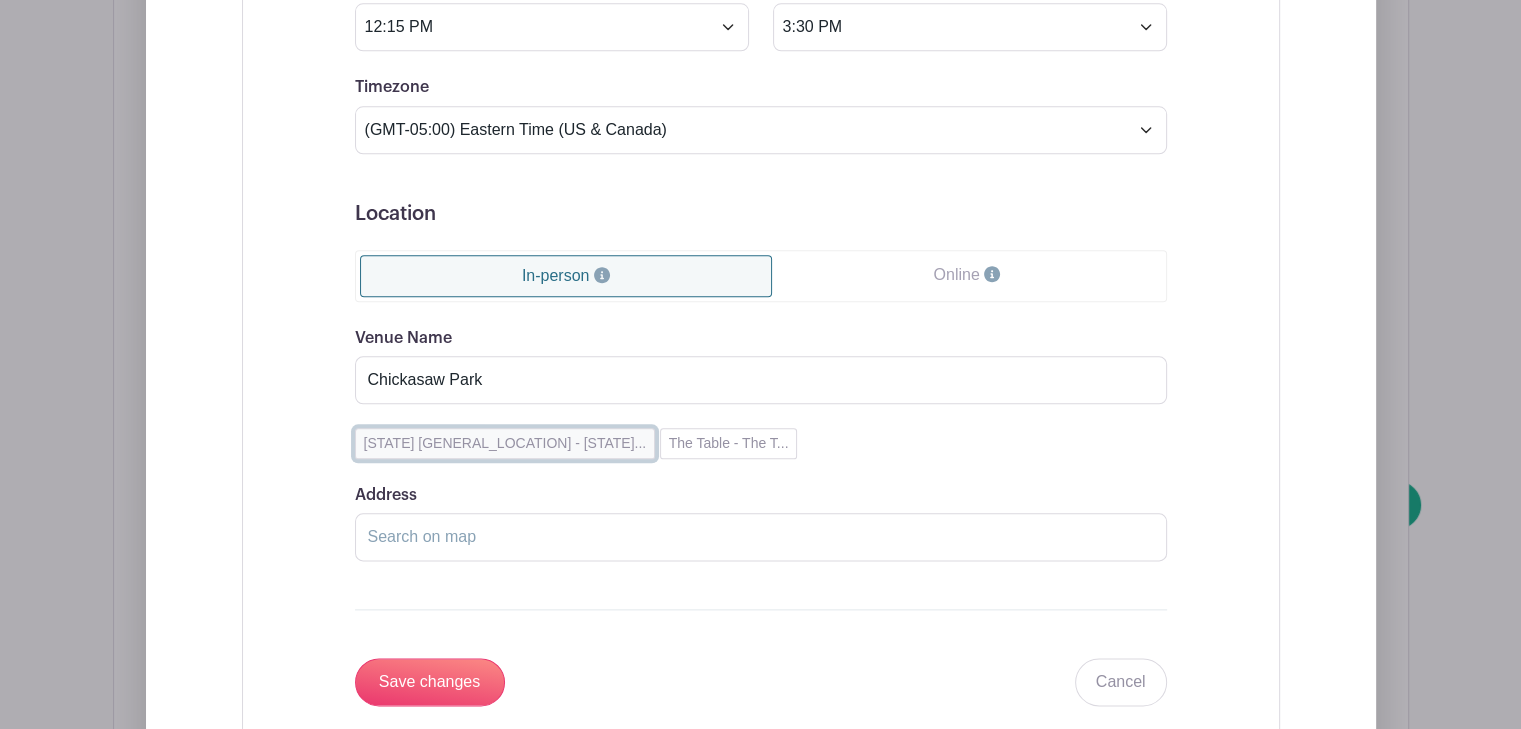 type on "[STATE] [GENERAL_LOCATION]" 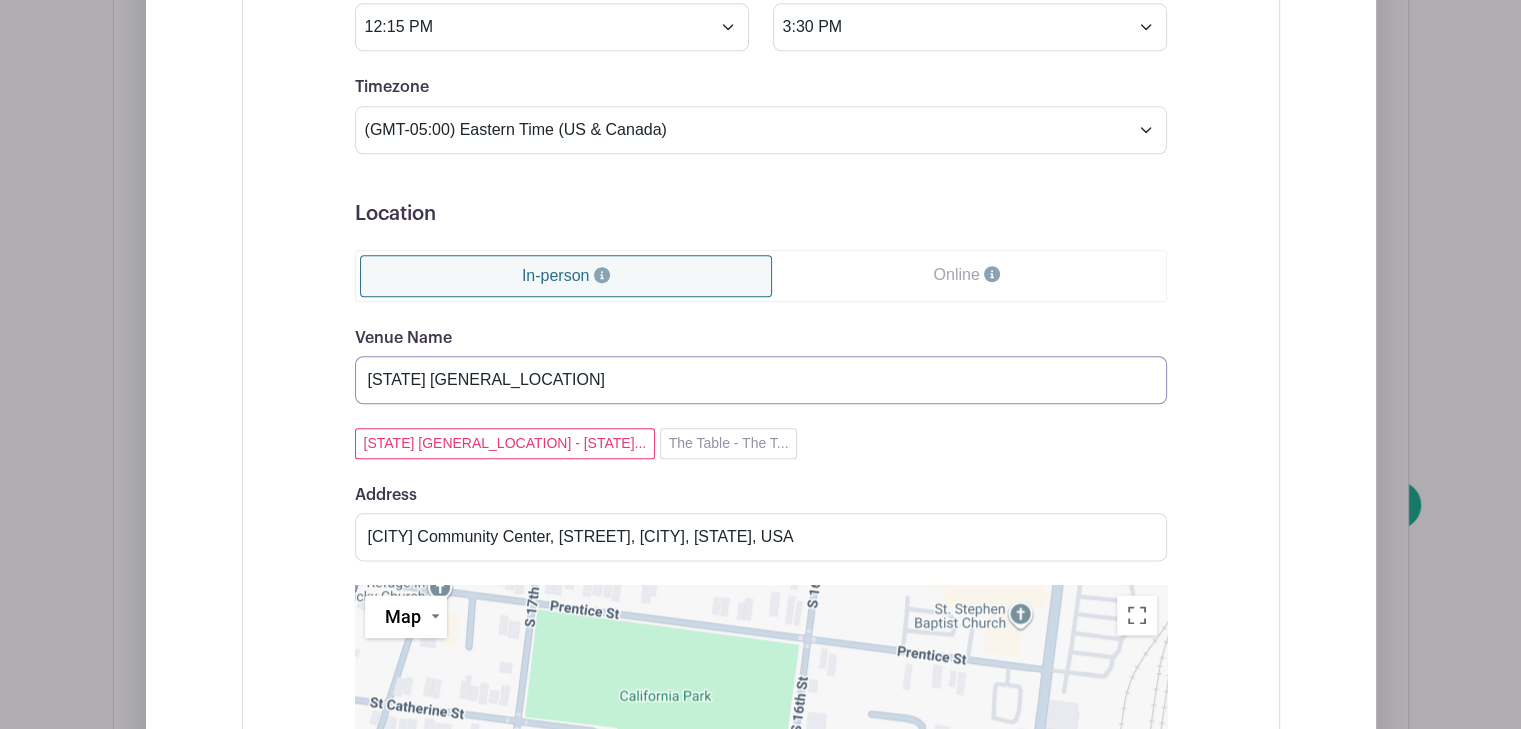 click on "[STATE] [GENERAL_LOCATION]" at bounding box center (761, 380) 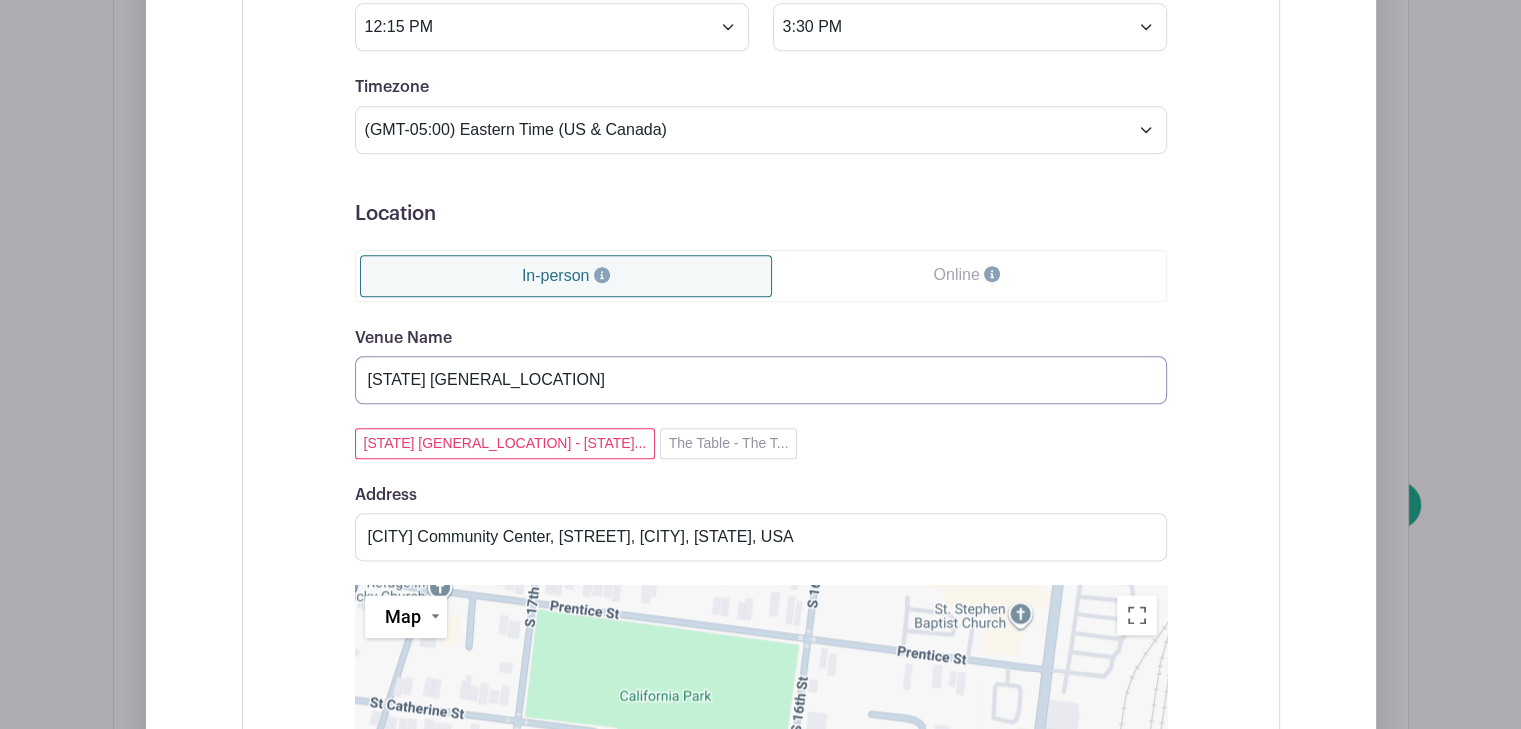 click on "Dates and Locations
Sunday, [DATE] at [TIME] to [TIME]  (Eastern Time (US & Canada))
[CITY] Community Center ,
[CITY] Community Center, [STREET], [CITY], [STATE], USA
Saturday, [DATE] at [TIME] to [TIME]  (Eastern Time (US & Canada))" at bounding box center [761, 194] 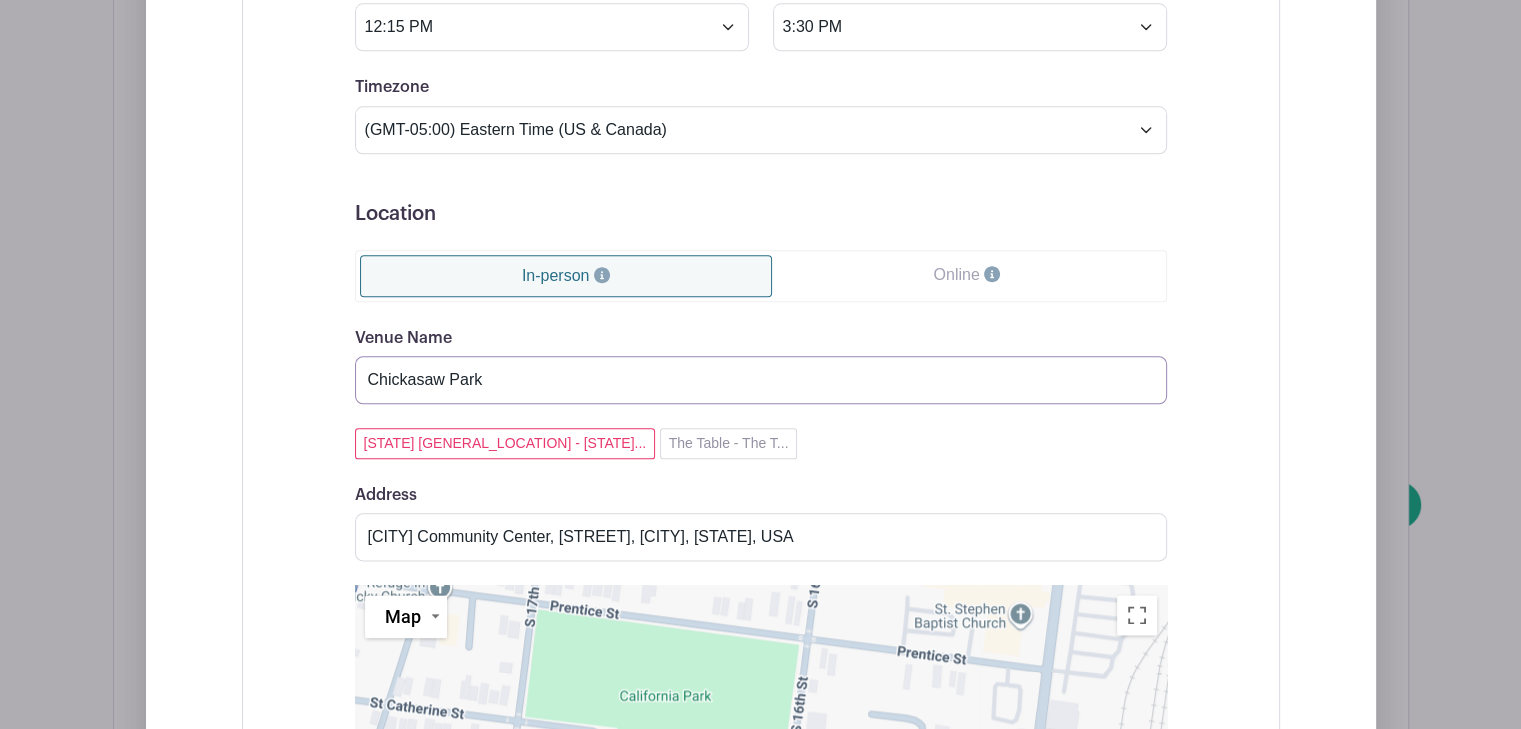 type on "Chickasaw Park" 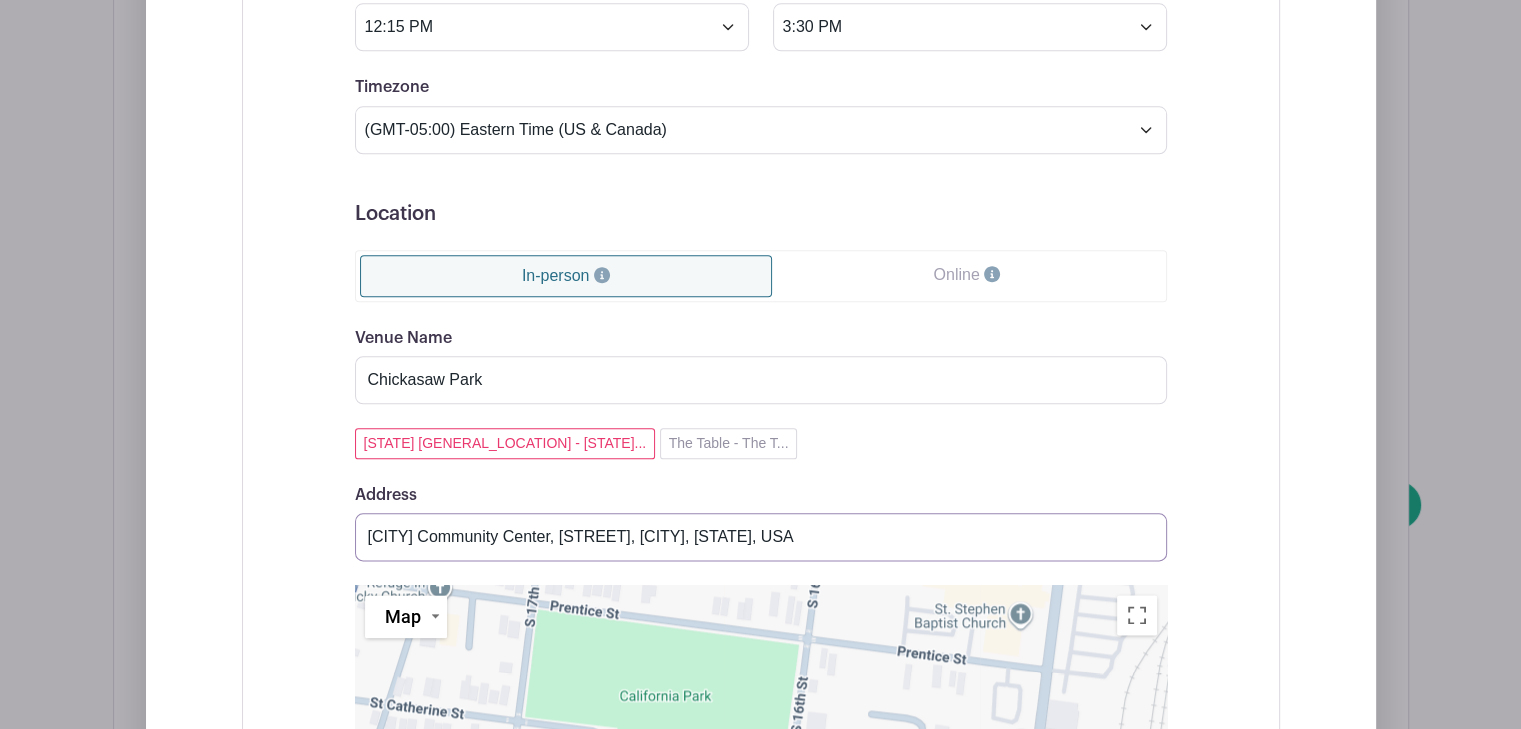 click on "[CITY] Community Center, [STREET], [CITY], [STATE], USA" at bounding box center [761, 537] 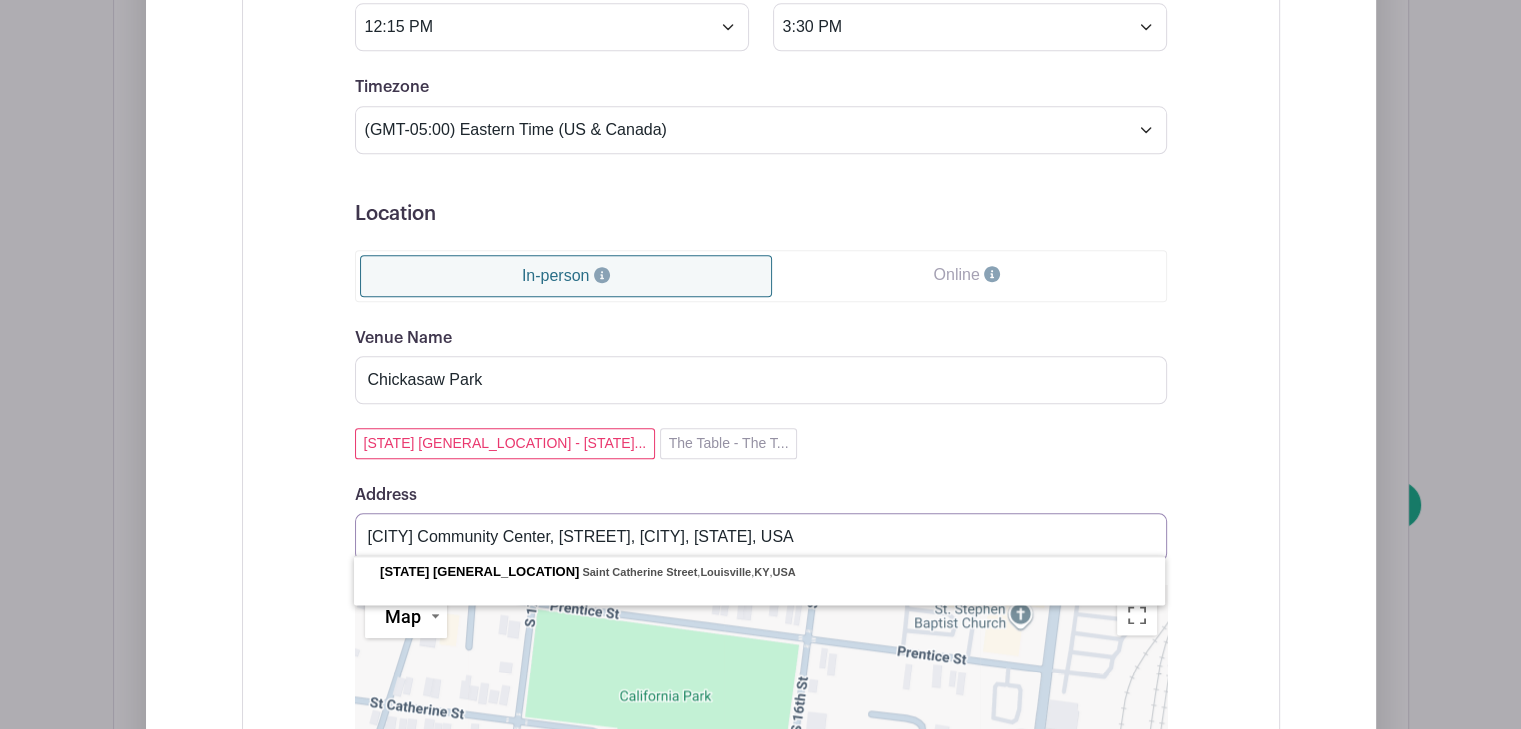 click on "[CITY] Community Center, [STREET], [CITY], [STATE], USA" at bounding box center [761, 537] 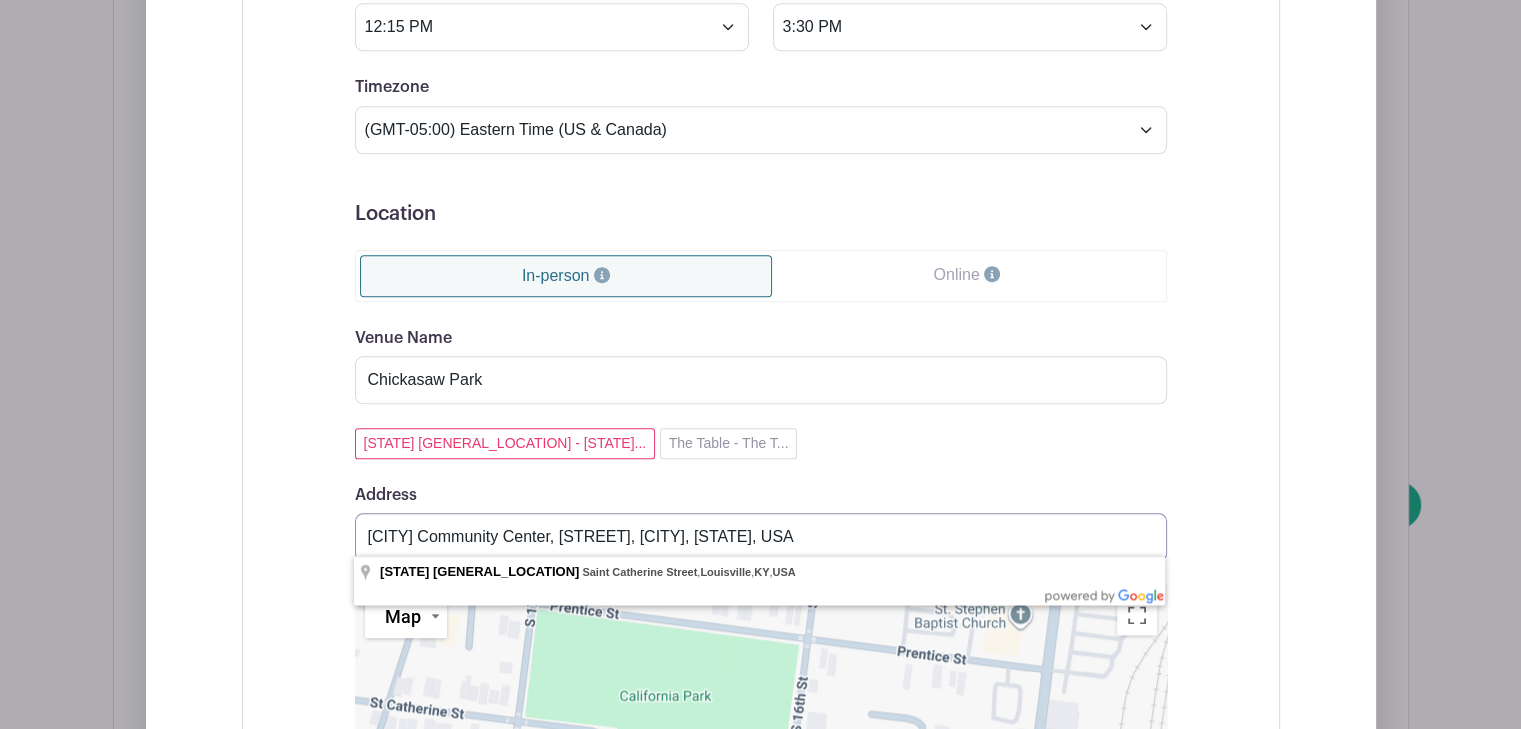 click on "[CITY] Community Center, [STREET], [CITY], [STATE], USA" at bounding box center [761, 537] 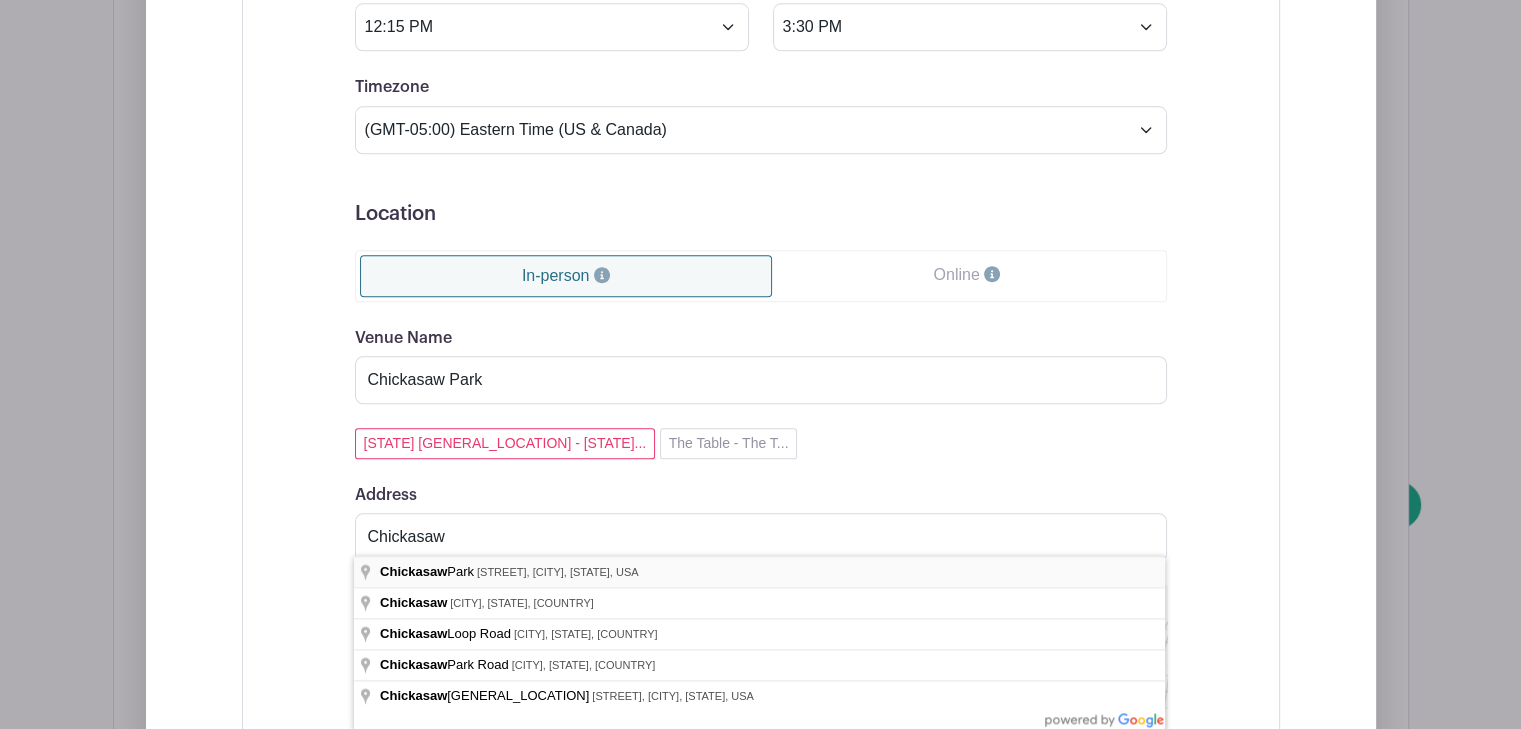 type on "[STREET], [STREET], [CITY], [STATE], [COUNTRY]" 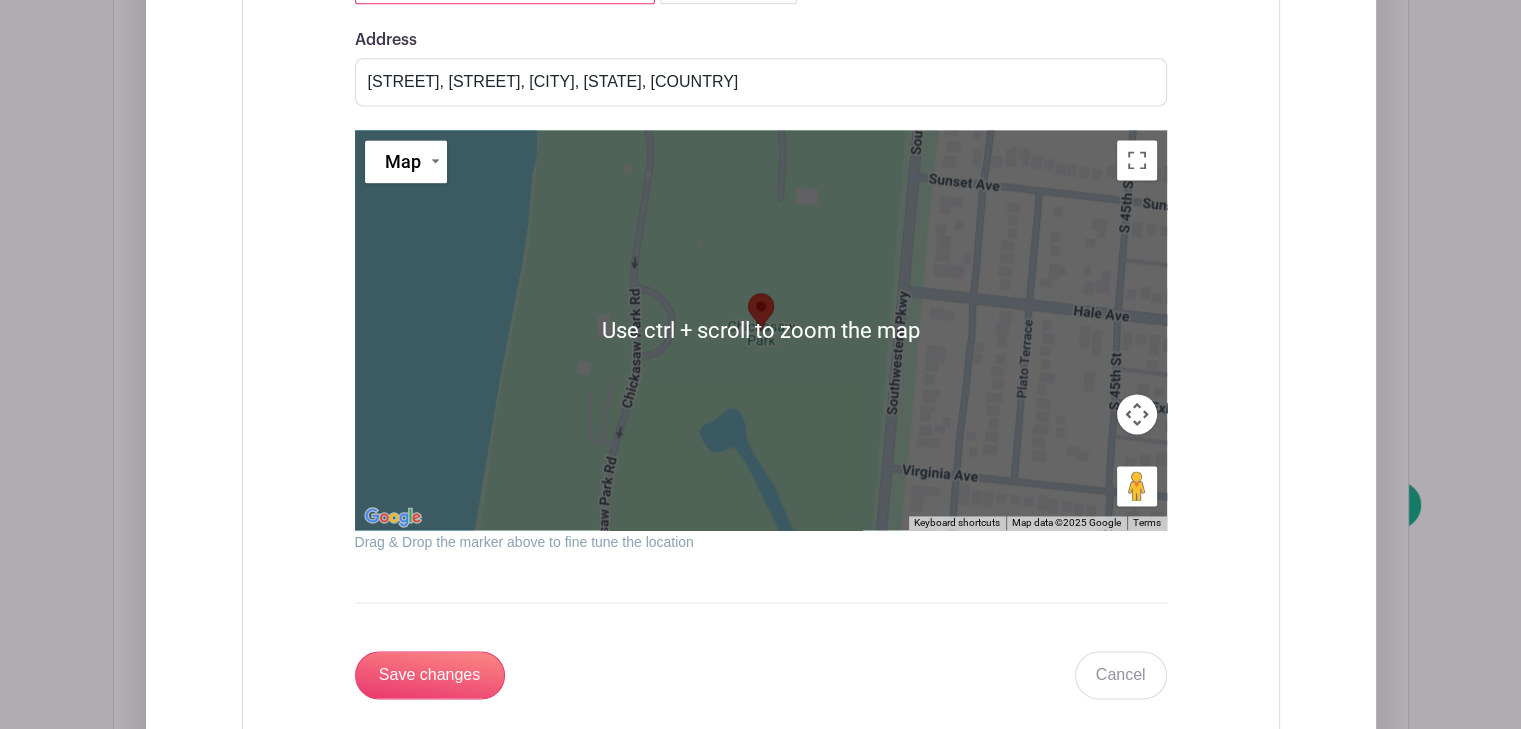 scroll, scrollTop: 2800, scrollLeft: 0, axis: vertical 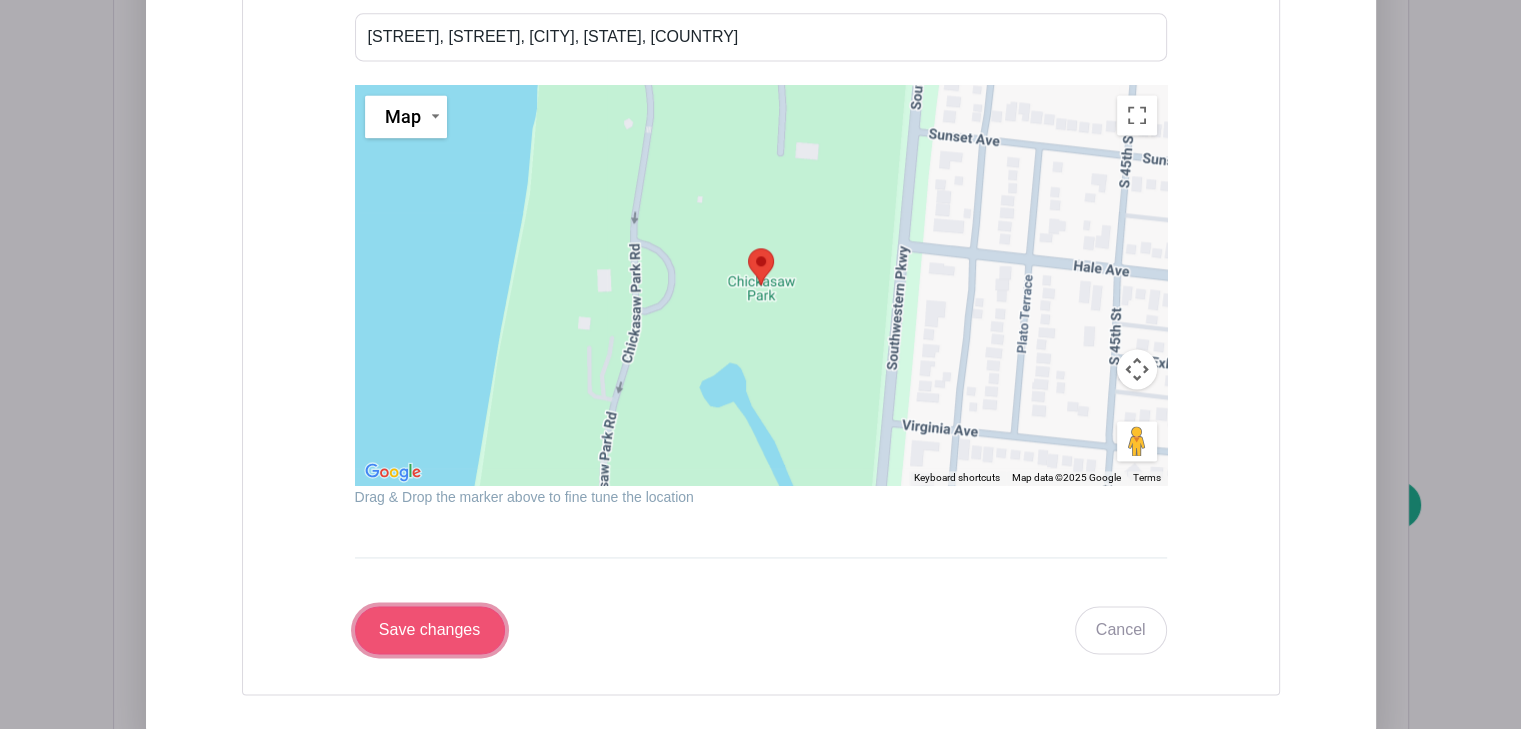 click on "Save changes" at bounding box center (430, 630) 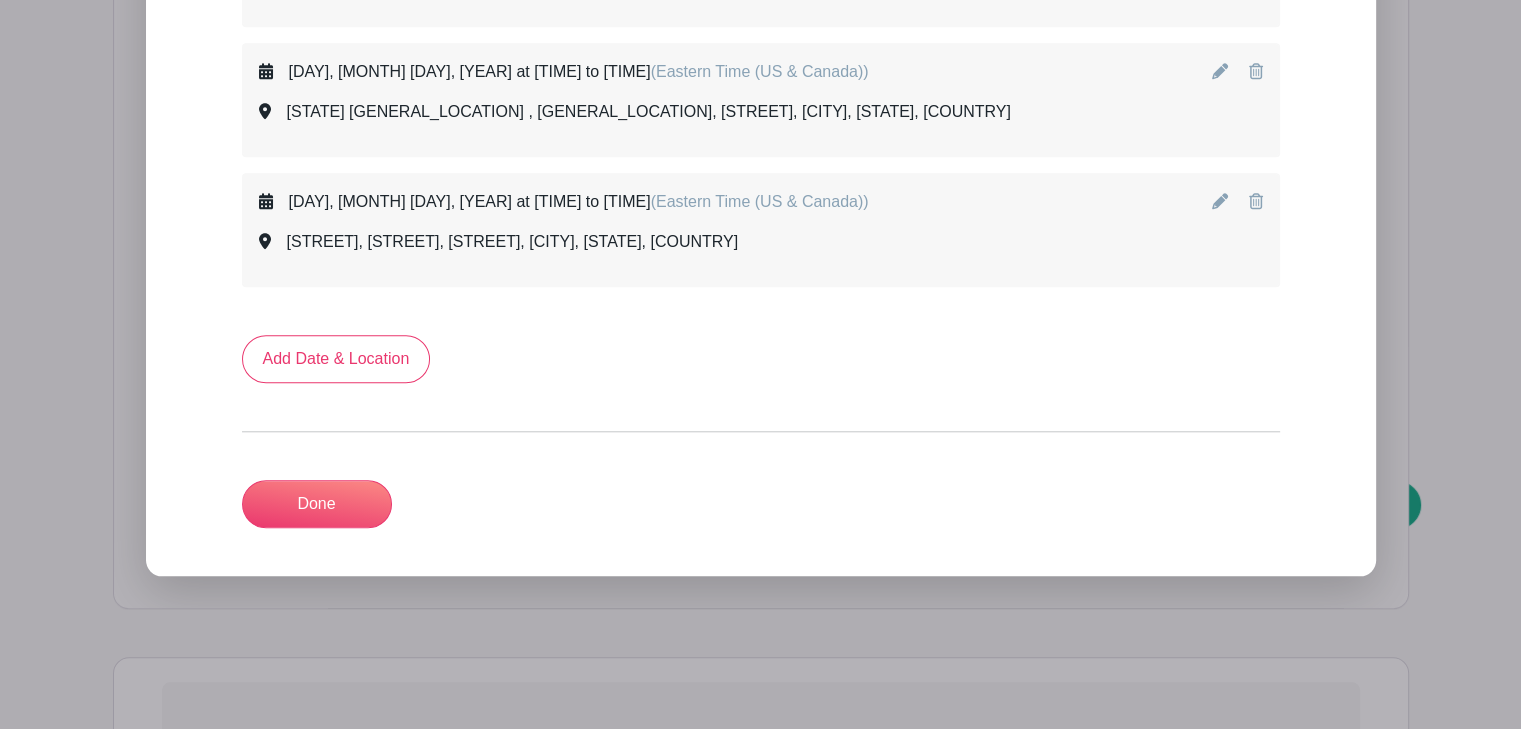 scroll, scrollTop: 1748, scrollLeft: 0, axis: vertical 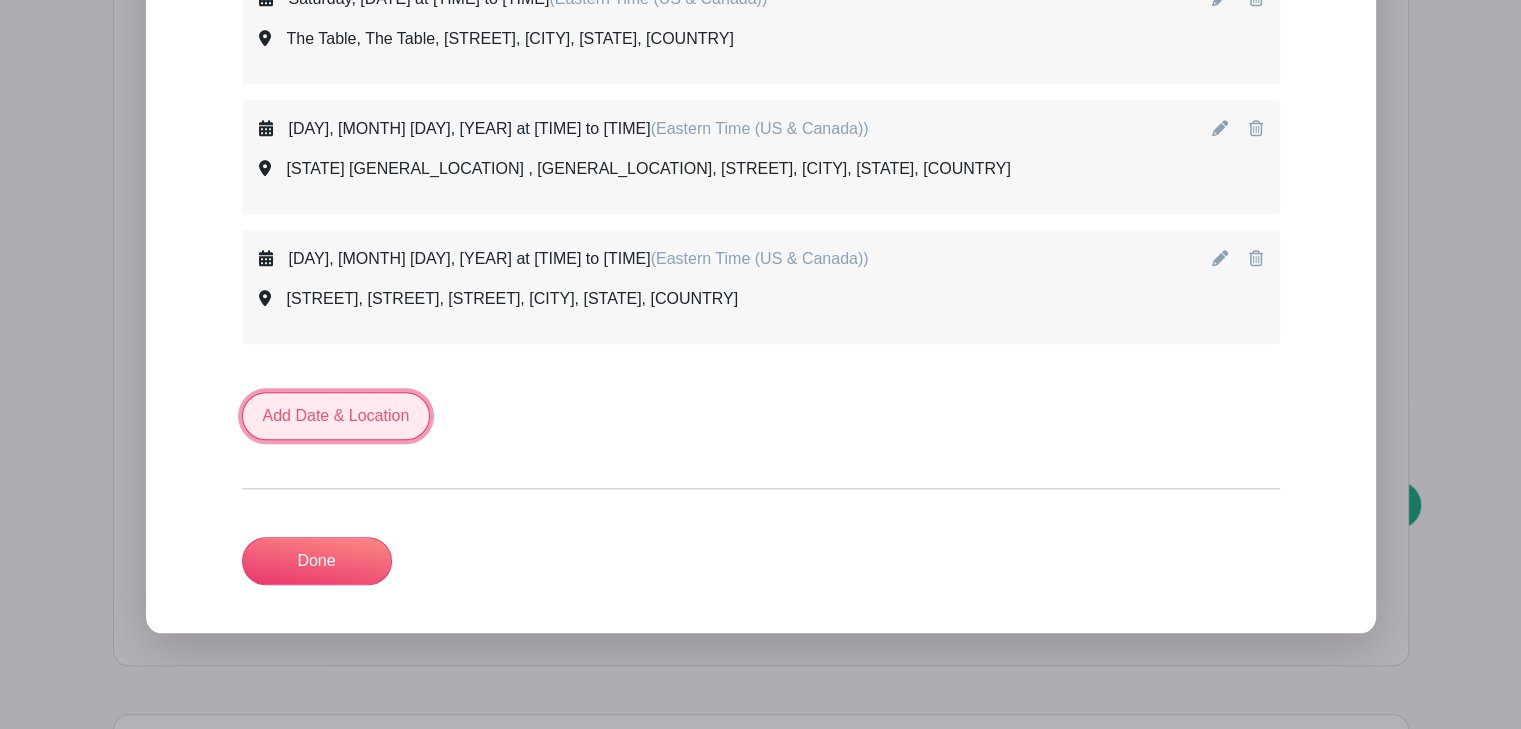 click on "Add Date & Location" at bounding box center [336, 416] 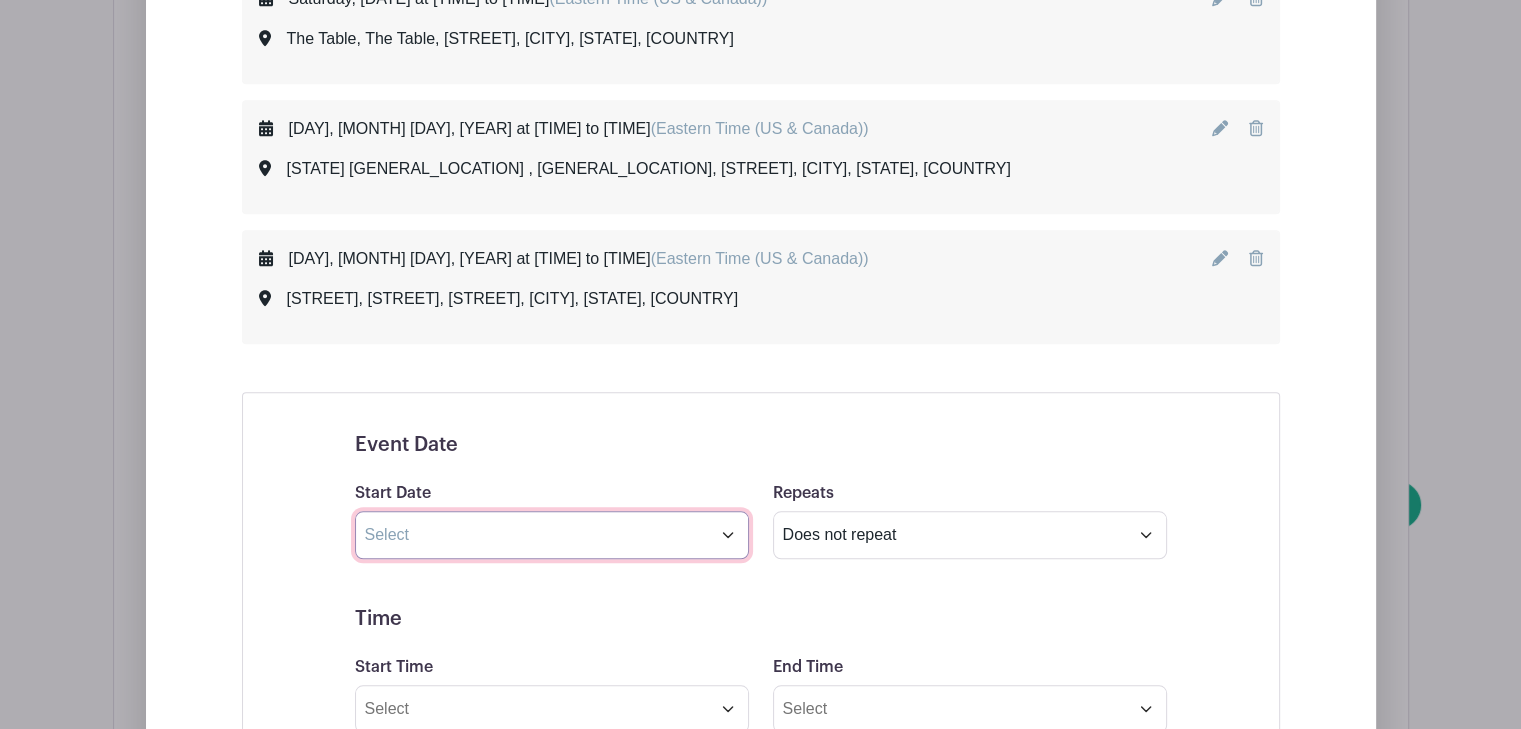 click at bounding box center [552, 535] 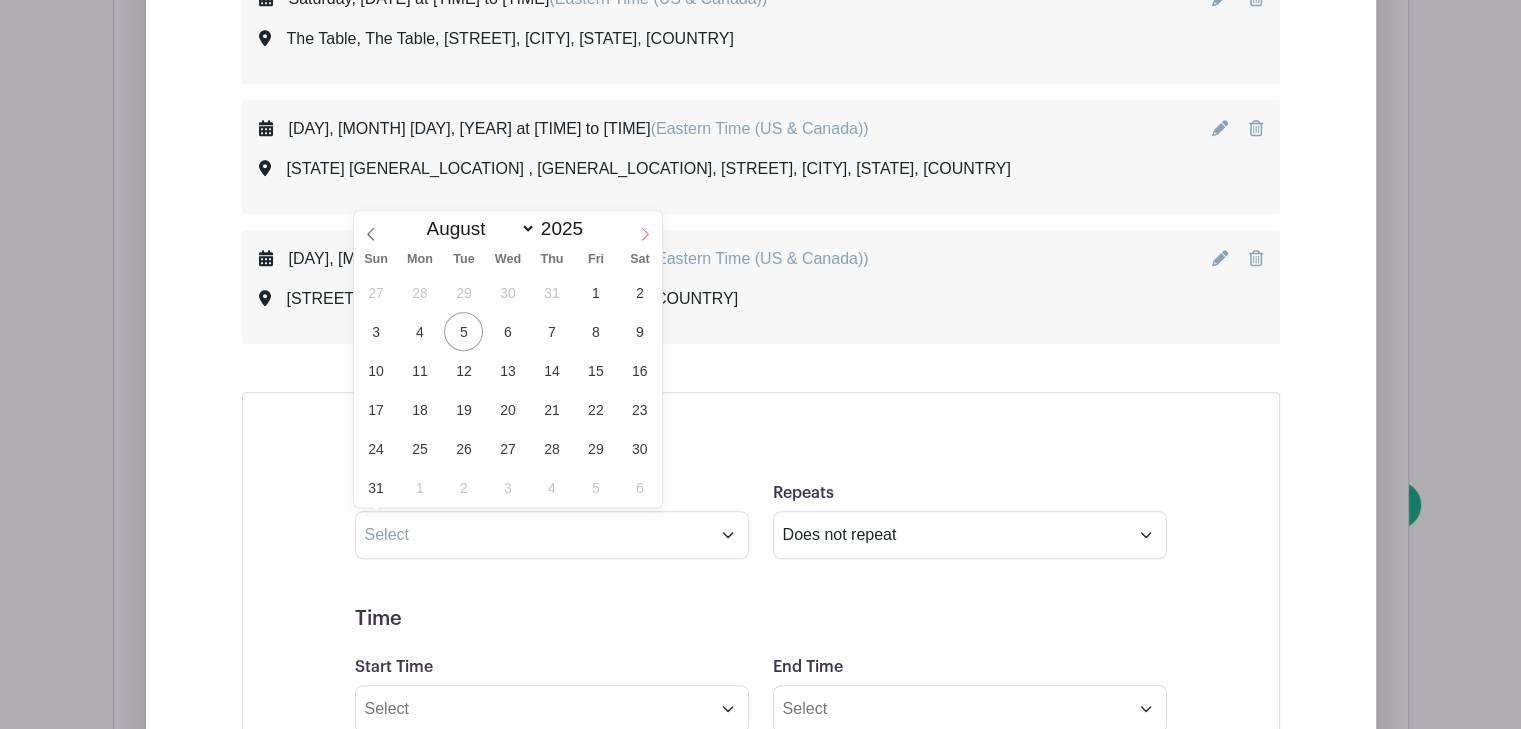 click 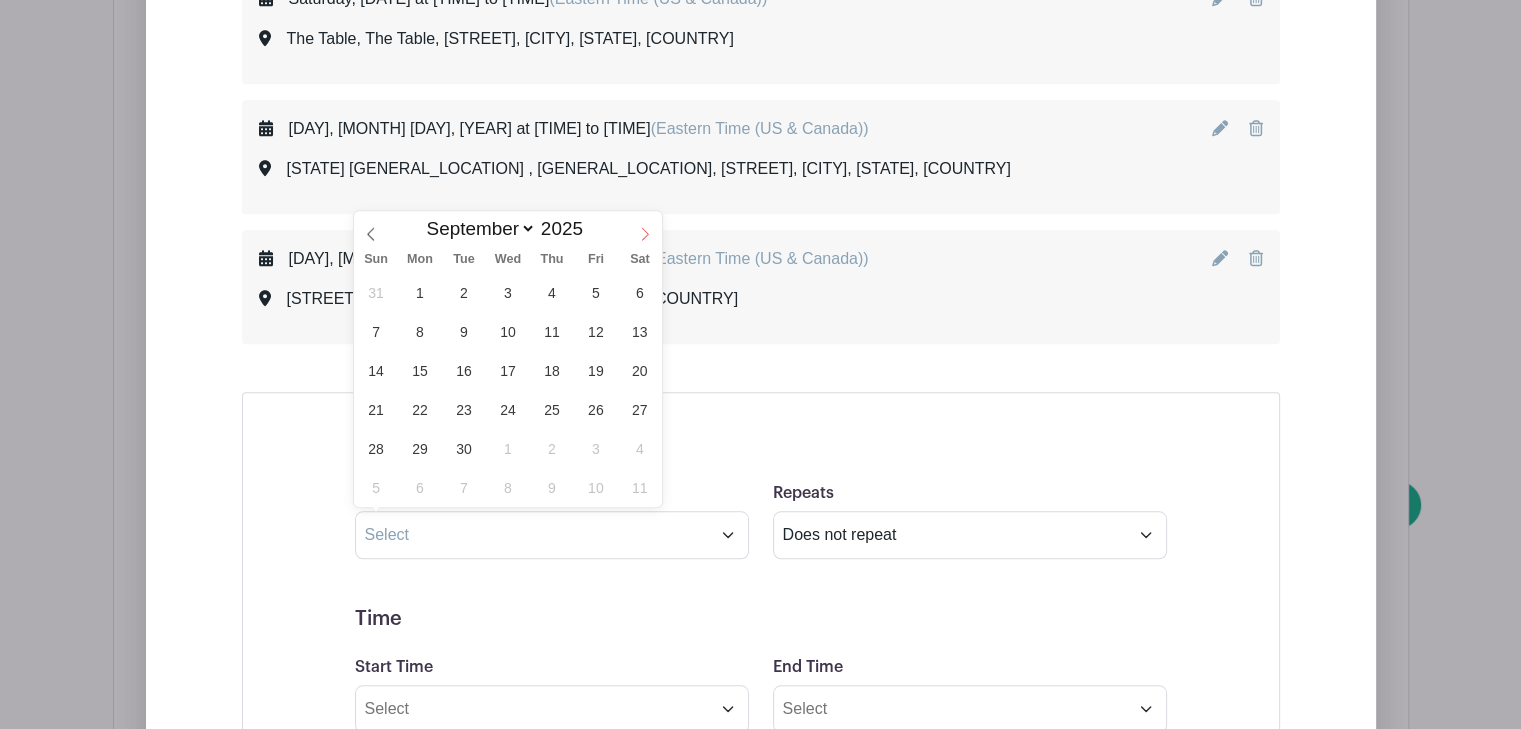 click 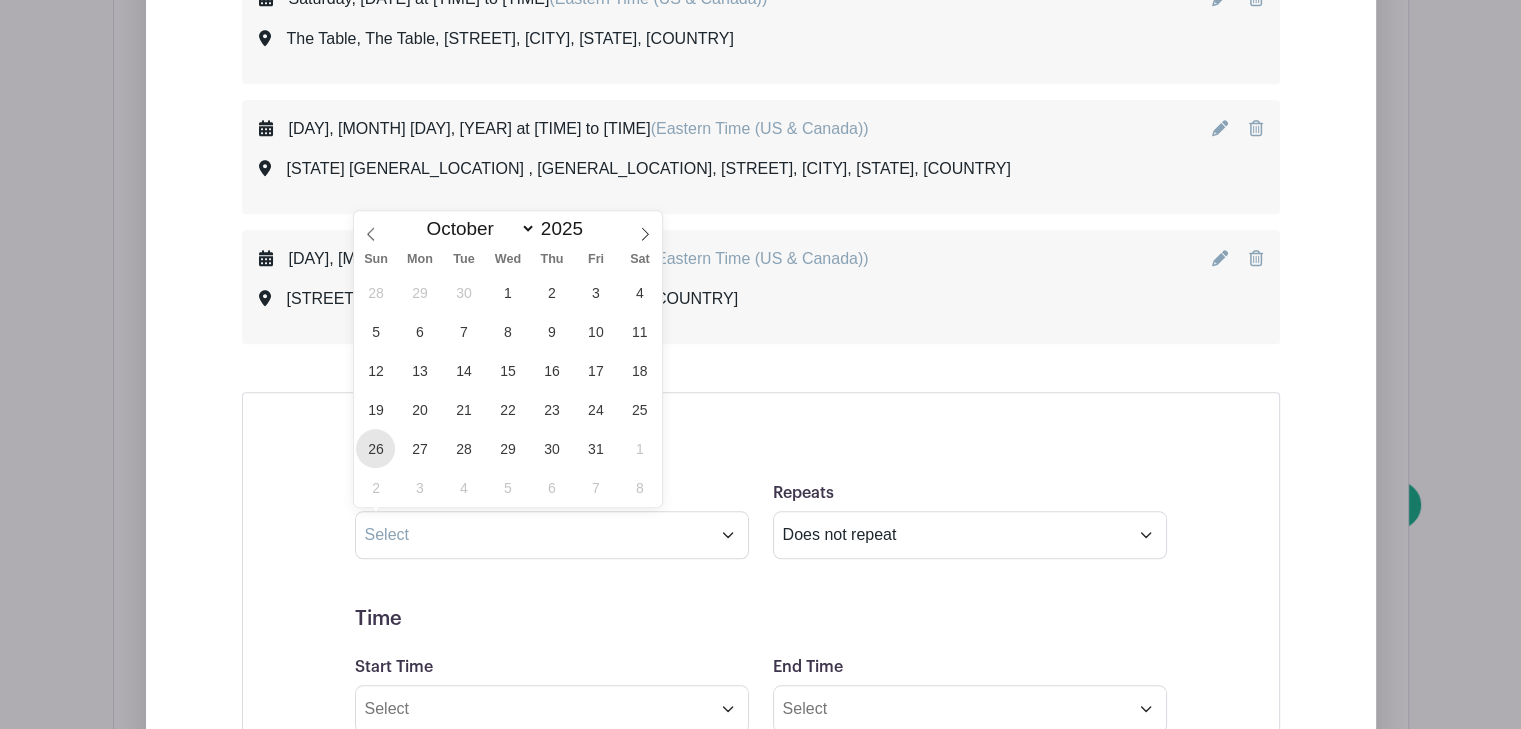click on "26" at bounding box center (375, 448) 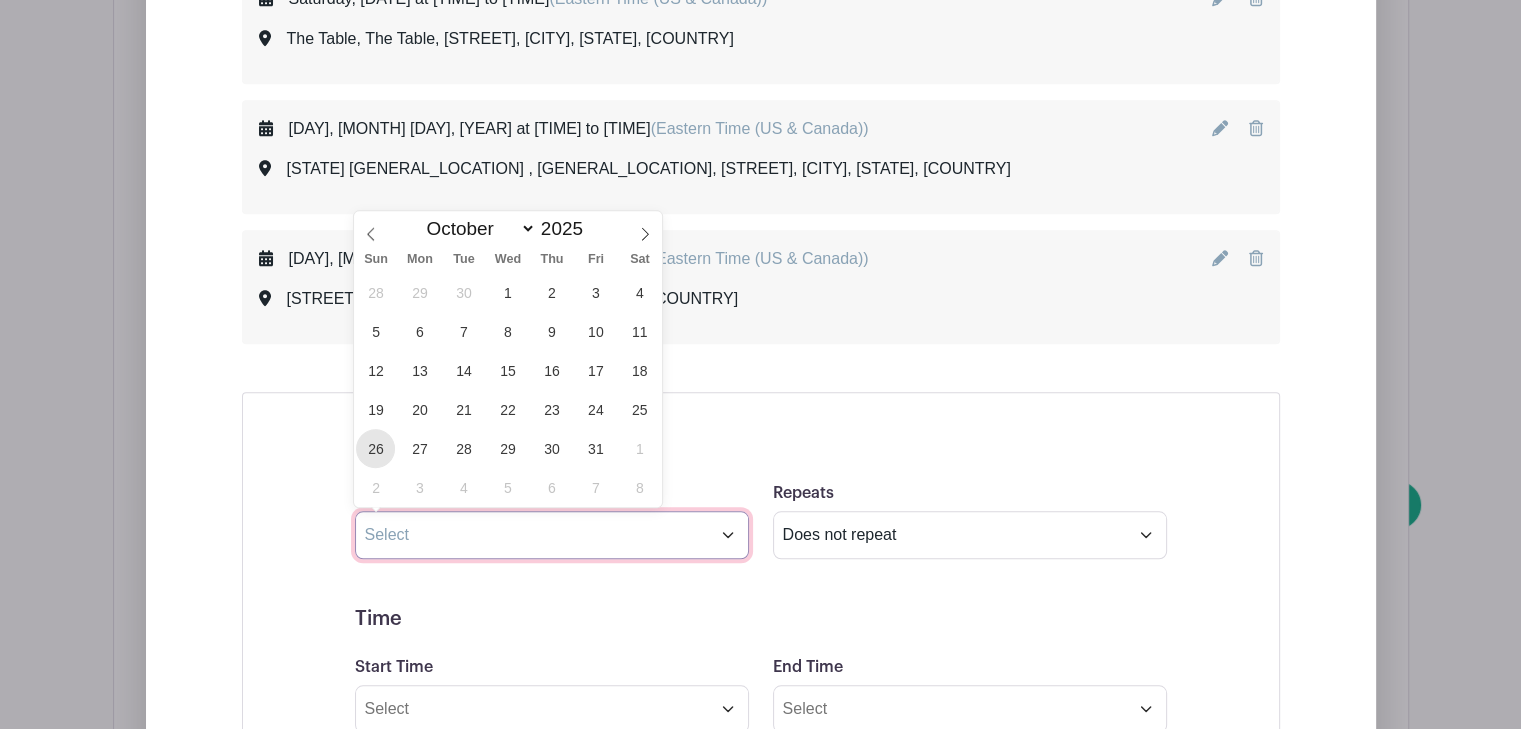 type on "[ROLE]" 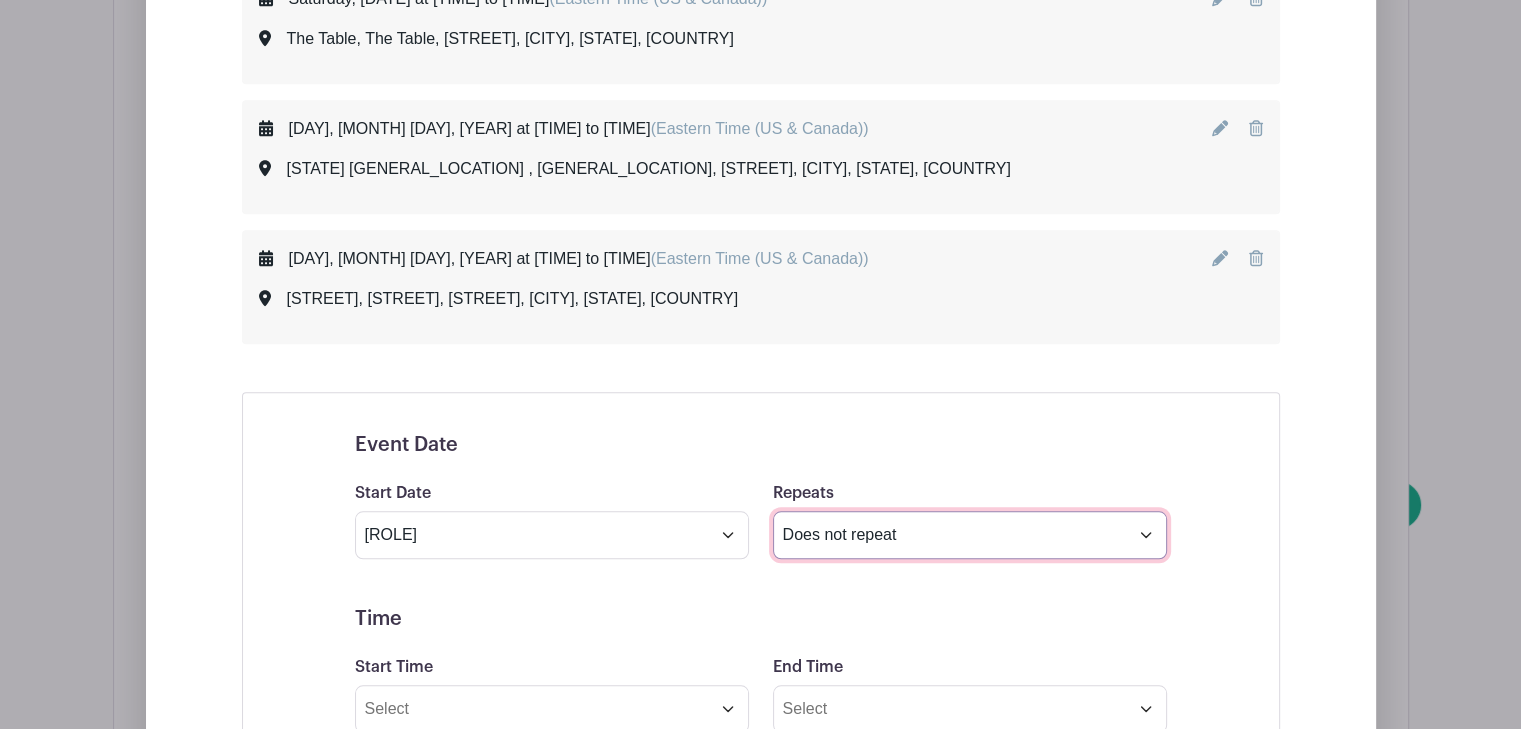click on "Does not repeat
Daily
Weekly
Monthly on day 26
Monthly on the fourth Sunday
Other..." at bounding box center (970, 535) 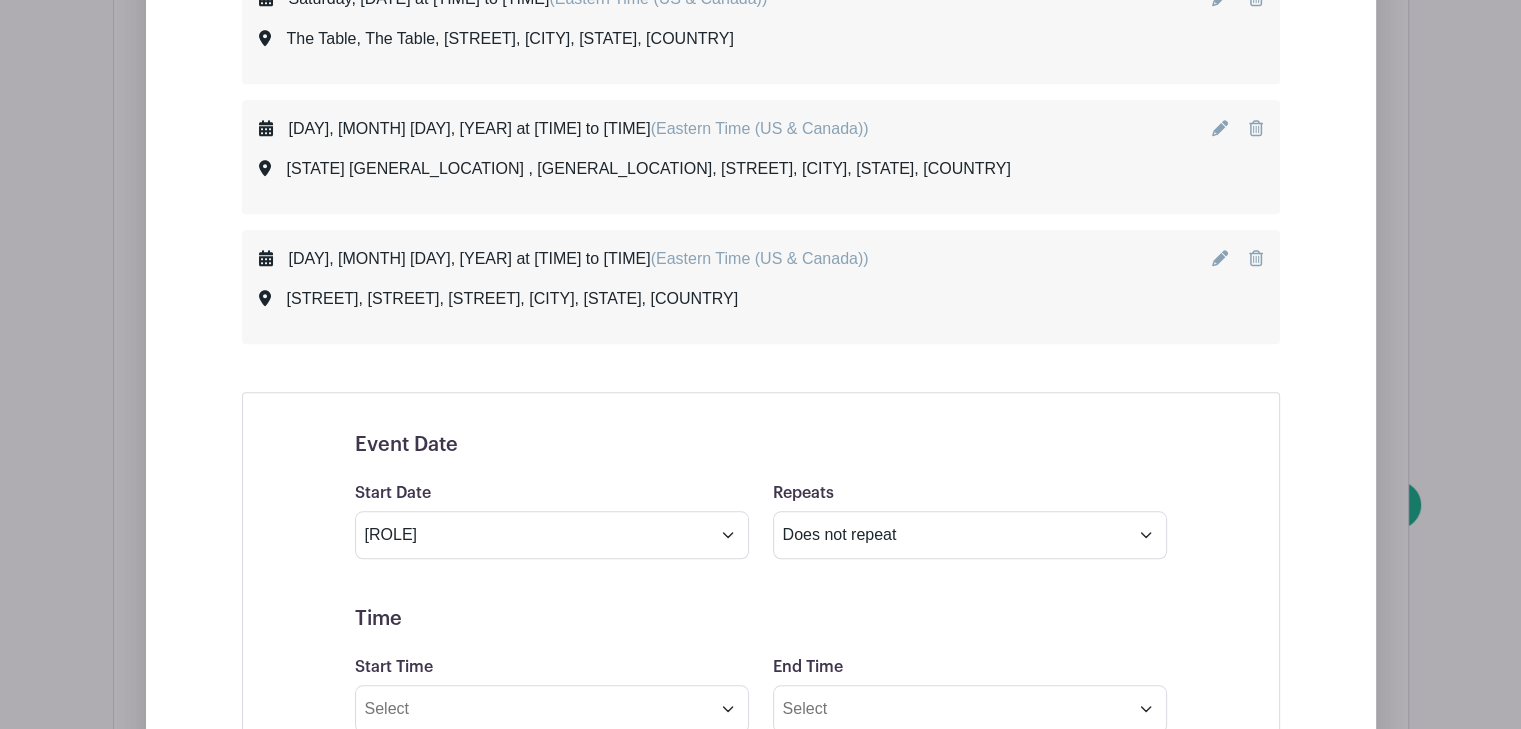 click on "Event Date
Start Date
[DATE]
Repeats
Does not repeat
Daily
Weekly
Monthly on day 26
Monthly on the fourth Sunday
Other...
End date
[DATE]
Repeats every
1
Day
Week
Monthly on day 26
Select Repeating Days
Sun
Mon
Tue
Wed
Thu
Fri
Sat
Time
Start Time
End Time
Timezone
(GMT-12:00) International Date Line West
(GMT-11:00) American Samoa
(GMT-11:00) Midway Island
(GMT-10:00) Hawaii" at bounding box center [761, 910] 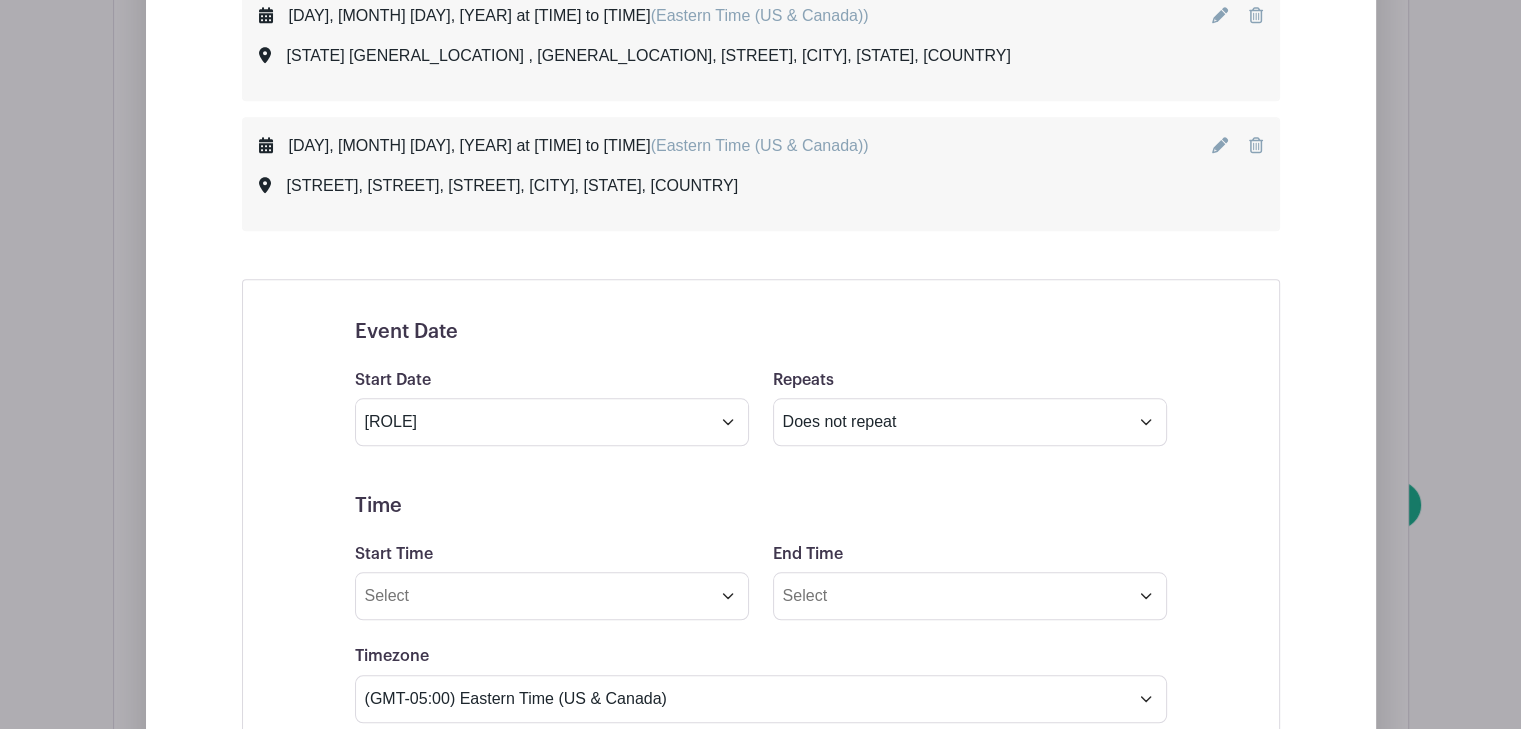scroll, scrollTop: 1948, scrollLeft: 0, axis: vertical 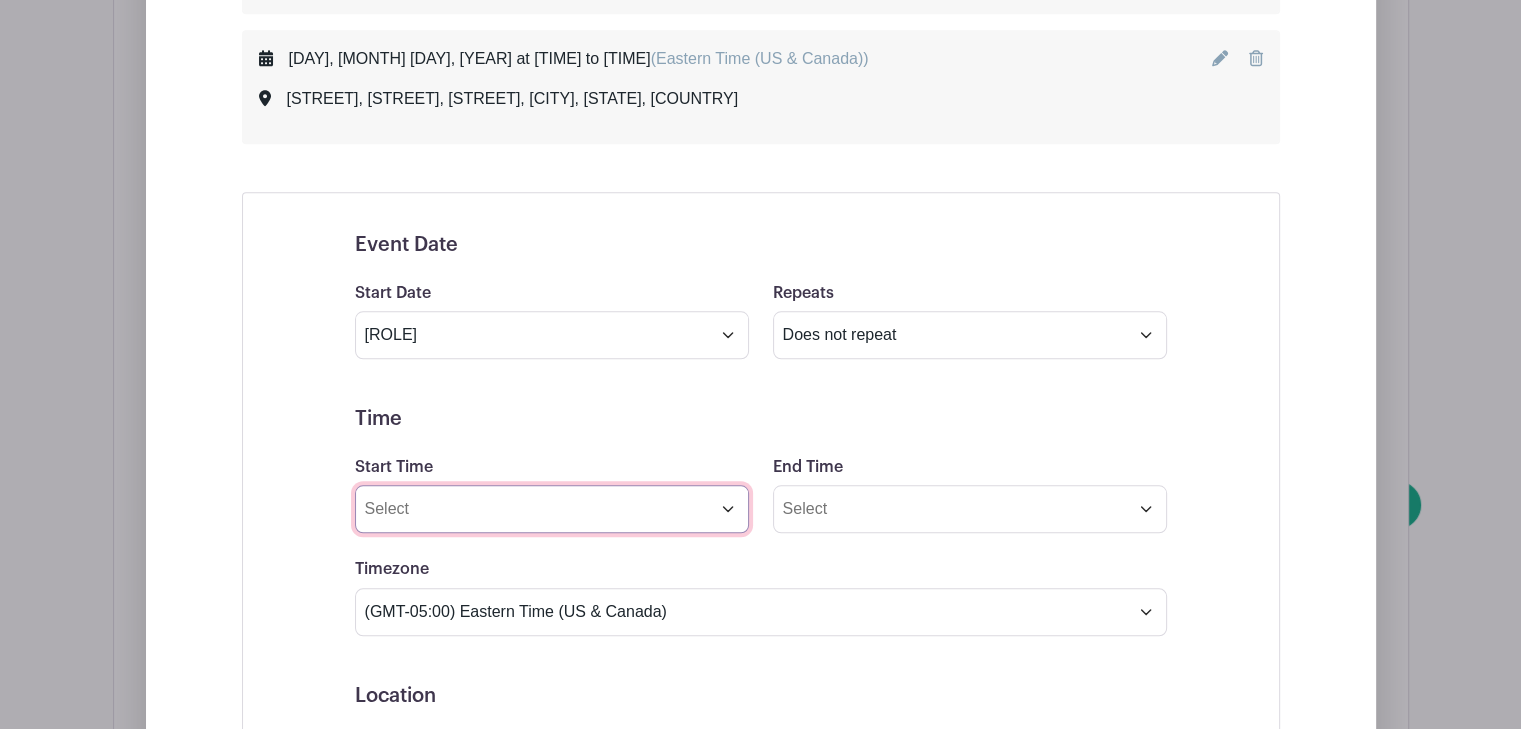 click on "Start Time" at bounding box center [552, 509] 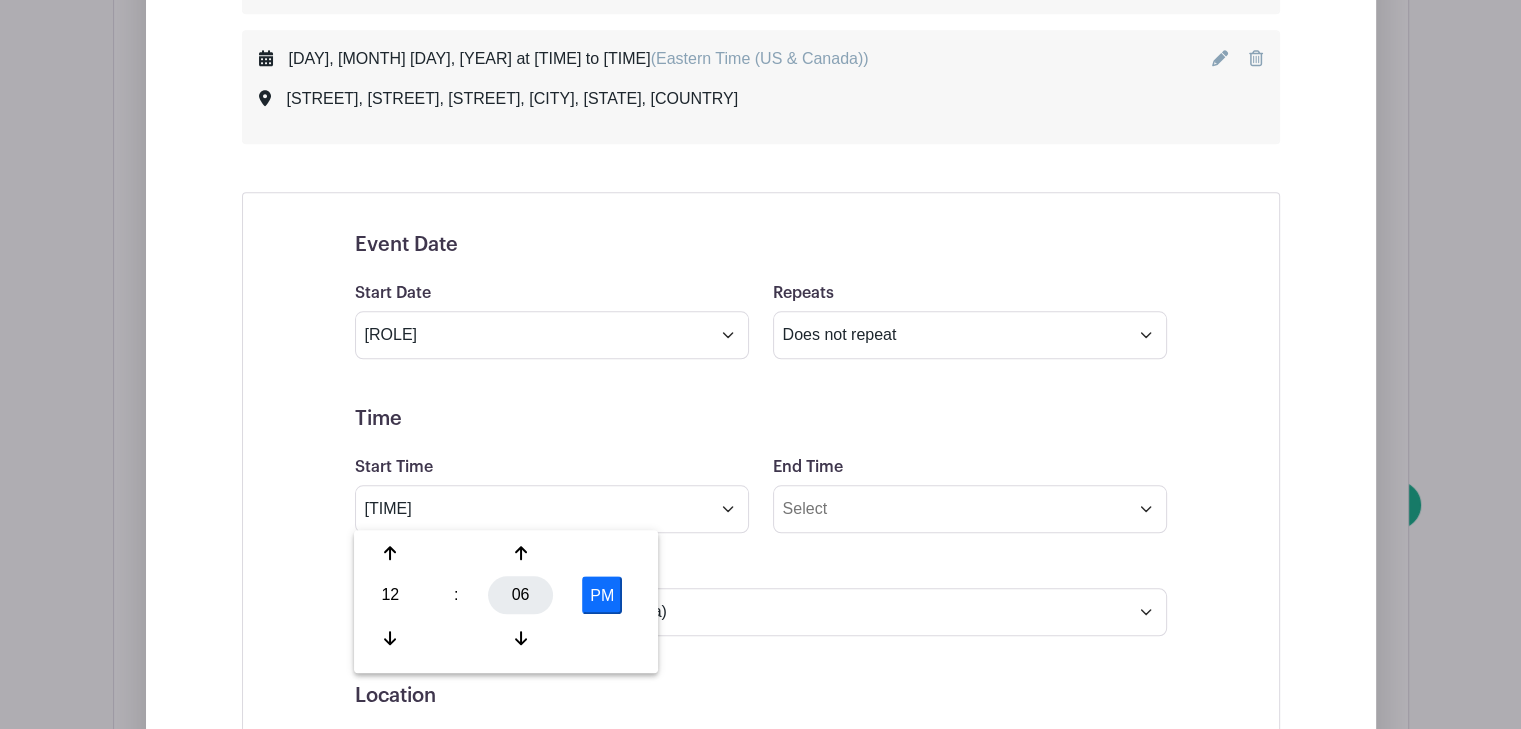 click on "06" at bounding box center (520, 595) 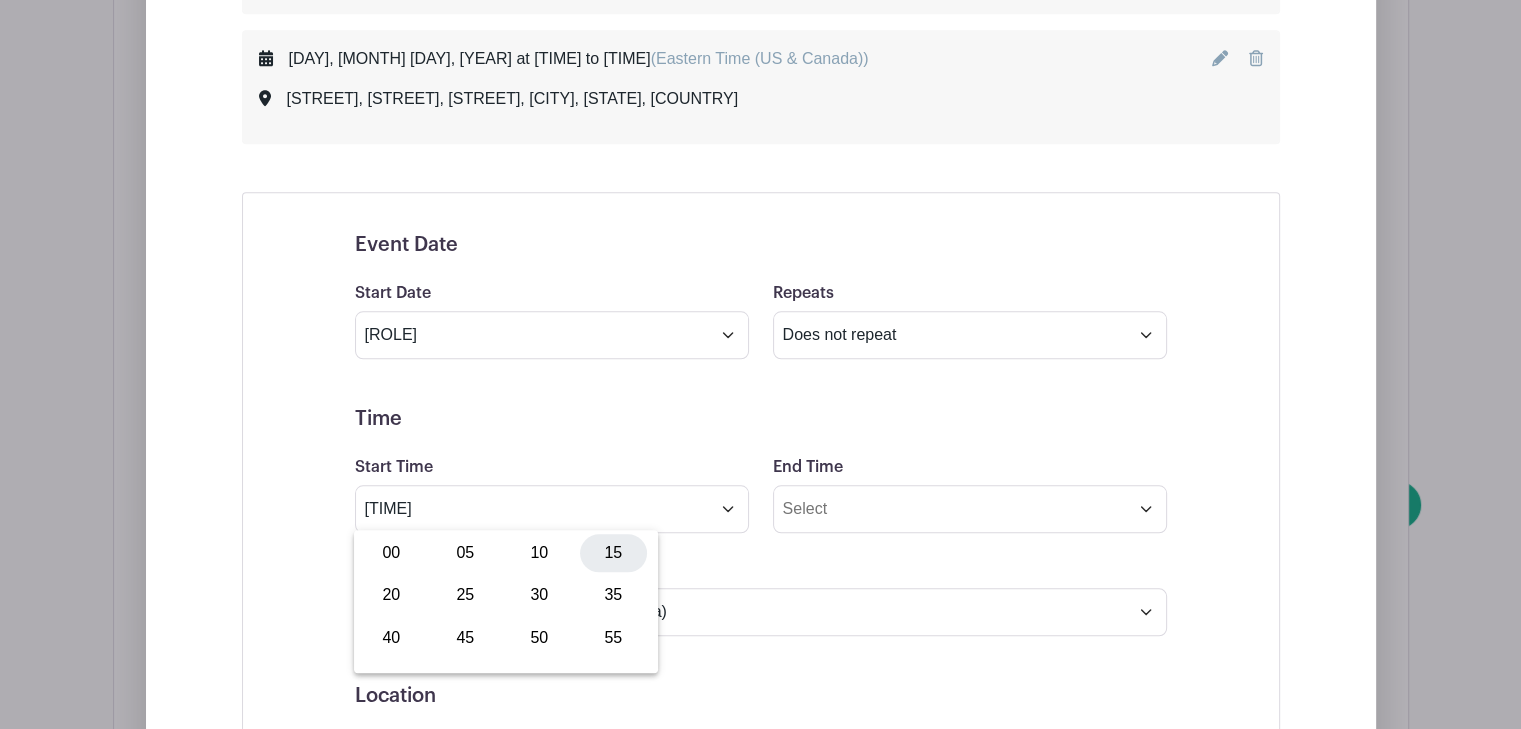 click on "15" at bounding box center (613, 553) 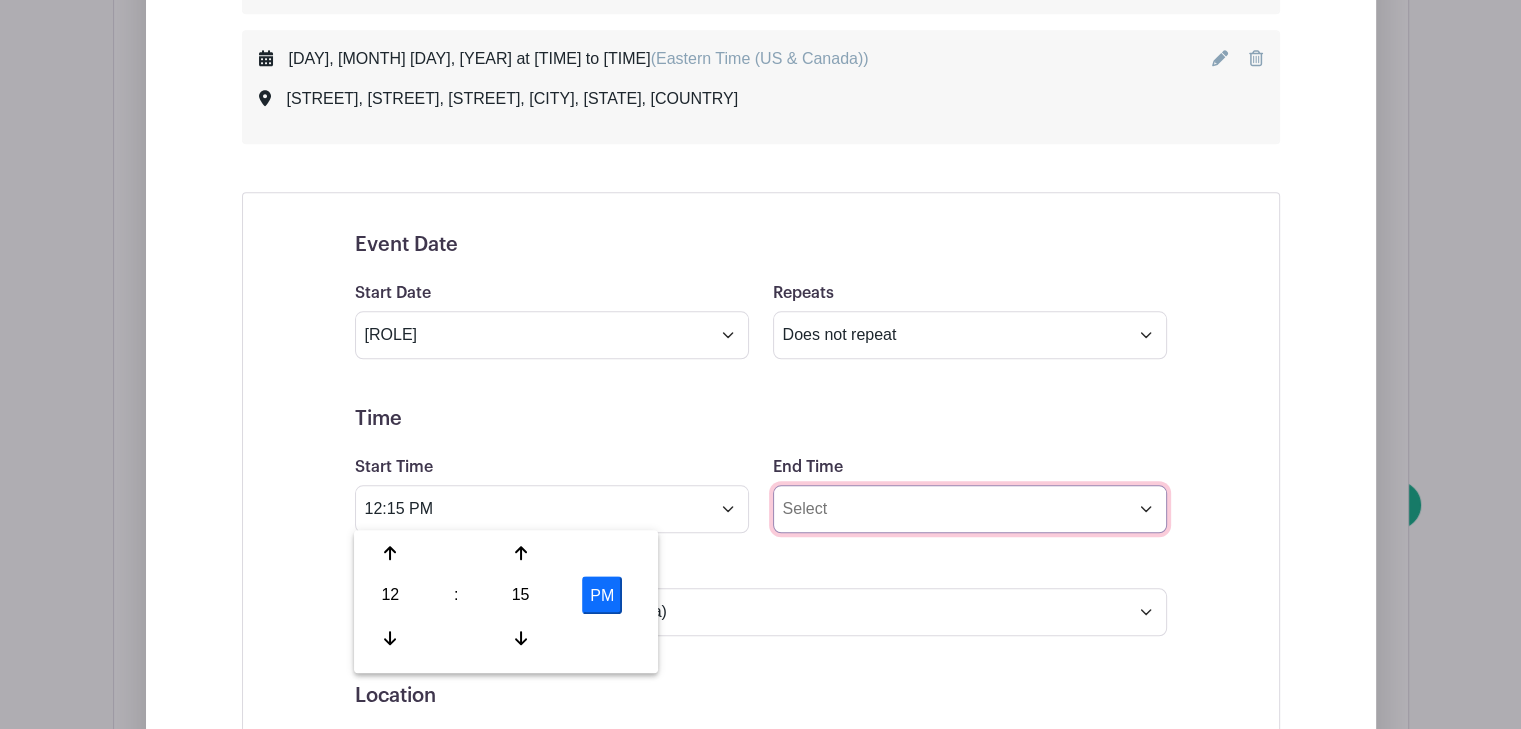 click on "End Time" at bounding box center [970, 509] 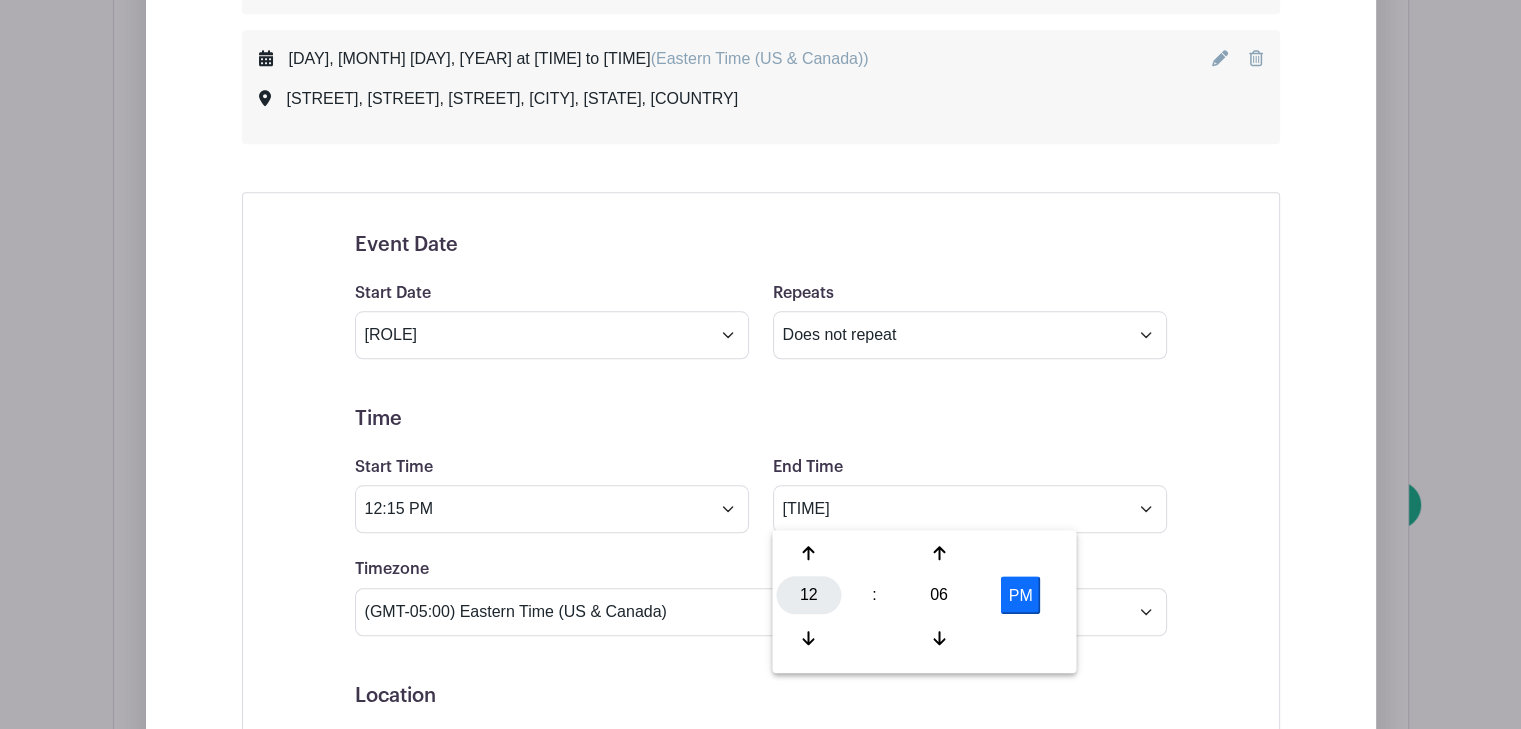 click on "12" at bounding box center [808, 595] 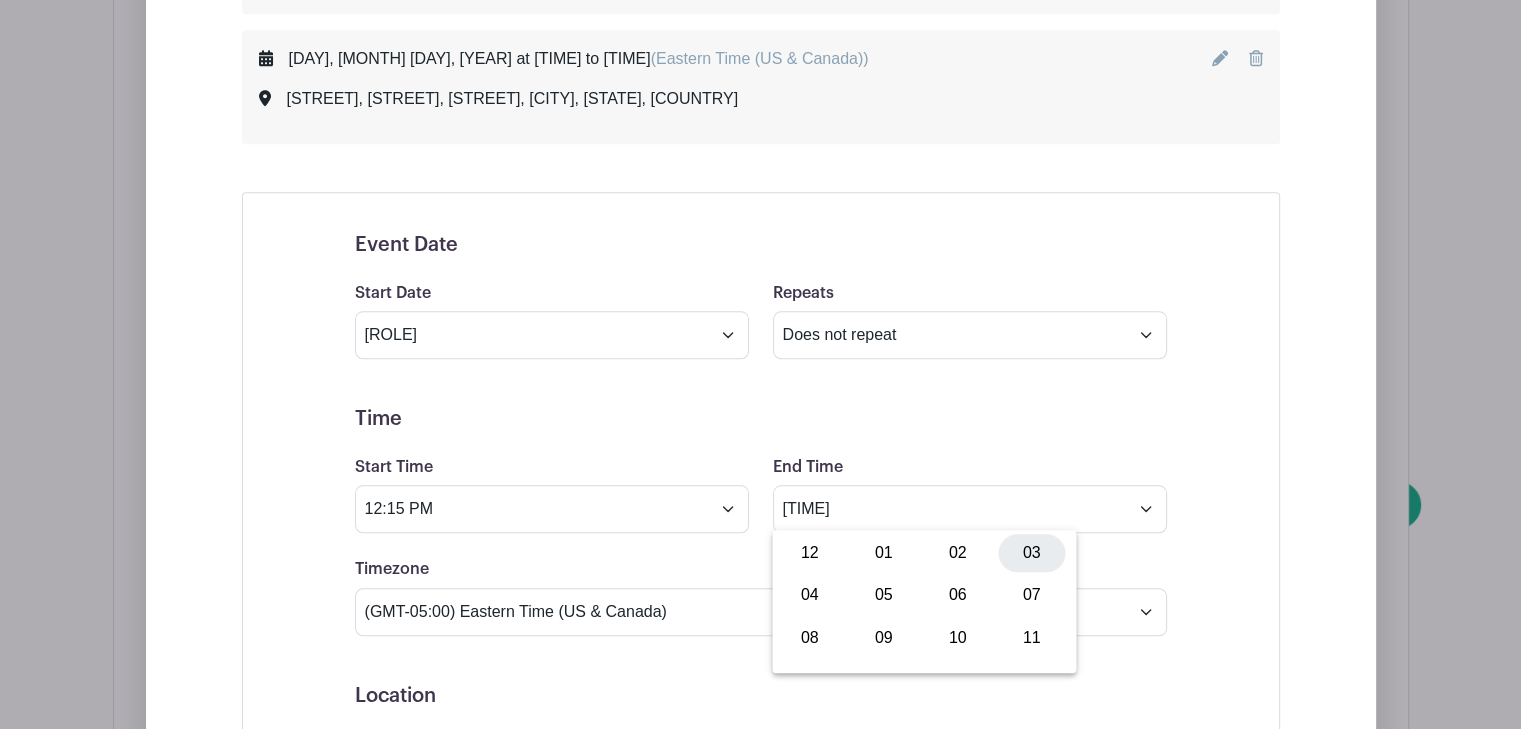 click on "03" at bounding box center (1031, 553) 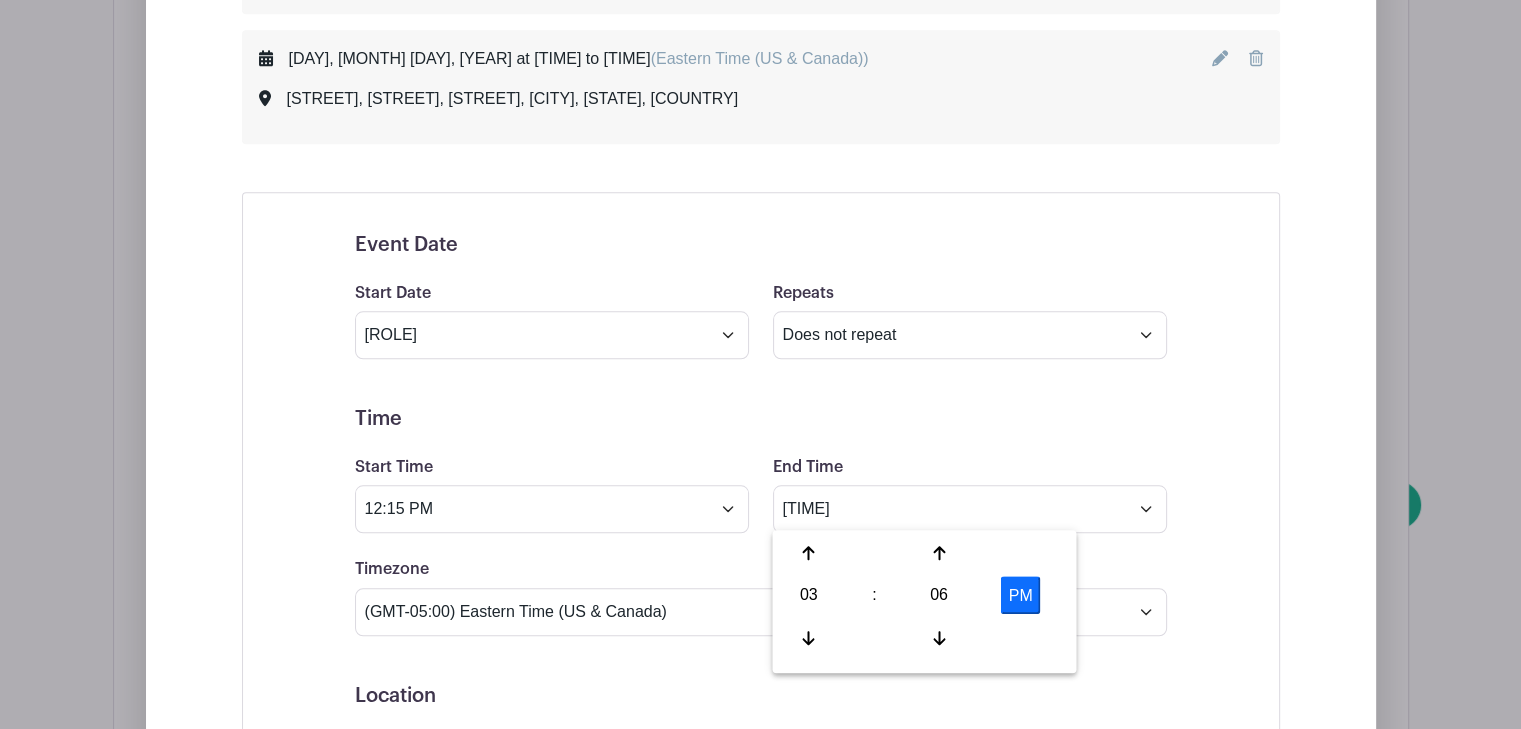 click on "06" at bounding box center [939, 595] 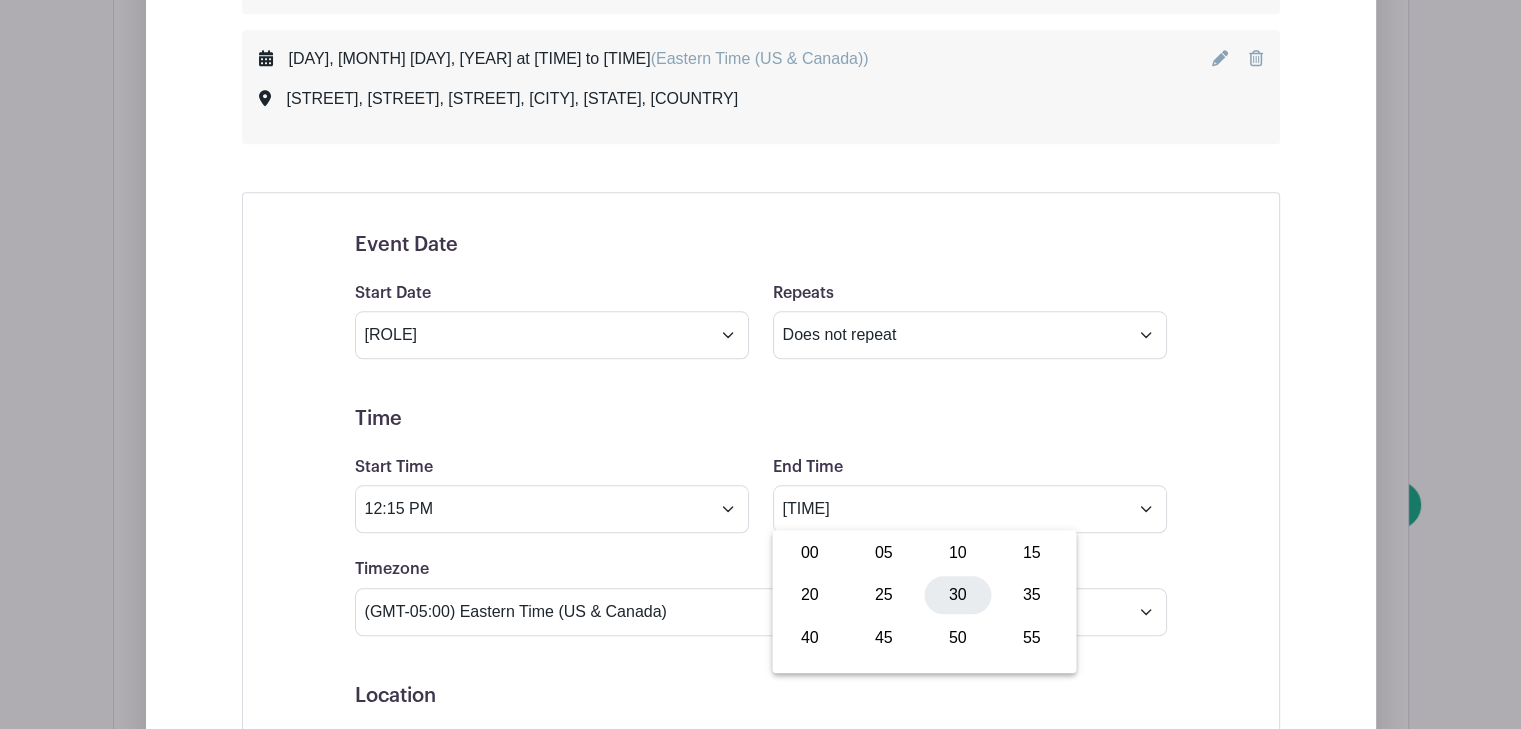 click on "30" at bounding box center (957, 595) 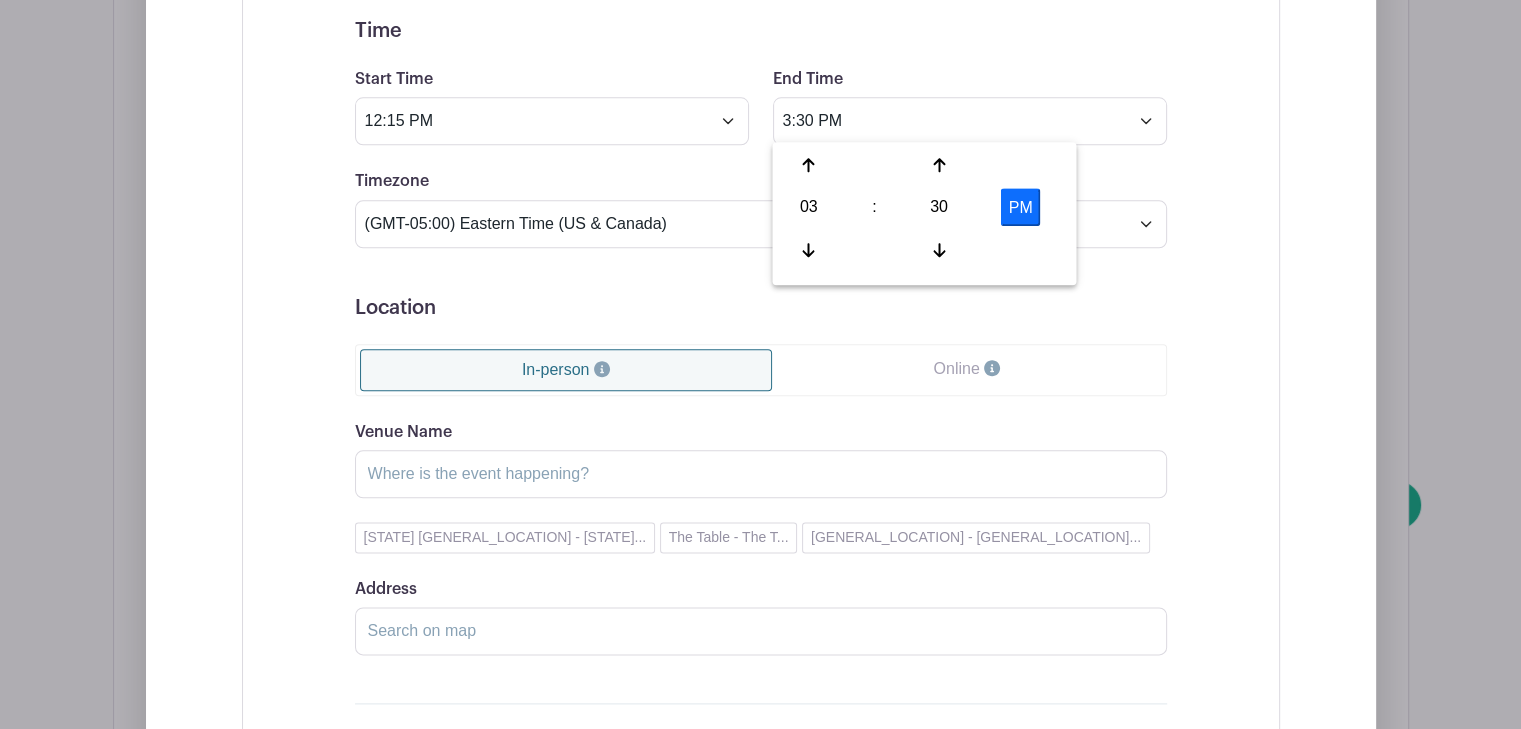scroll, scrollTop: 2348, scrollLeft: 0, axis: vertical 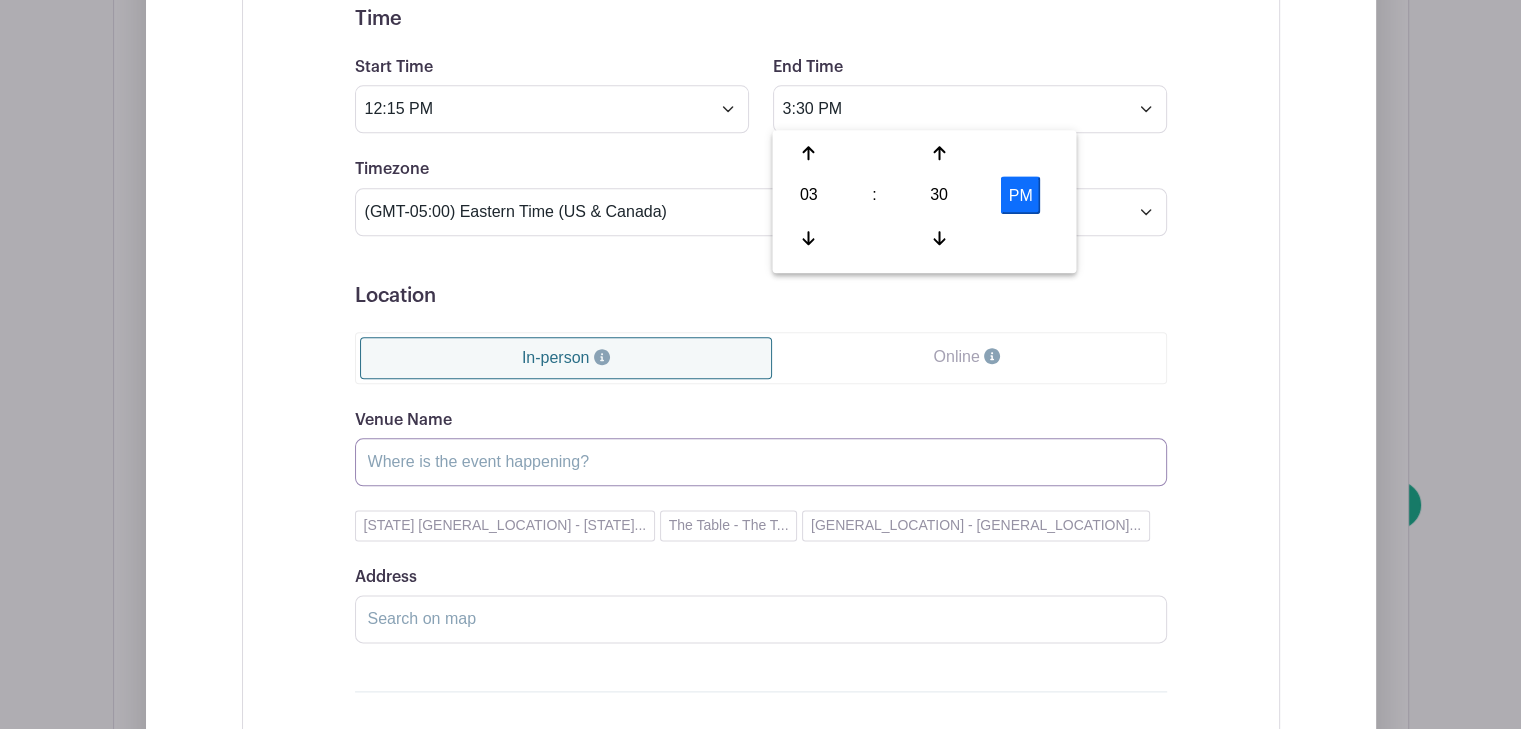 click on "Venue Name" at bounding box center [761, 462] 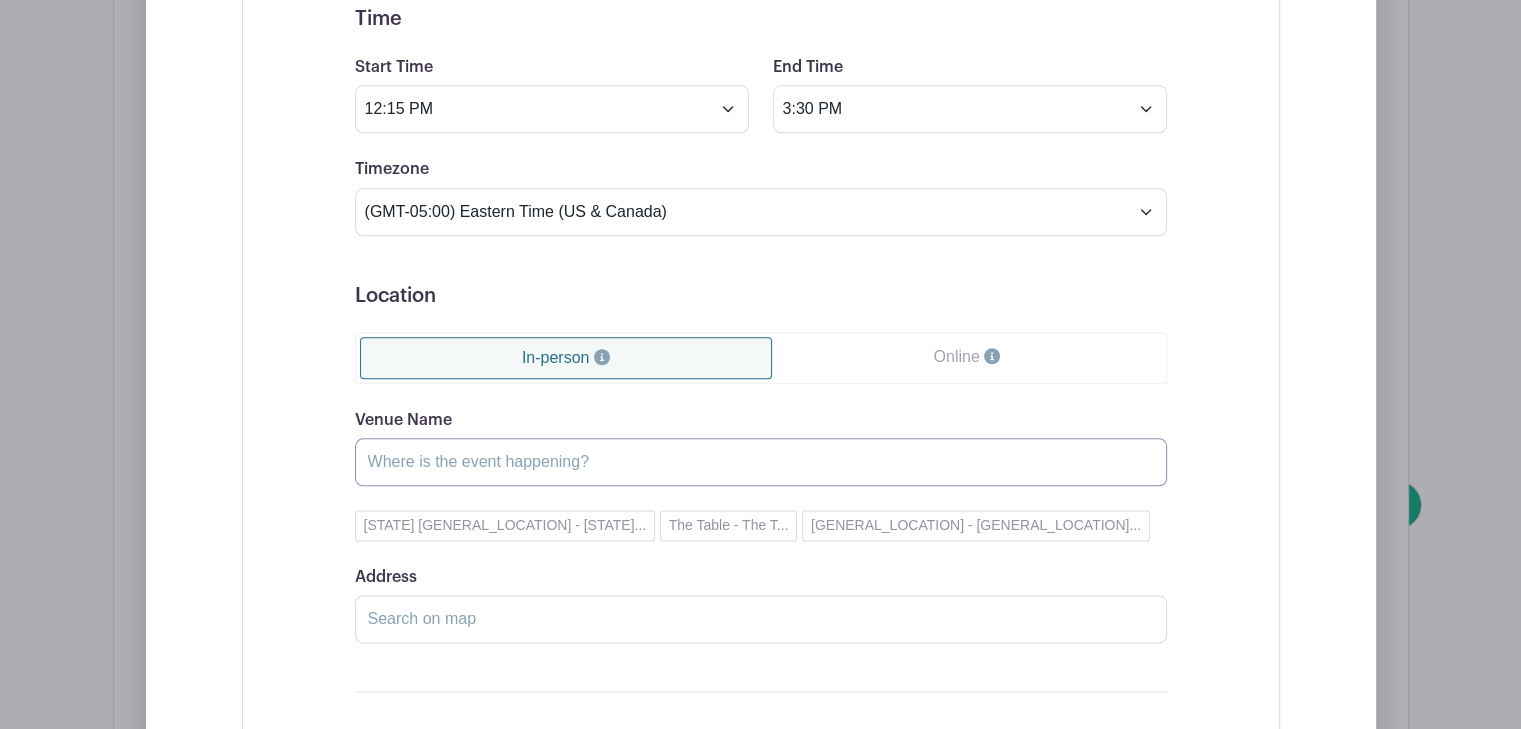type on "[STATE] [GENERAL_LOCATION]" 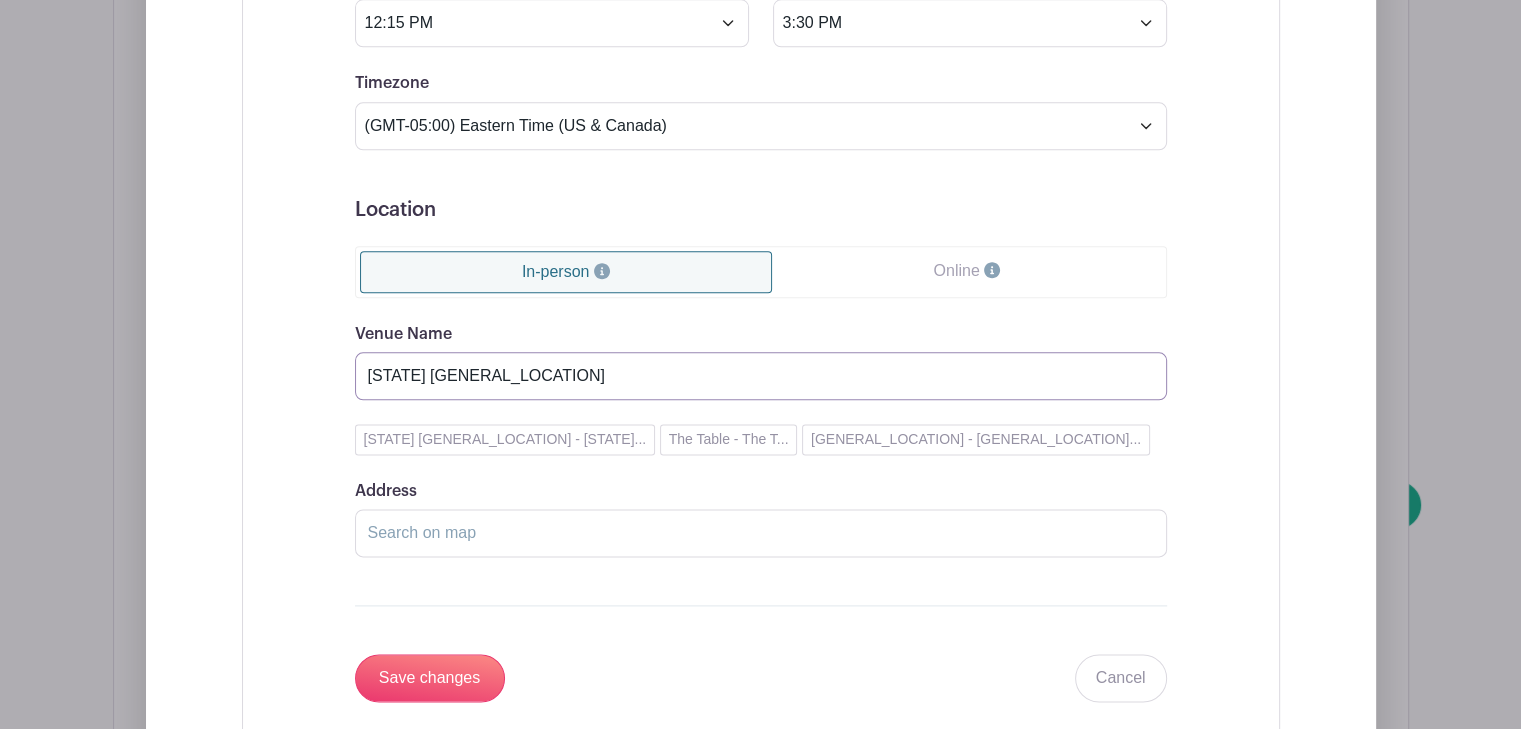 scroll, scrollTop: 2448, scrollLeft: 0, axis: vertical 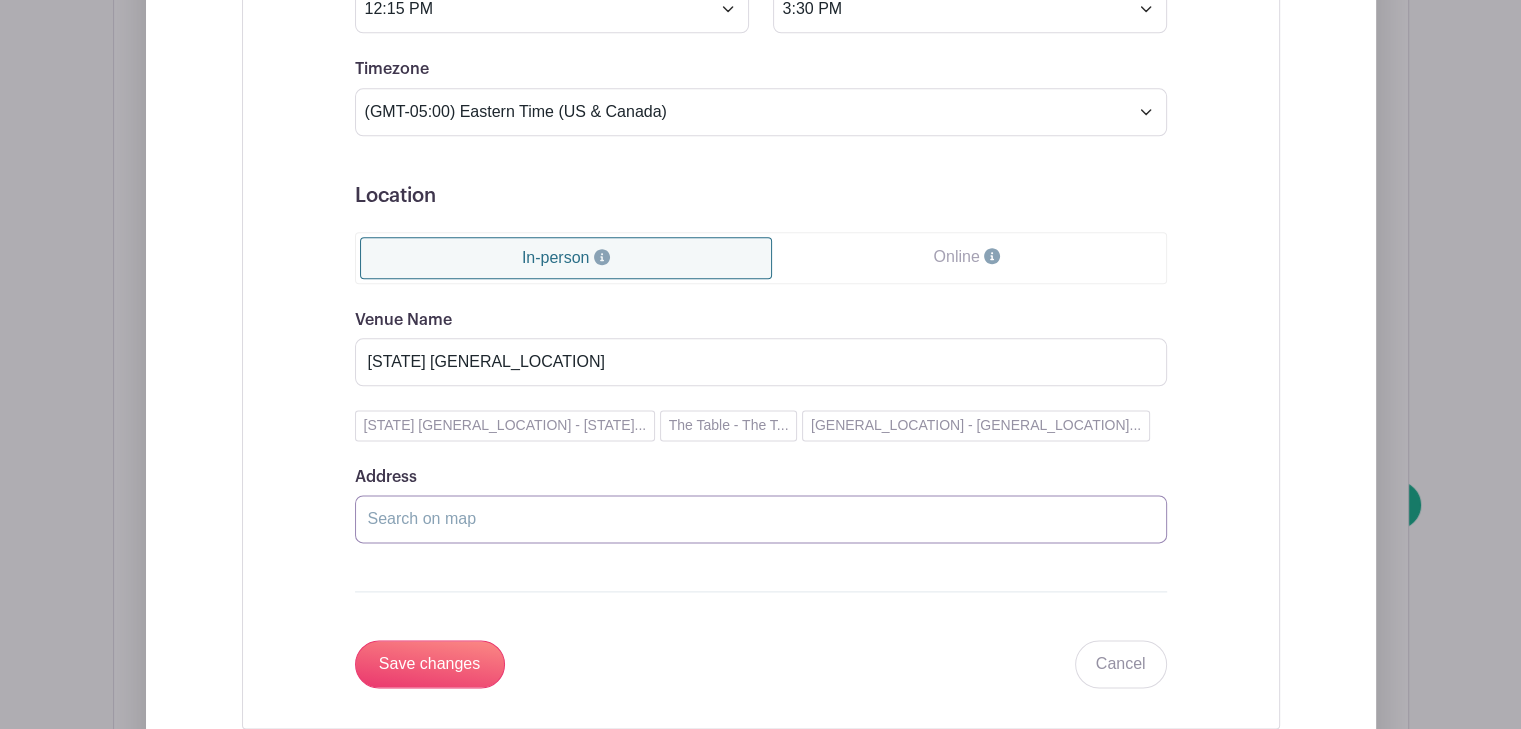click on "Address" at bounding box center (761, 519) 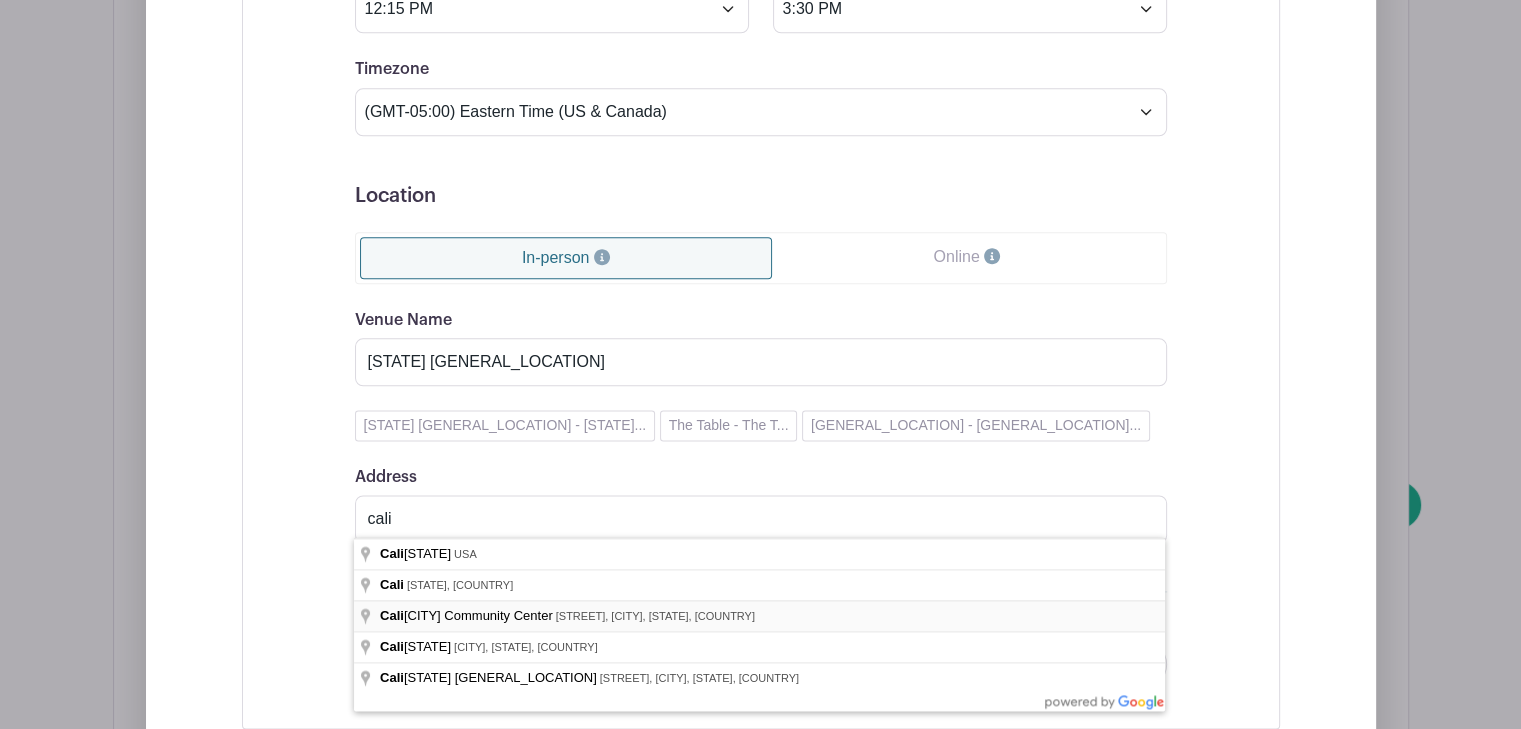 type on "[CITY] Community Center, [STREET], [CITY], [STATE], USA" 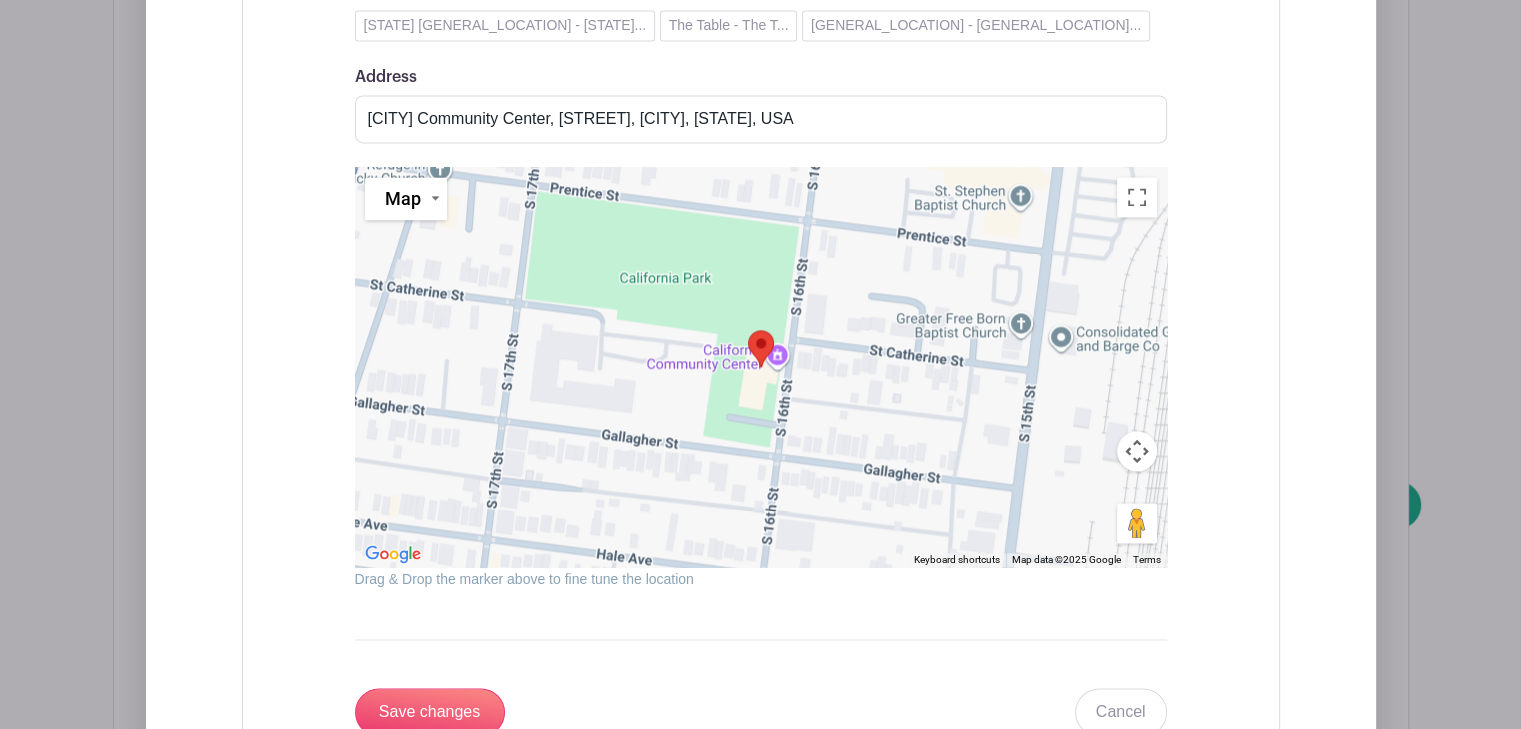 scroll, scrollTop: 3048, scrollLeft: 0, axis: vertical 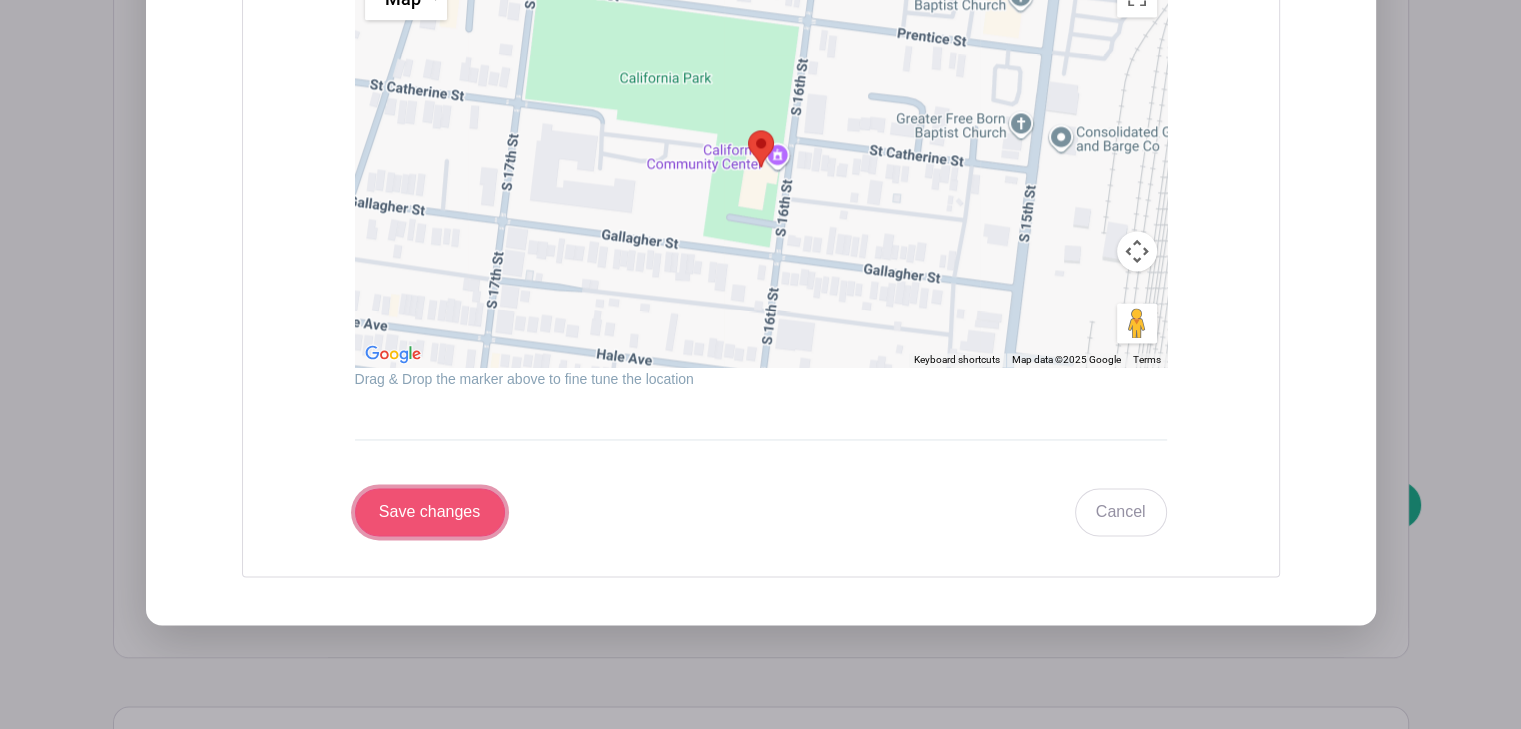 click on "Save changes" at bounding box center [430, 512] 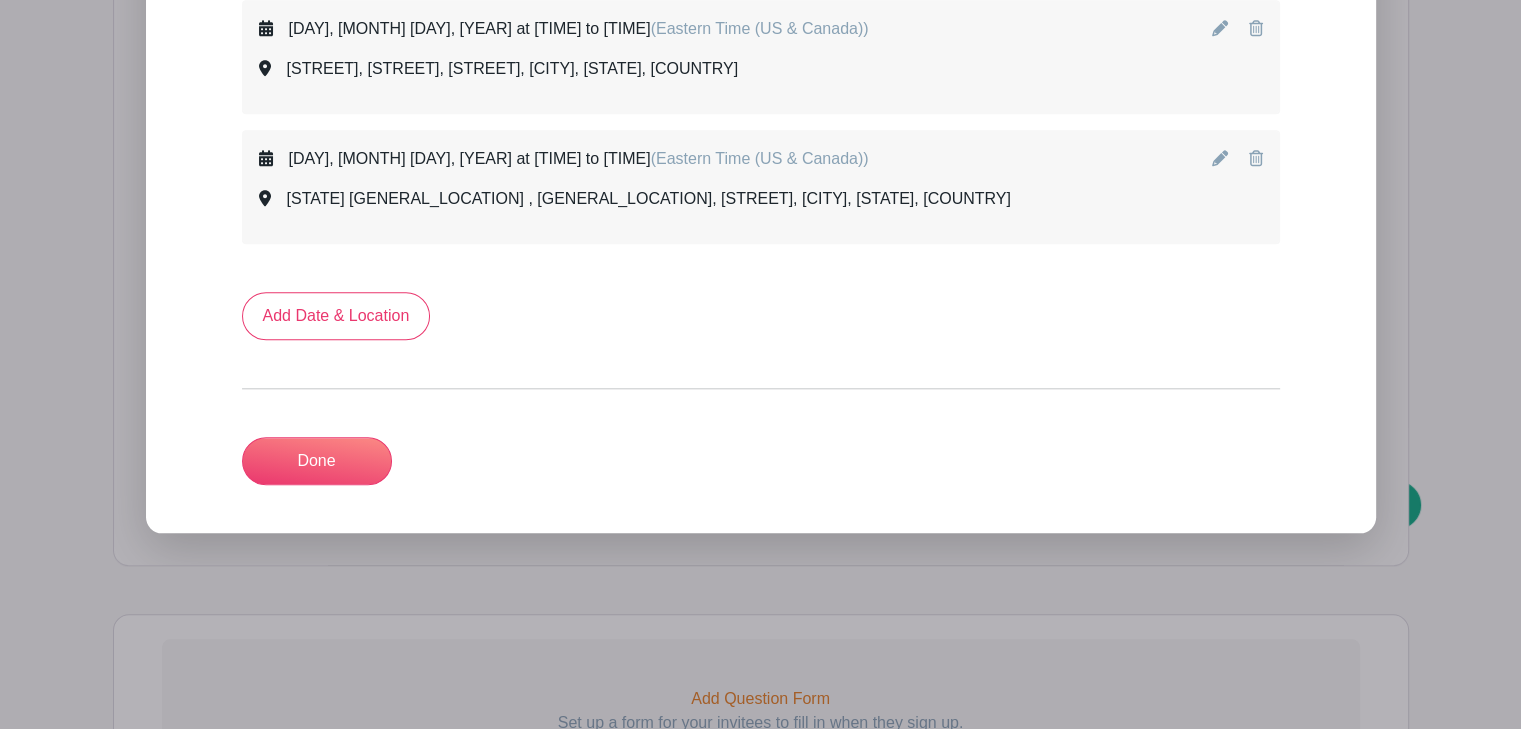 scroll, scrollTop: 1878, scrollLeft: 0, axis: vertical 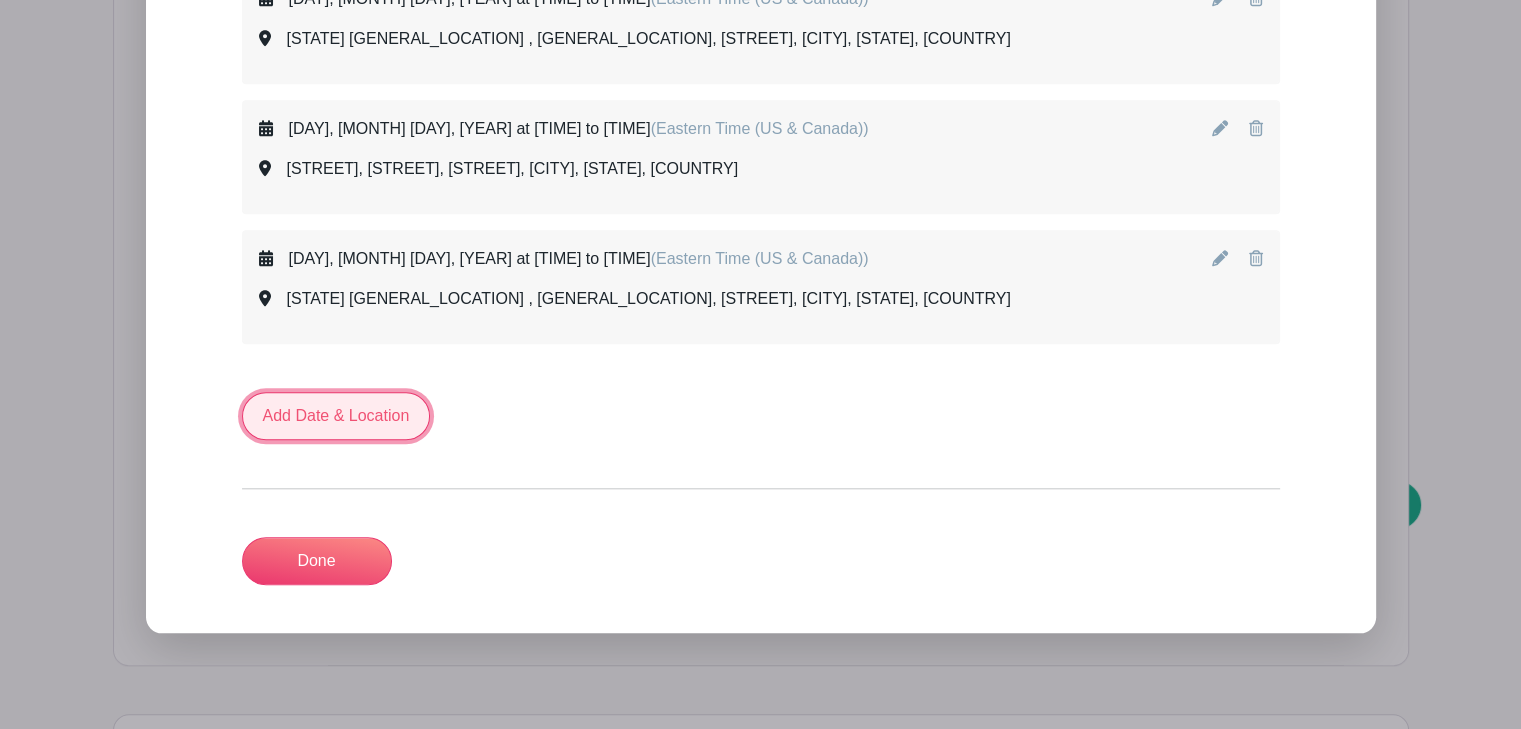 click on "Add Date & Location" at bounding box center [336, 416] 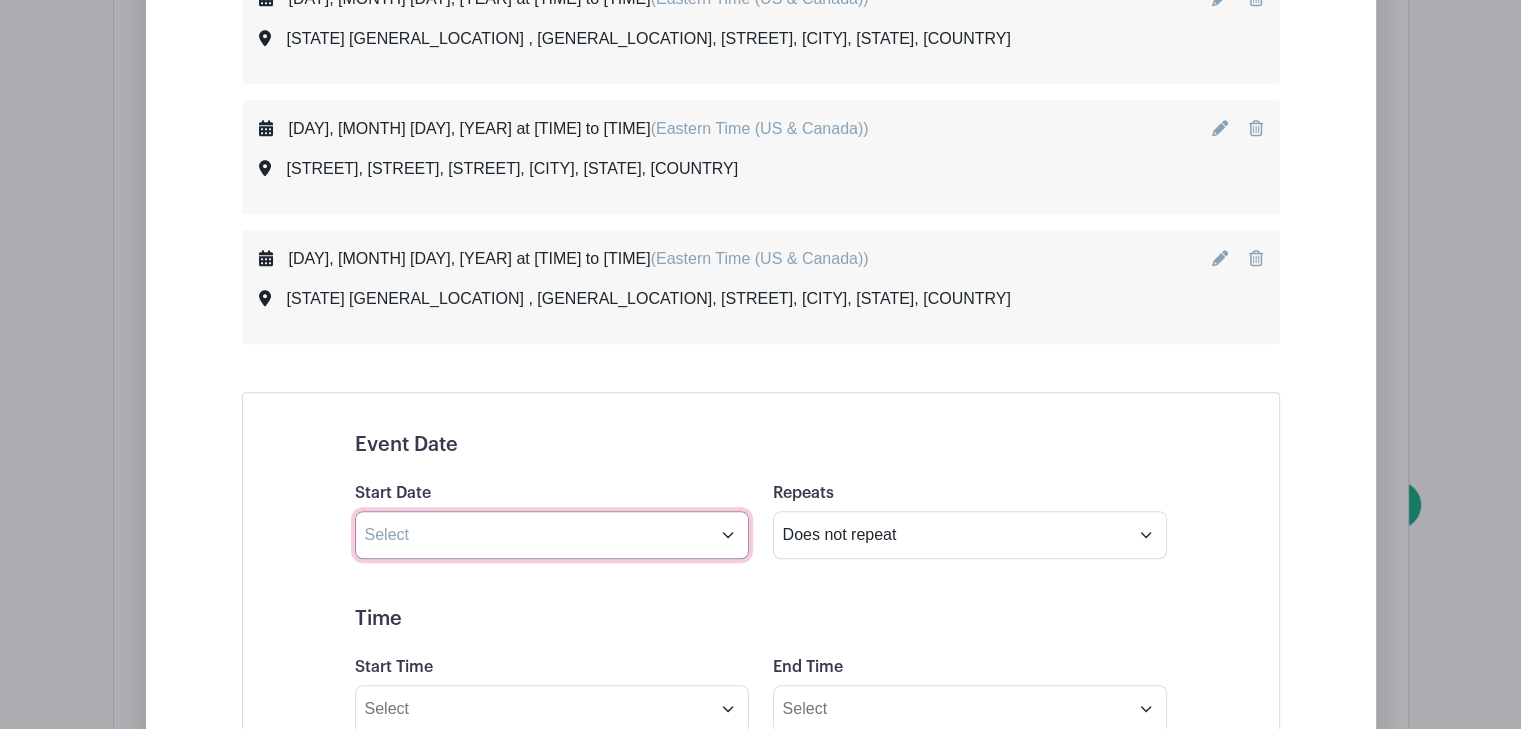 click at bounding box center (552, 535) 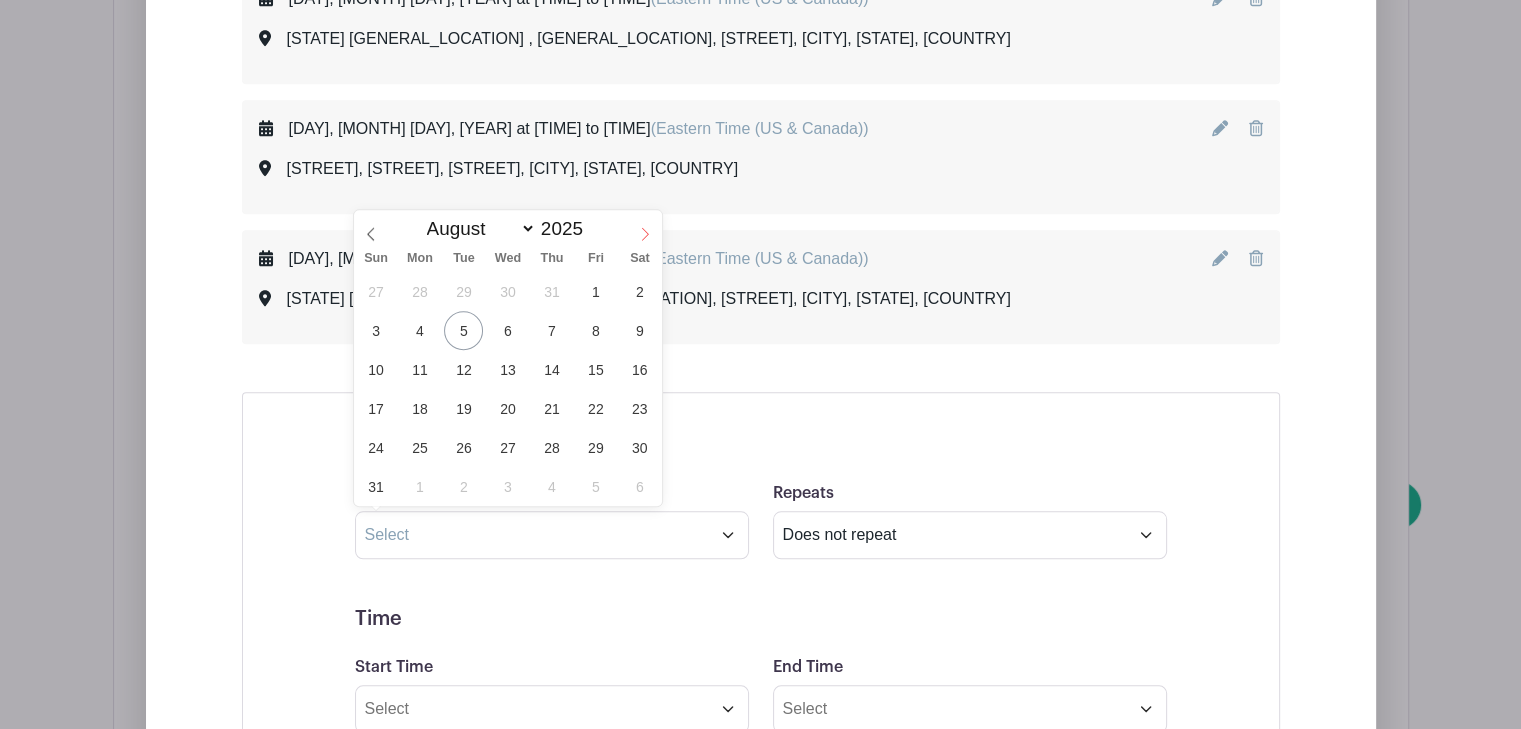 click 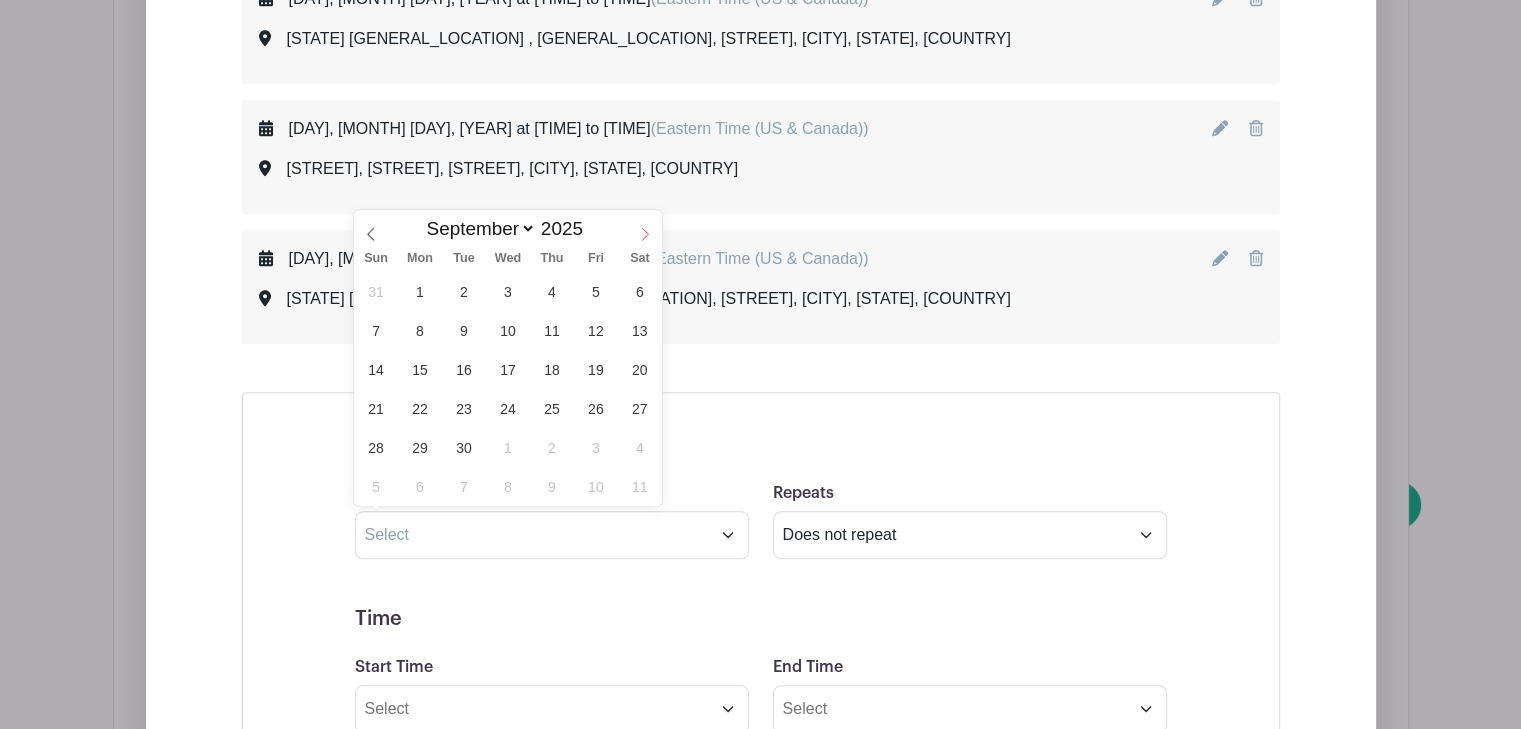 click 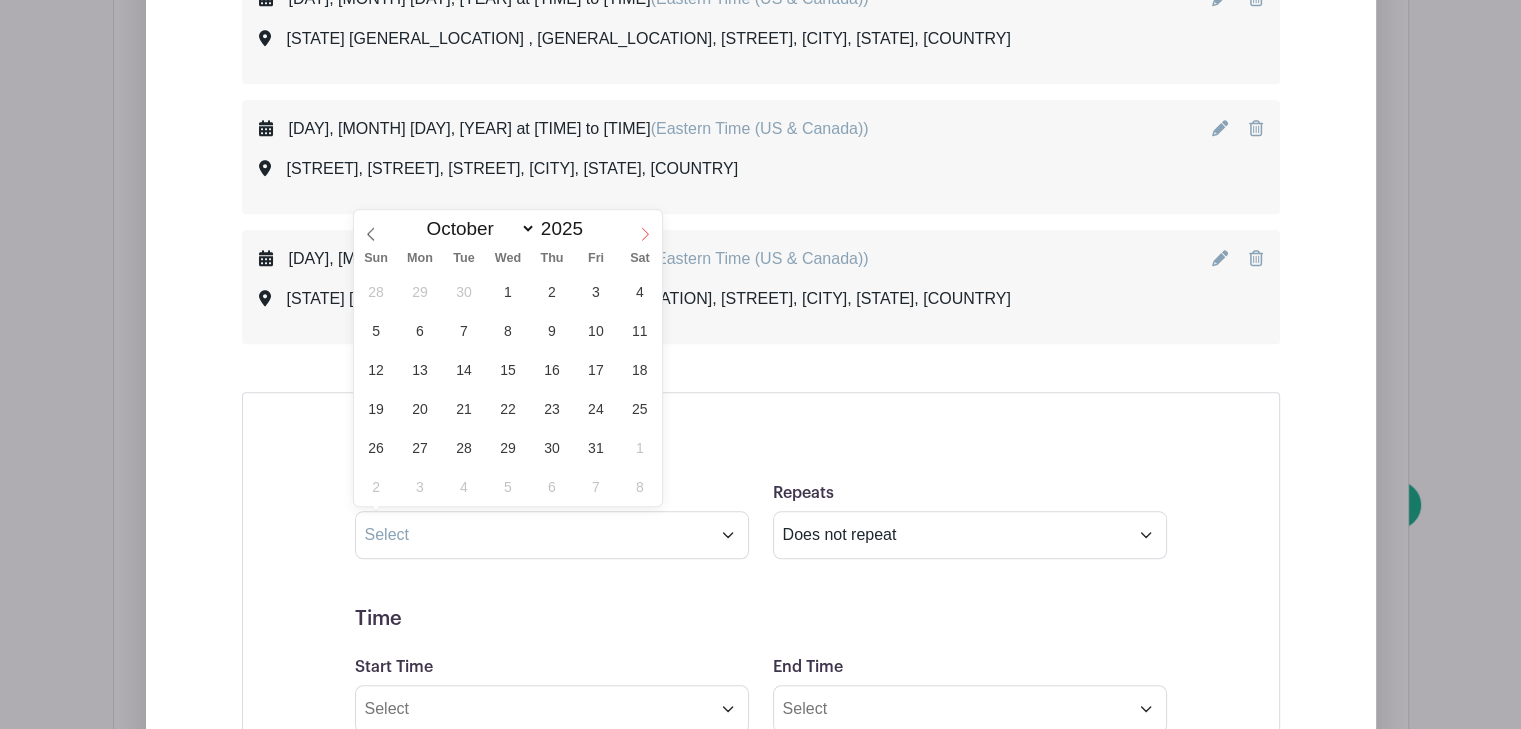 click 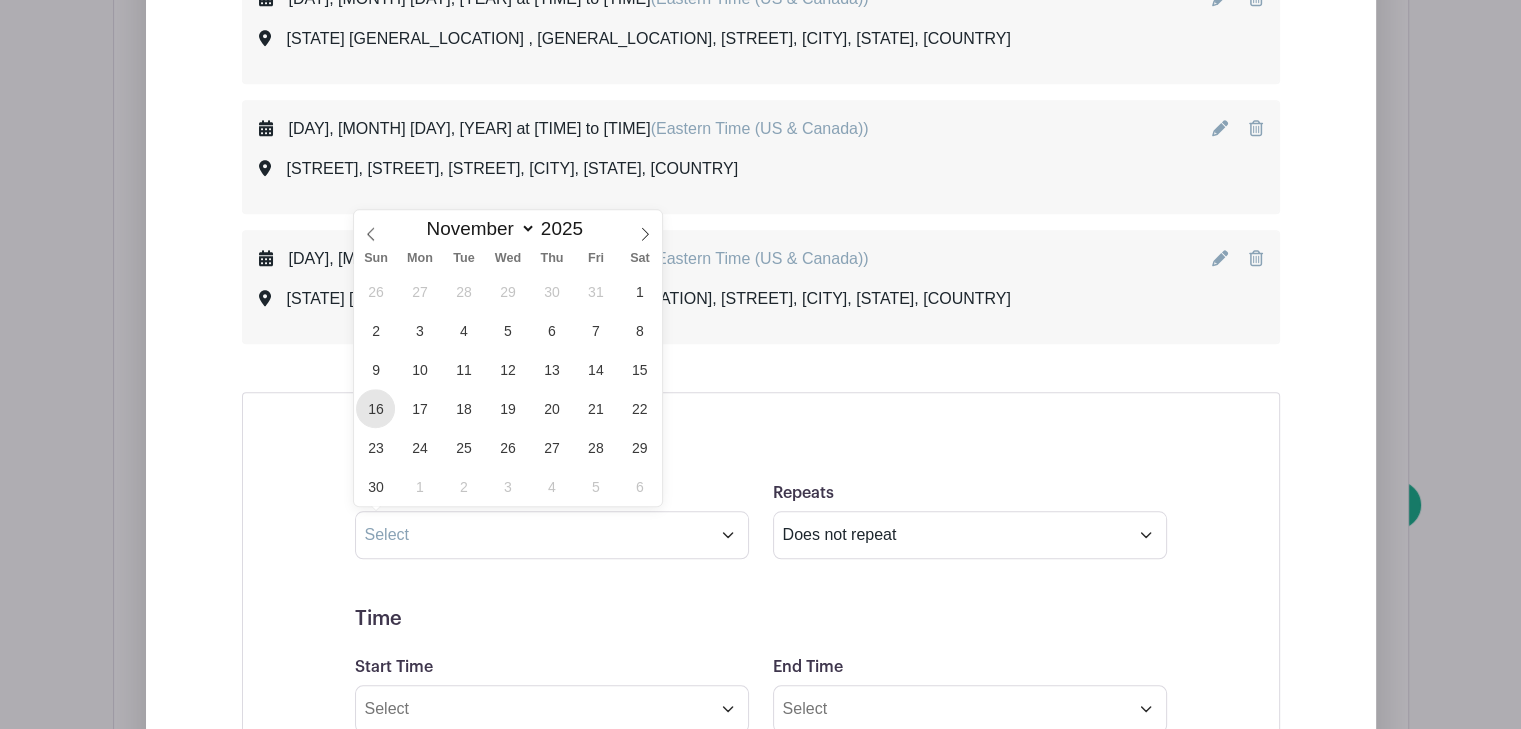 click on "16" at bounding box center (375, 408) 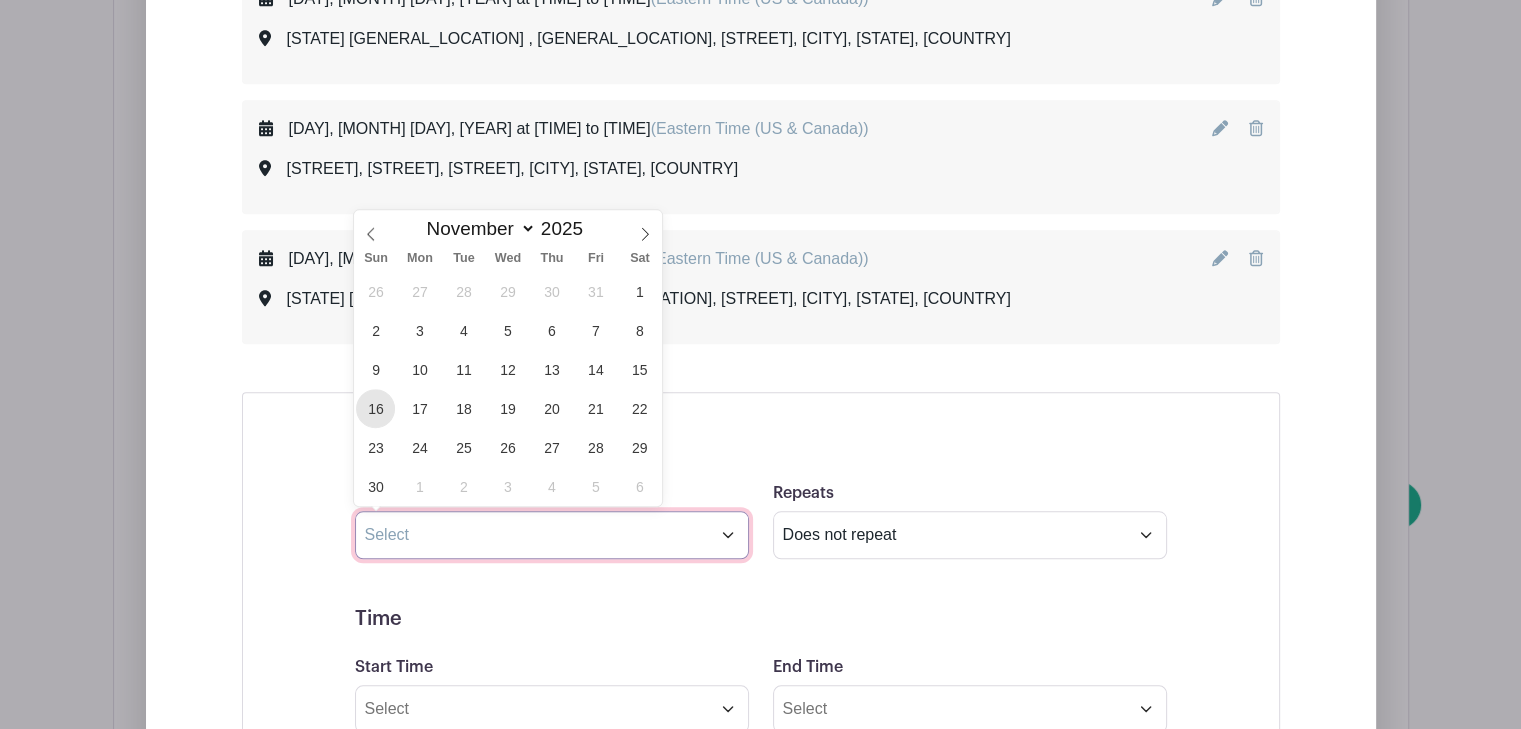 type on "[DATE]" 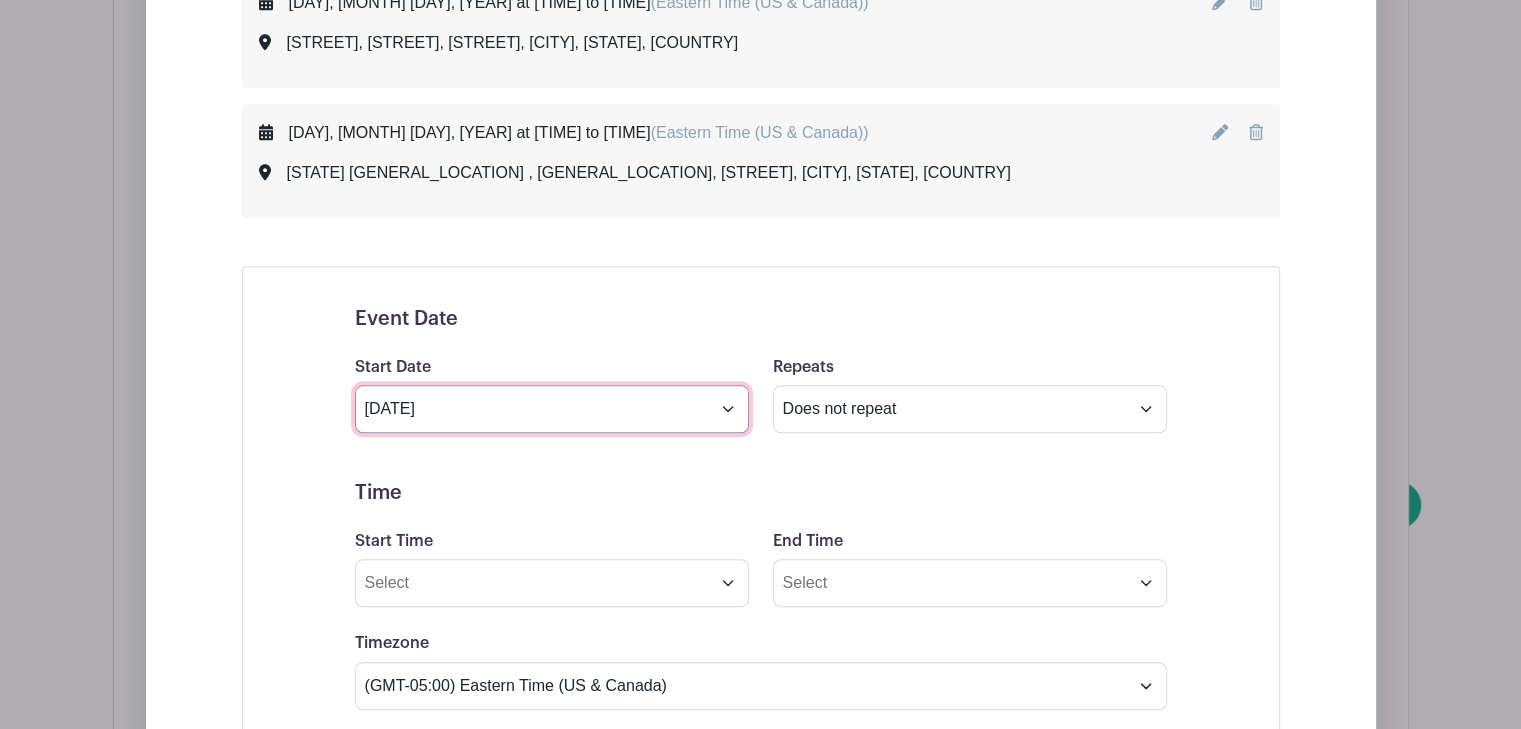 scroll, scrollTop: 2078, scrollLeft: 0, axis: vertical 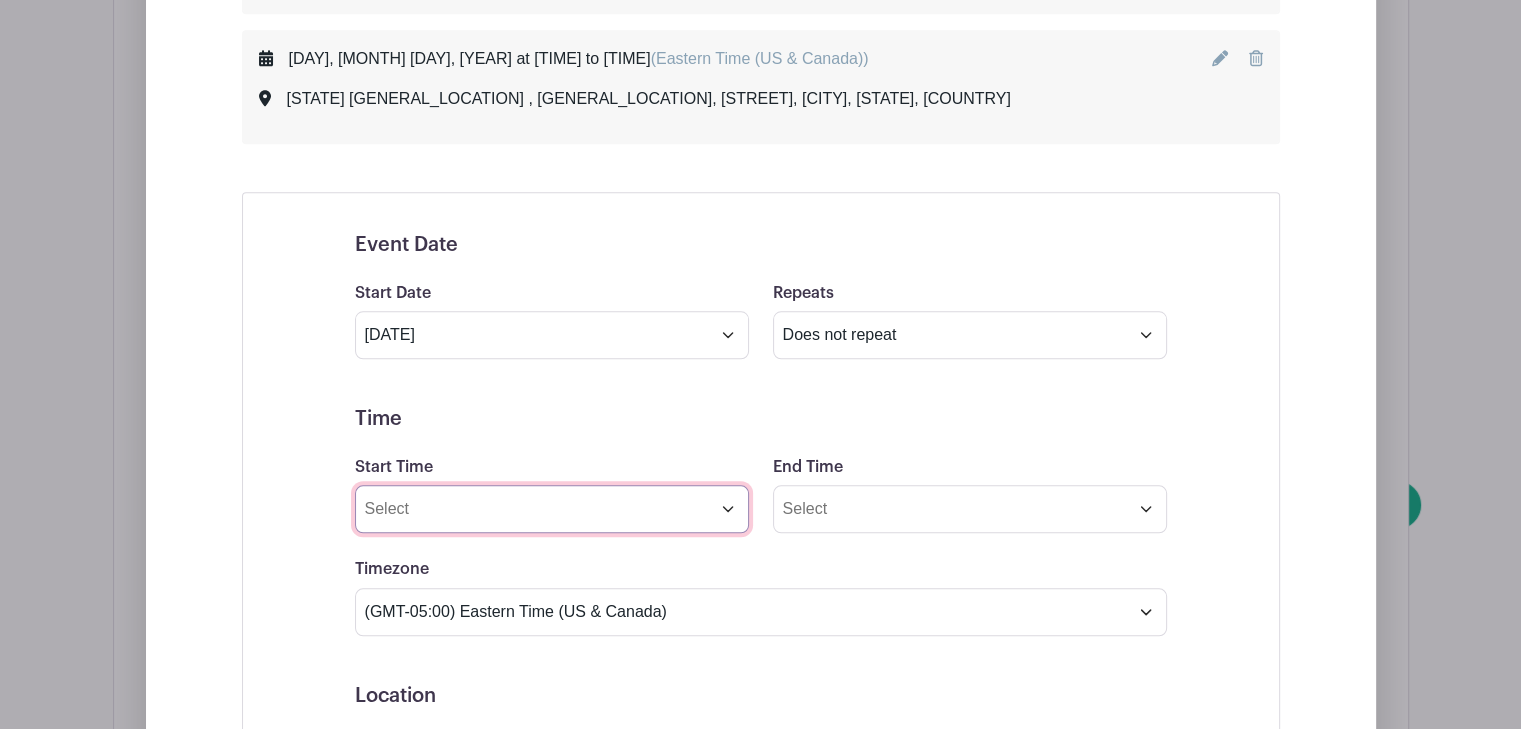 click on "Start Time" at bounding box center [552, 509] 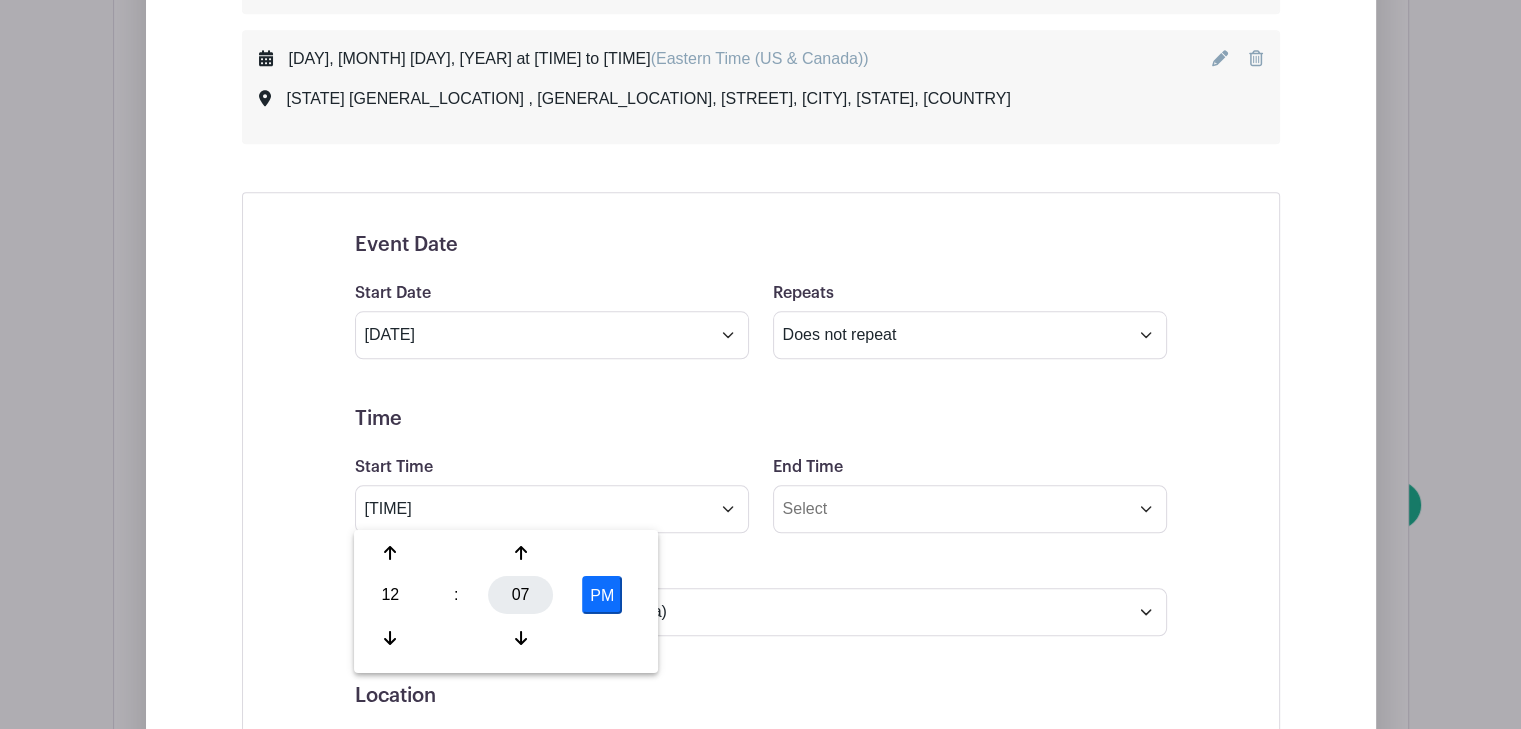 click on "07" at bounding box center [520, 595] 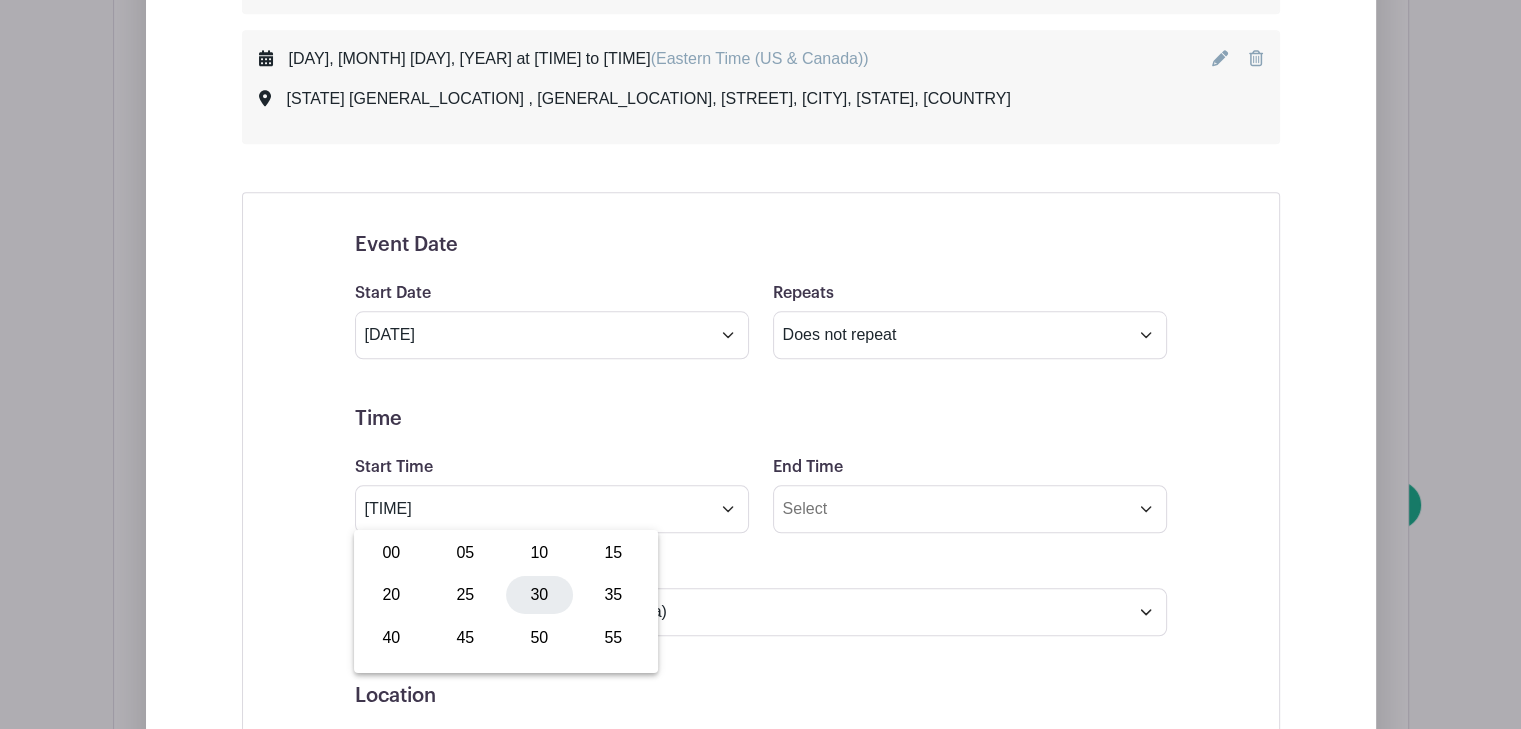 click on "30" at bounding box center (539, 595) 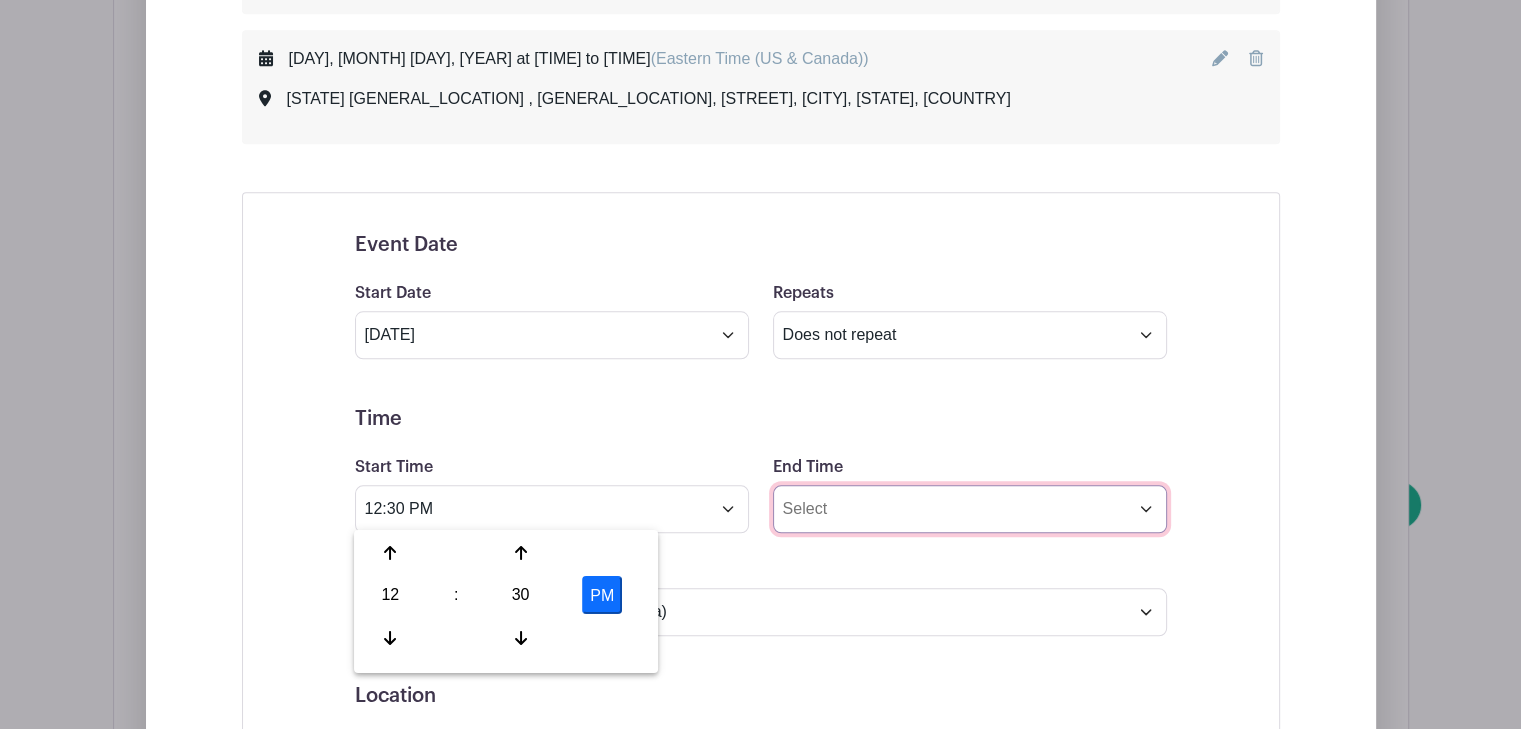 click on "End Time" at bounding box center [970, 509] 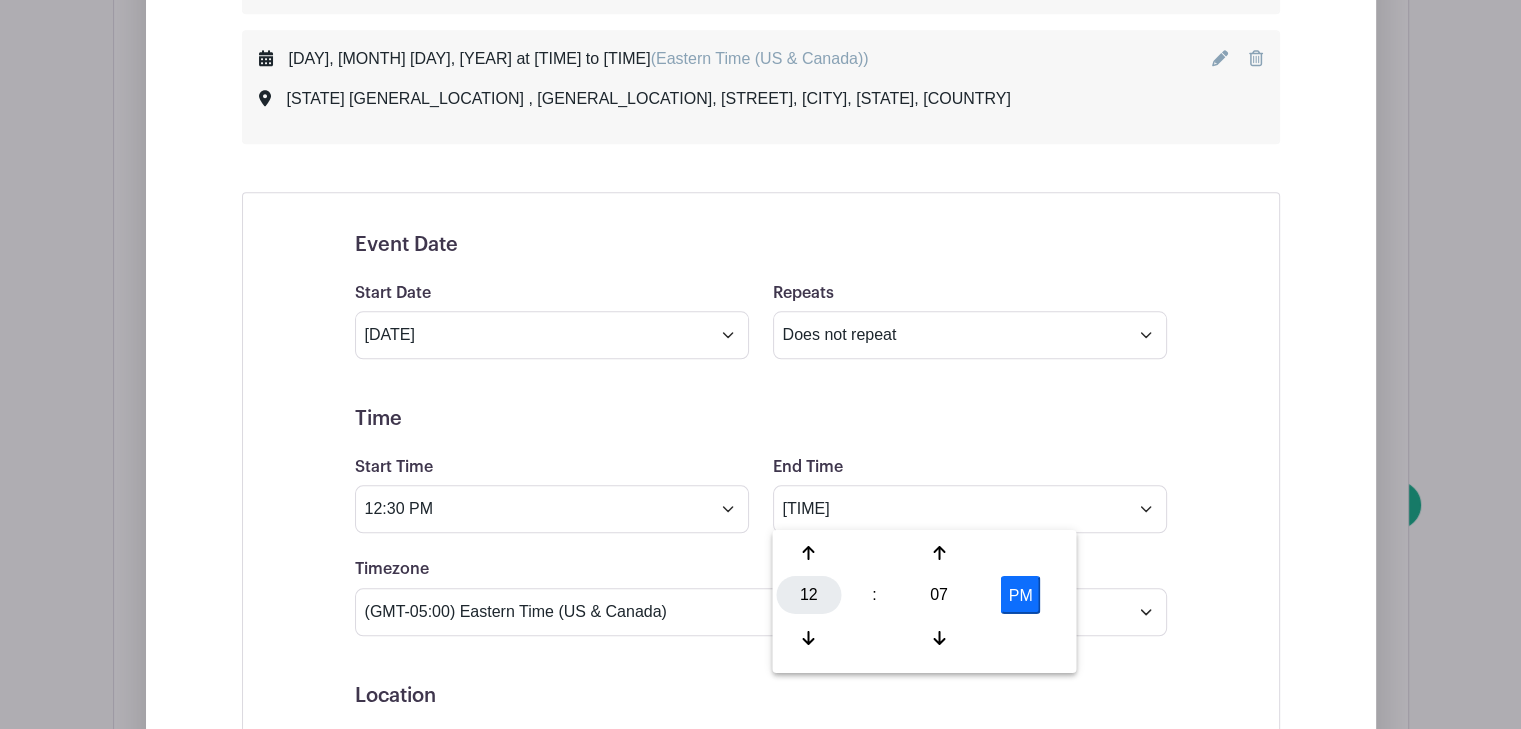 click on "12" at bounding box center (808, 595) 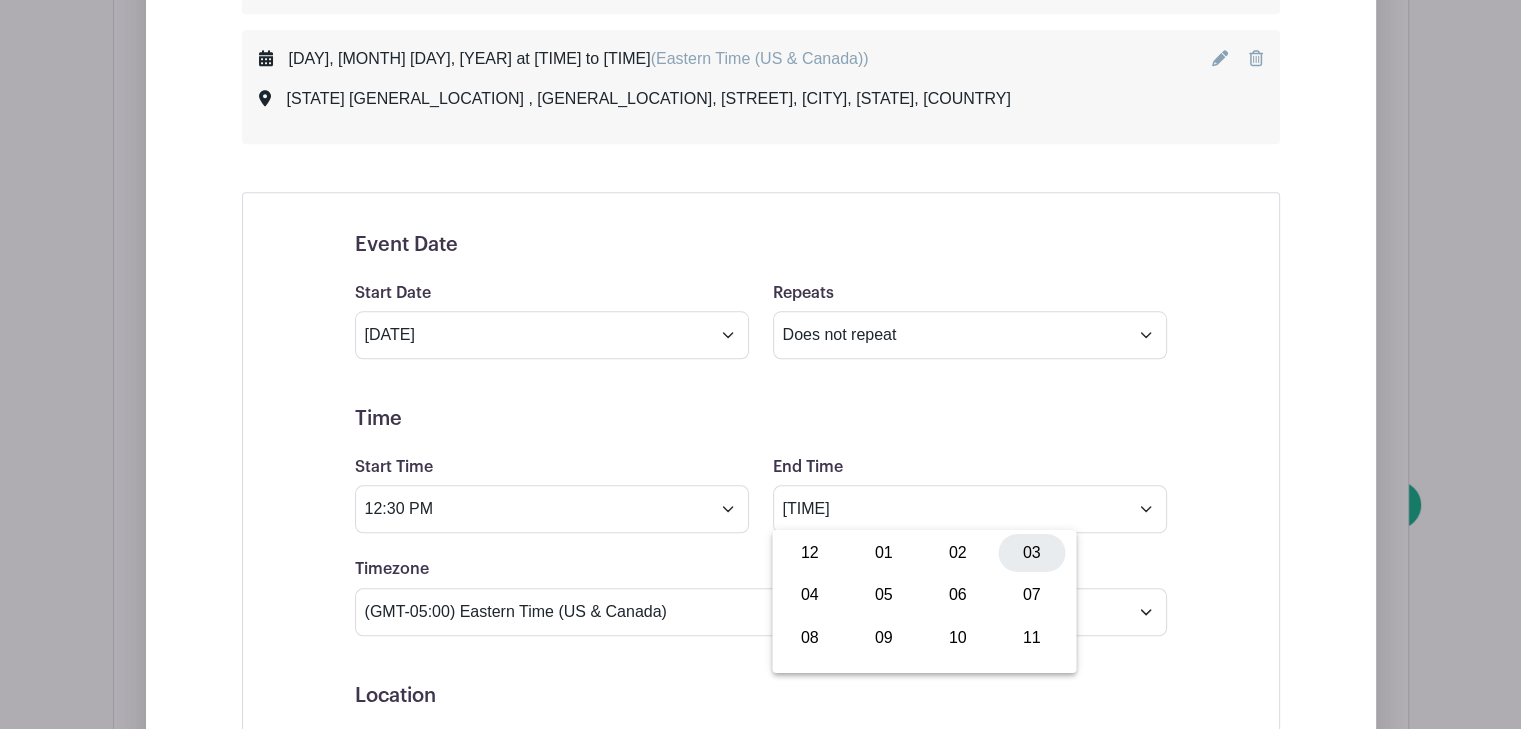 click on "03" at bounding box center (1031, 553) 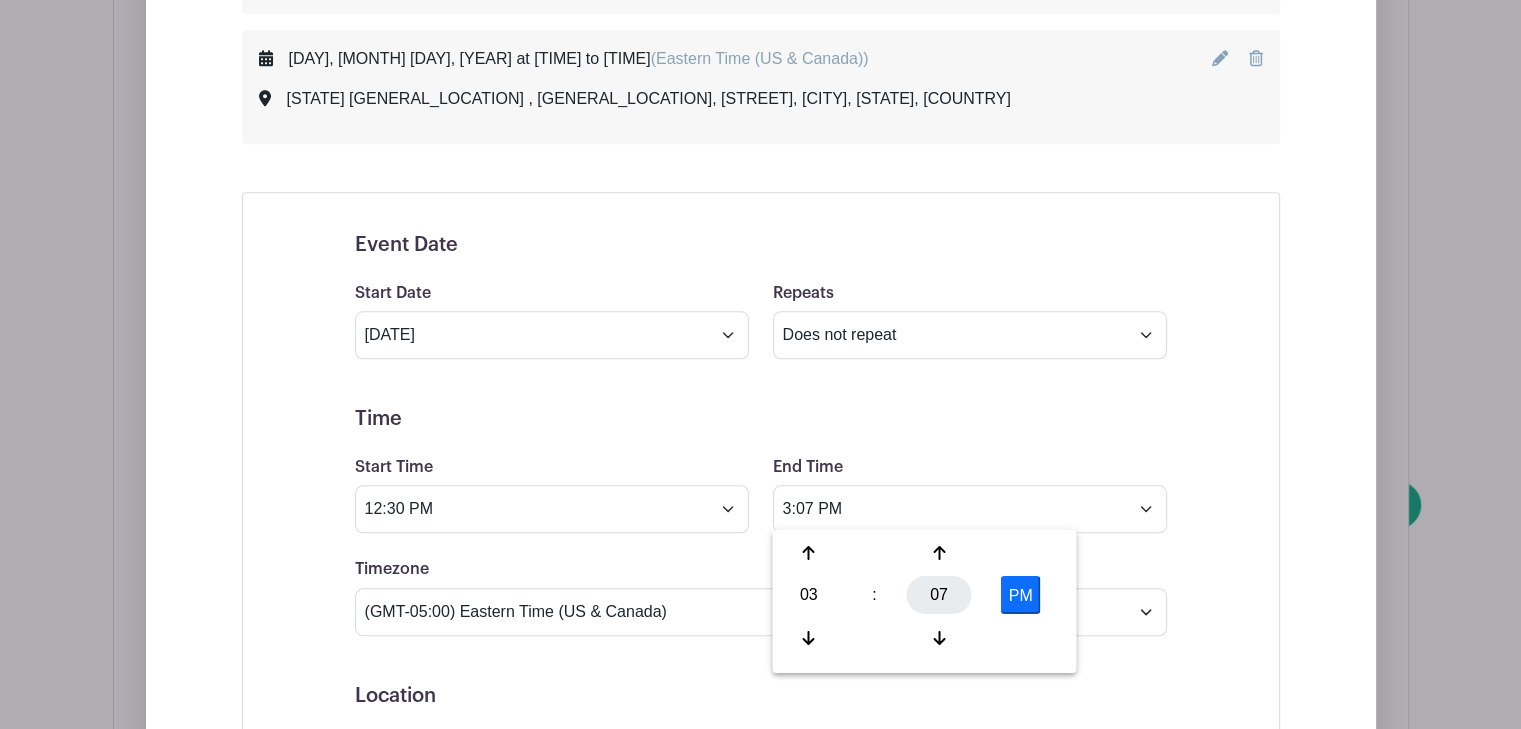 click on "07" at bounding box center [939, 595] 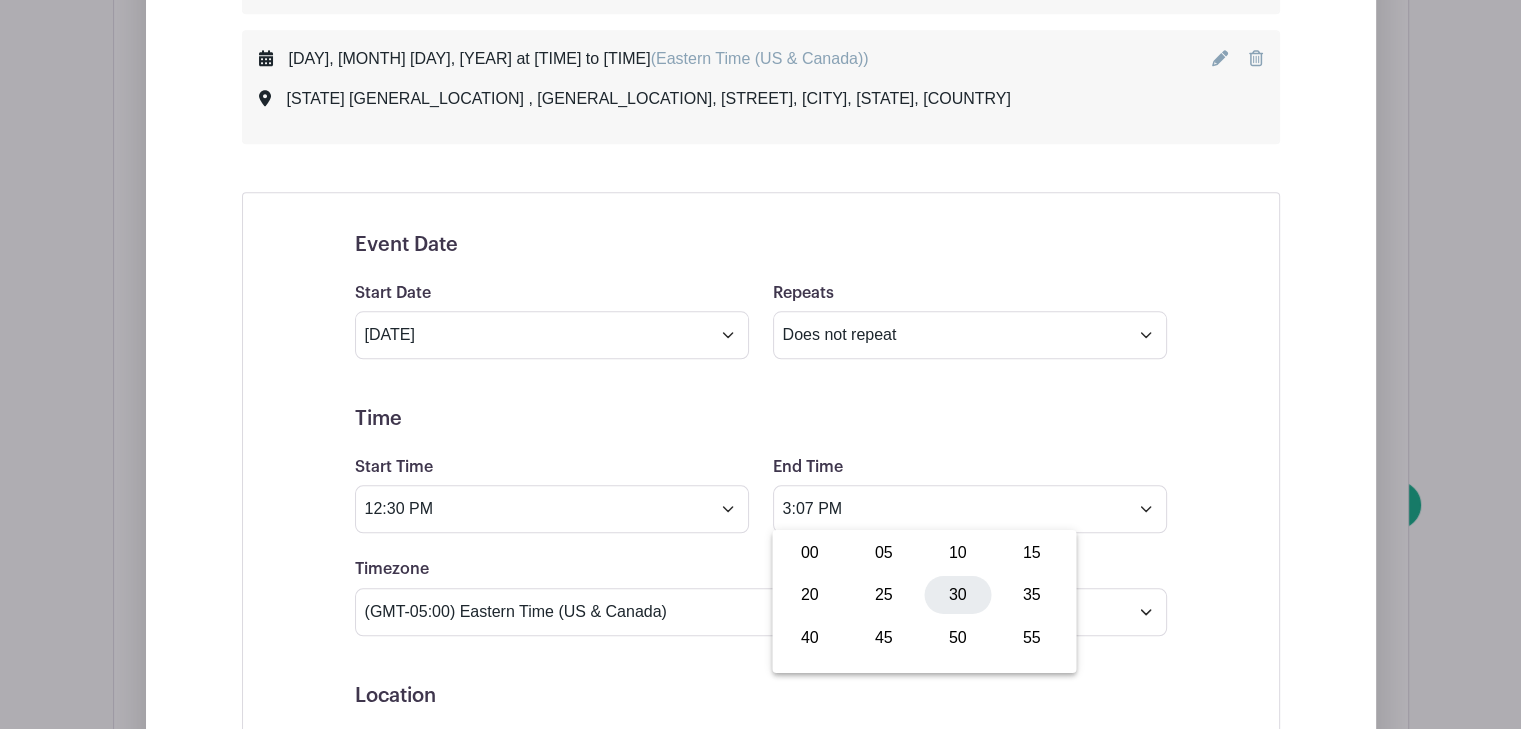click on "30" at bounding box center [957, 595] 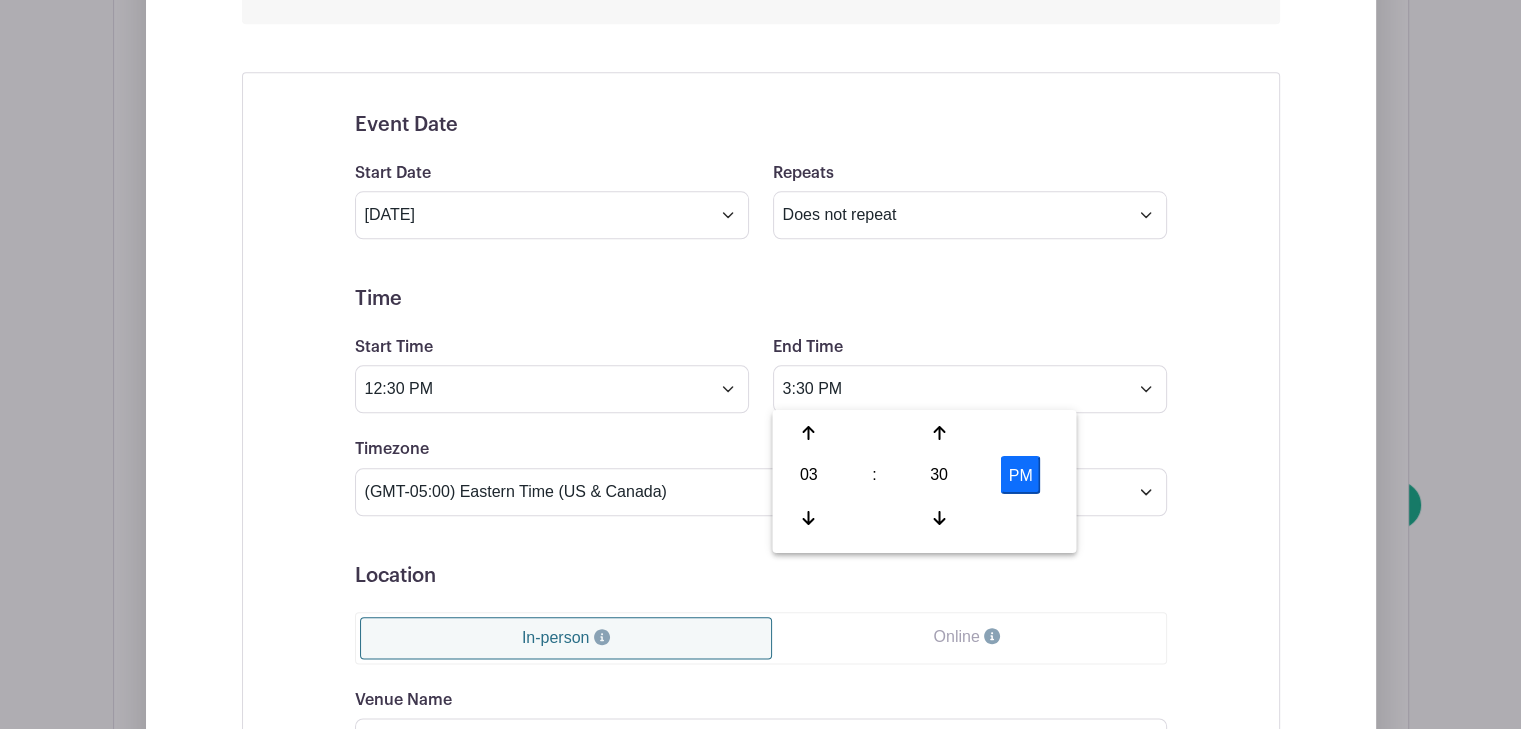 scroll, scrollTop: 2278, scrollLeft: 0, axis: vertical 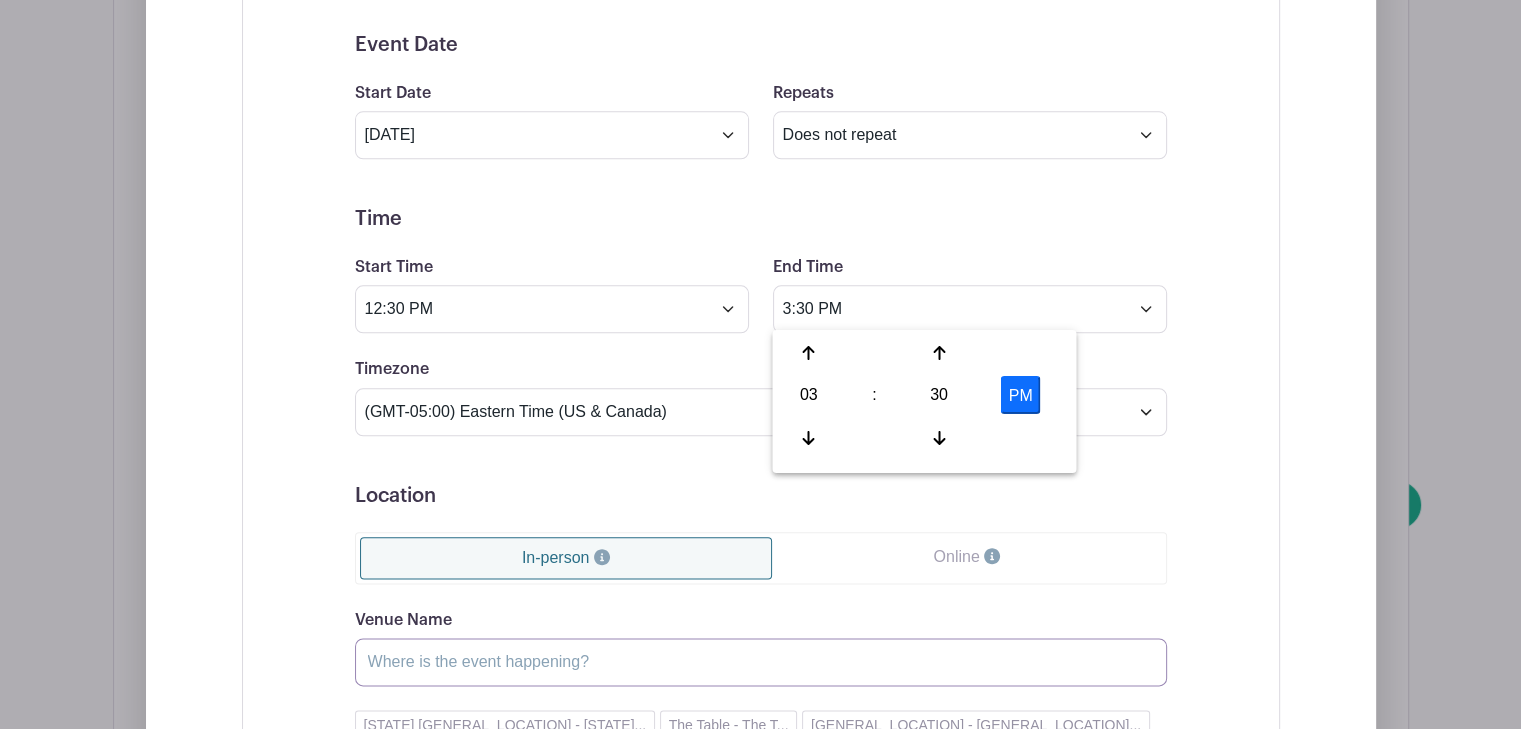click on "Venue Name" at bounding box center [761, 662] 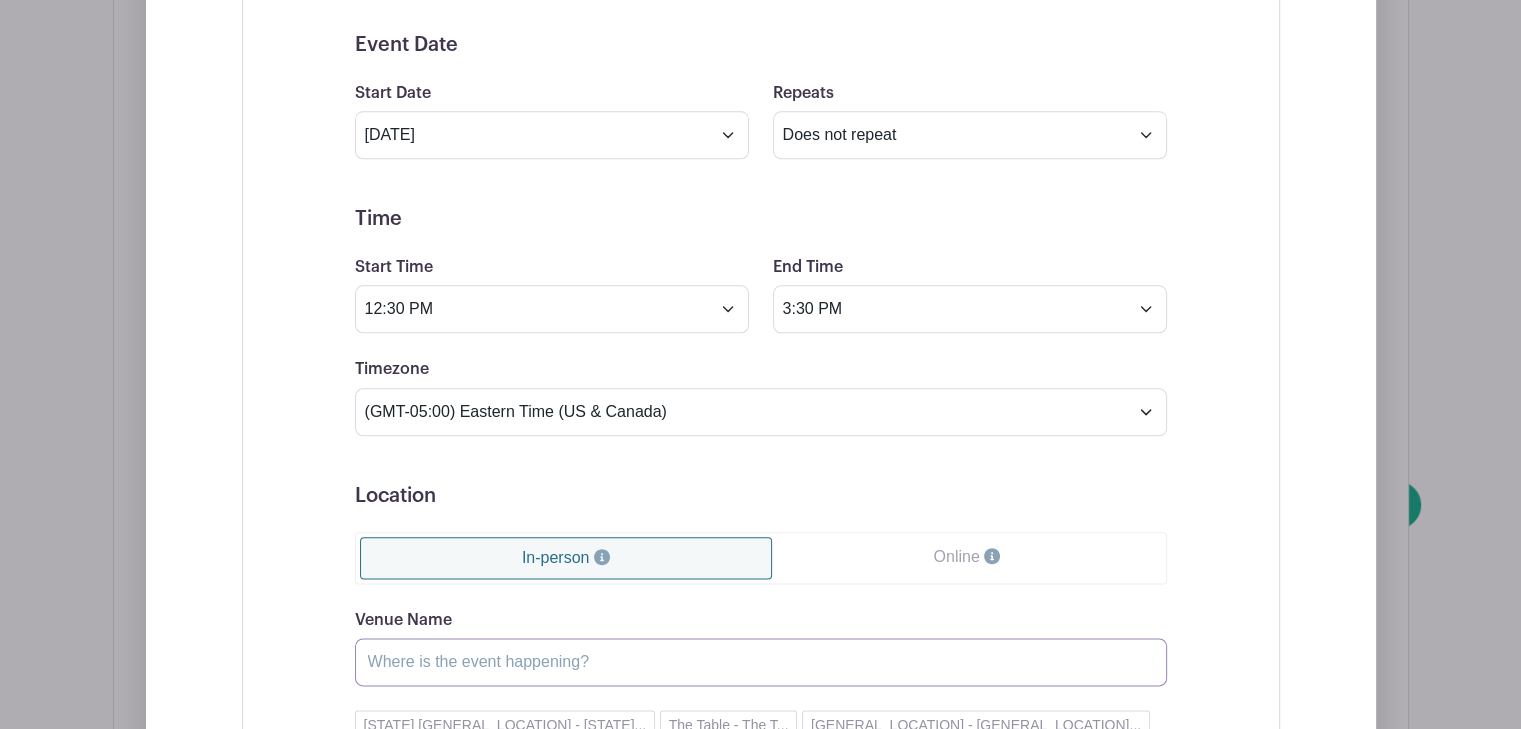 type on "The [GENERAL_LOCATION]" 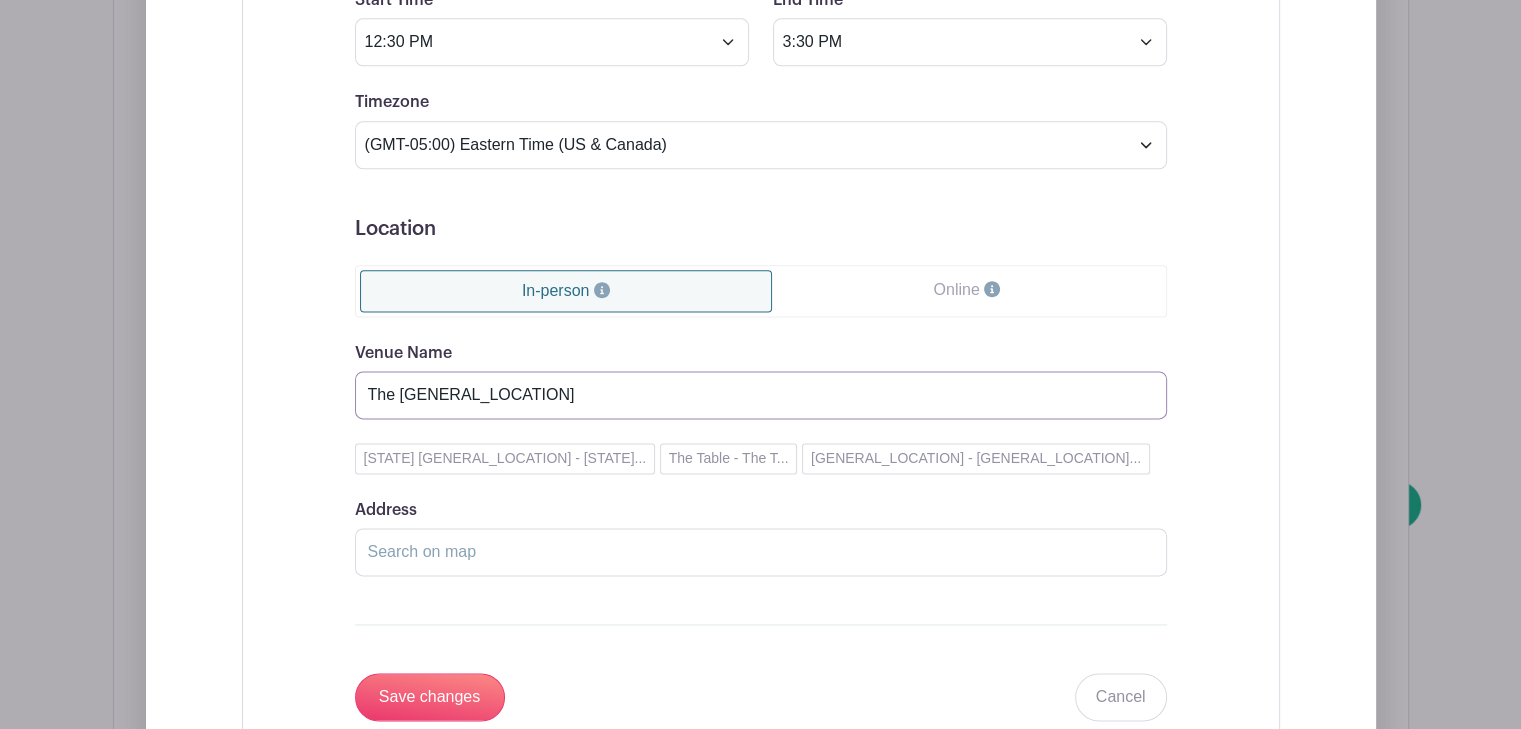 scroll, scrollTop: 2578, scrollLeft: 0, axis: vertical 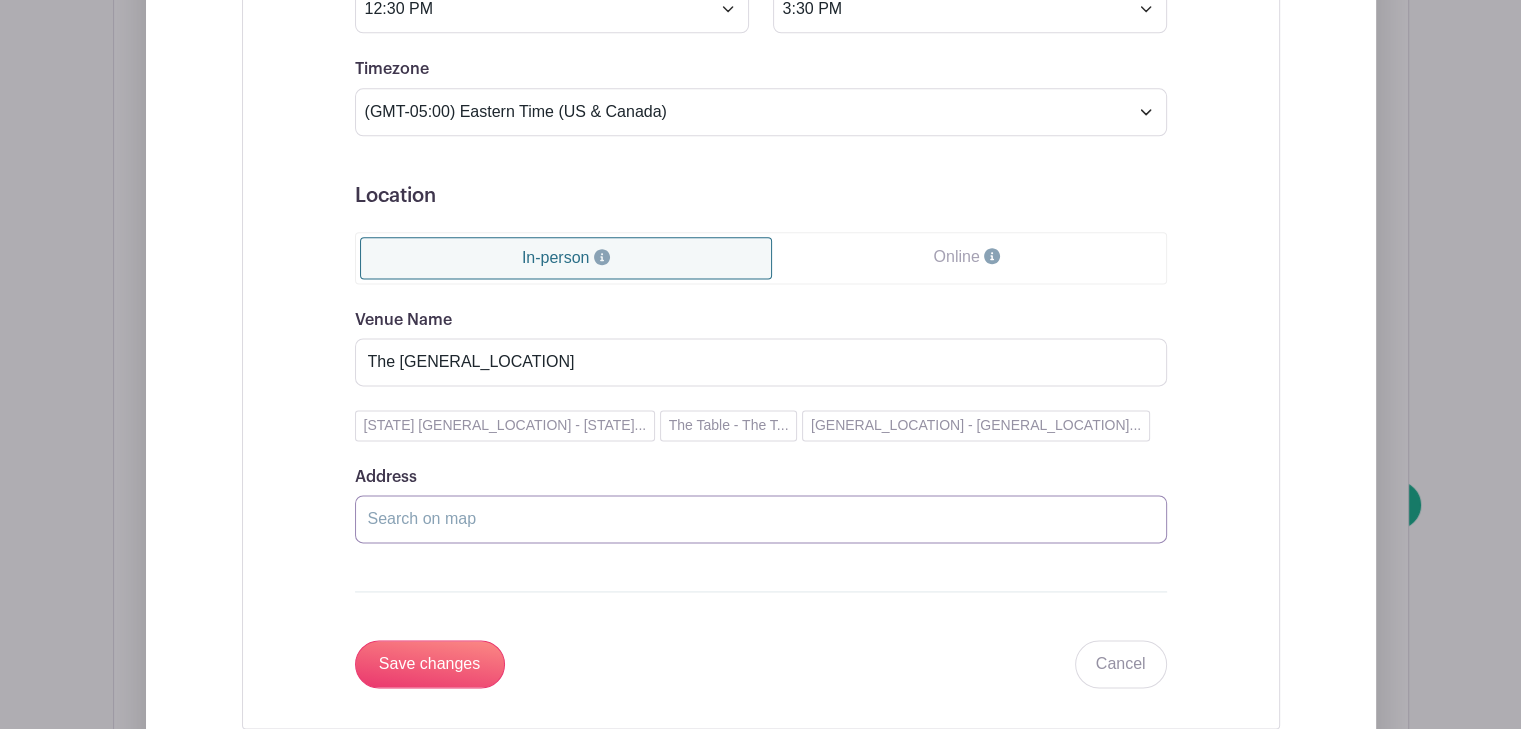 click on "Address" at bounding box center (761, 519) 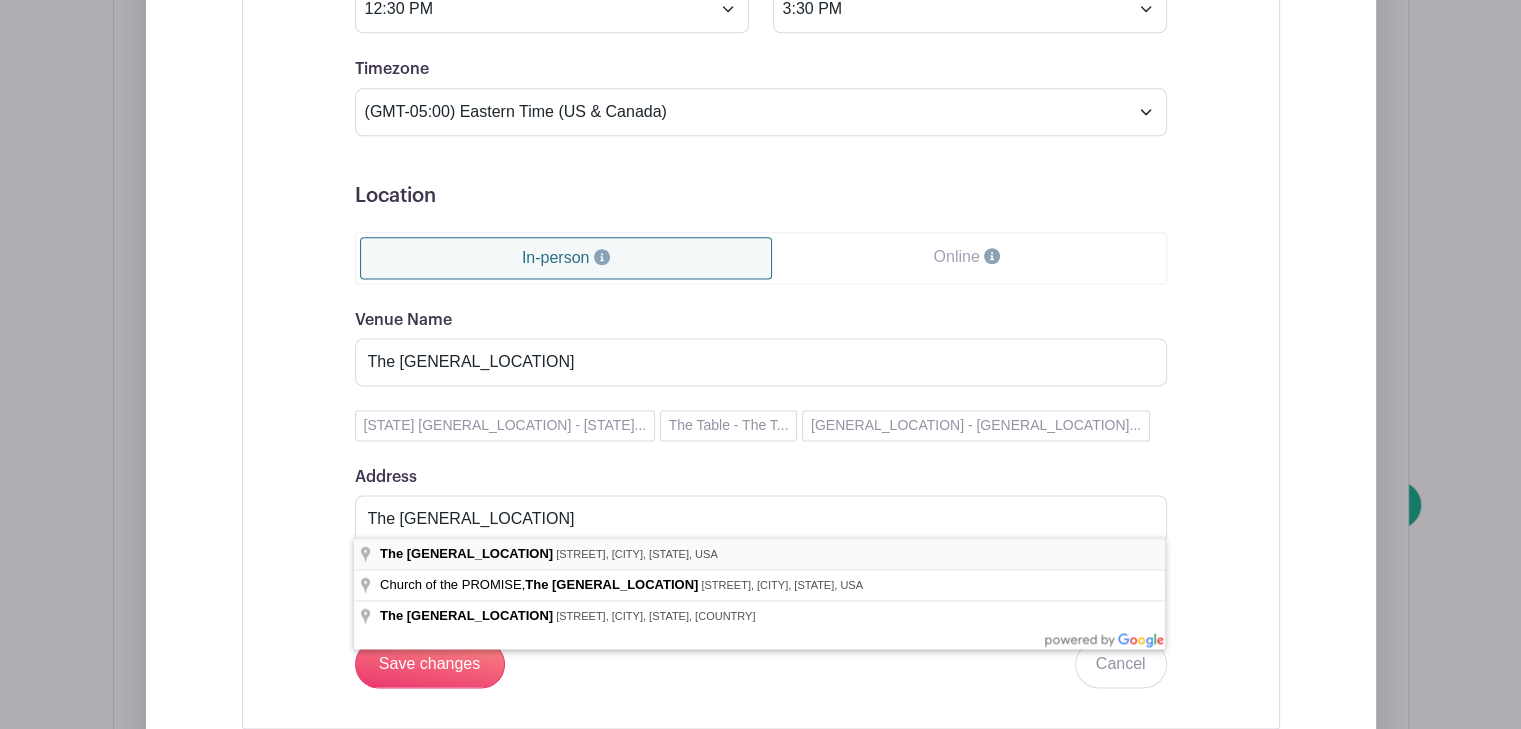 type on "The Table, [STREET], [CITY], [STATE], [COUNTRY]" 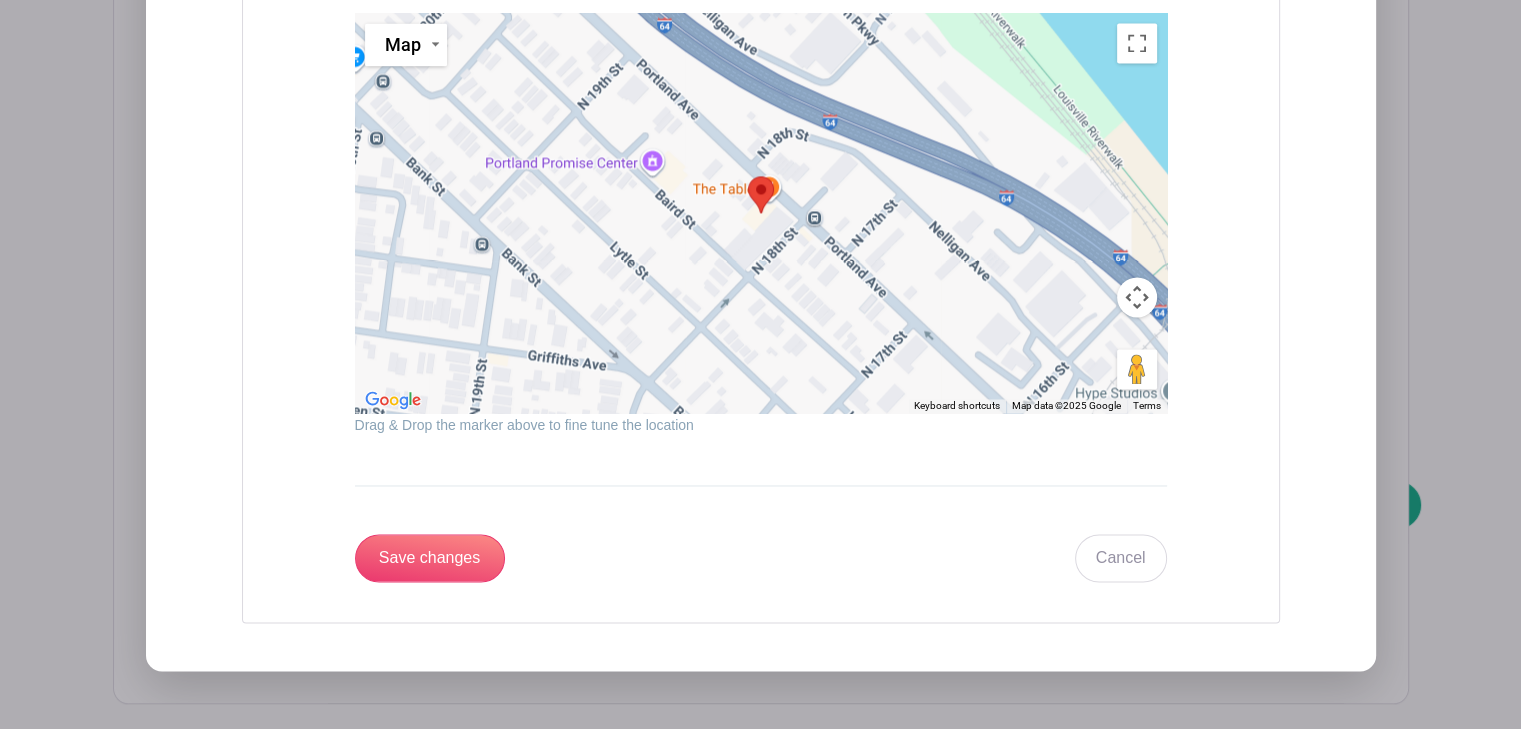 scroll, scrollTop: 3278, scrollLeft: 0, axis: vertical 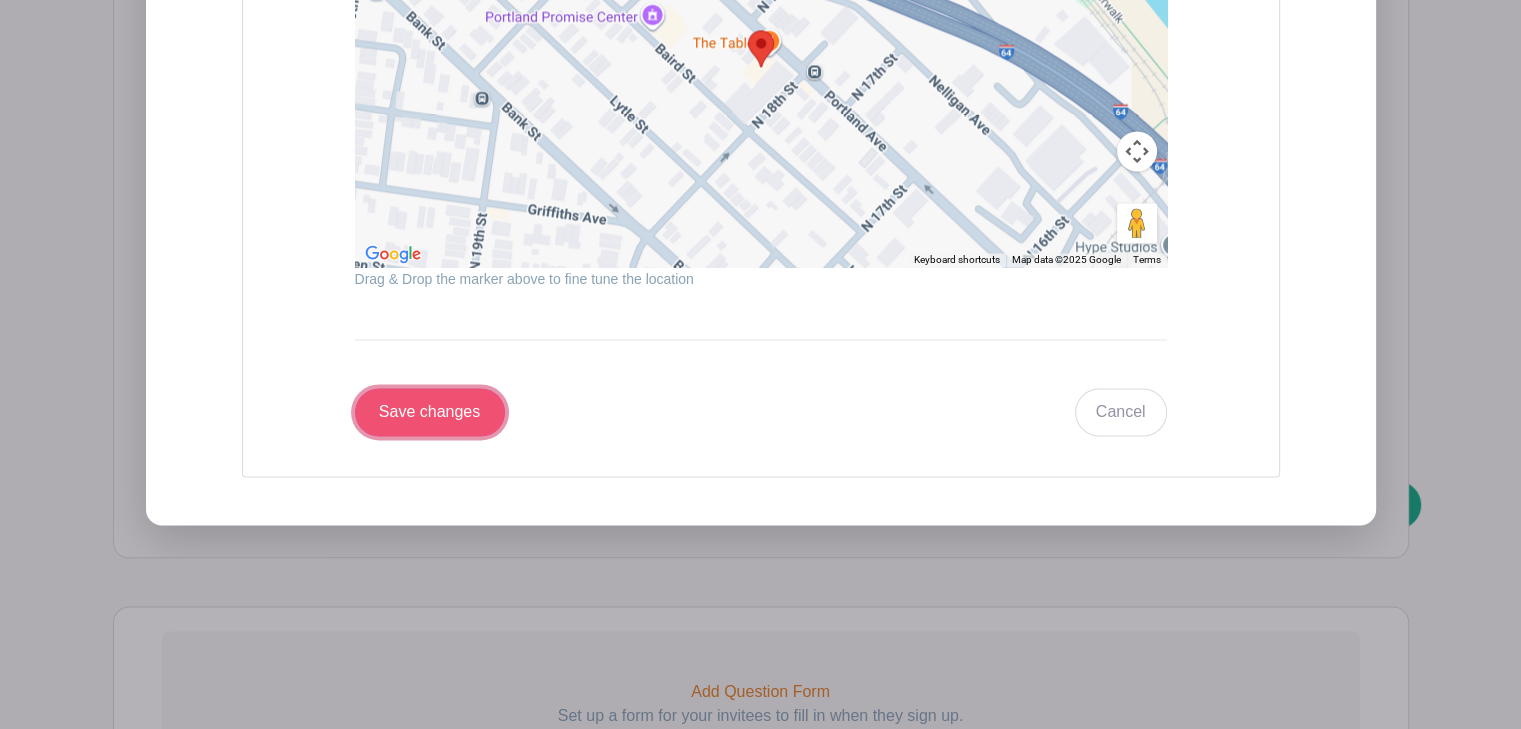 click on "Save changes" at bounding box center [430, 412] 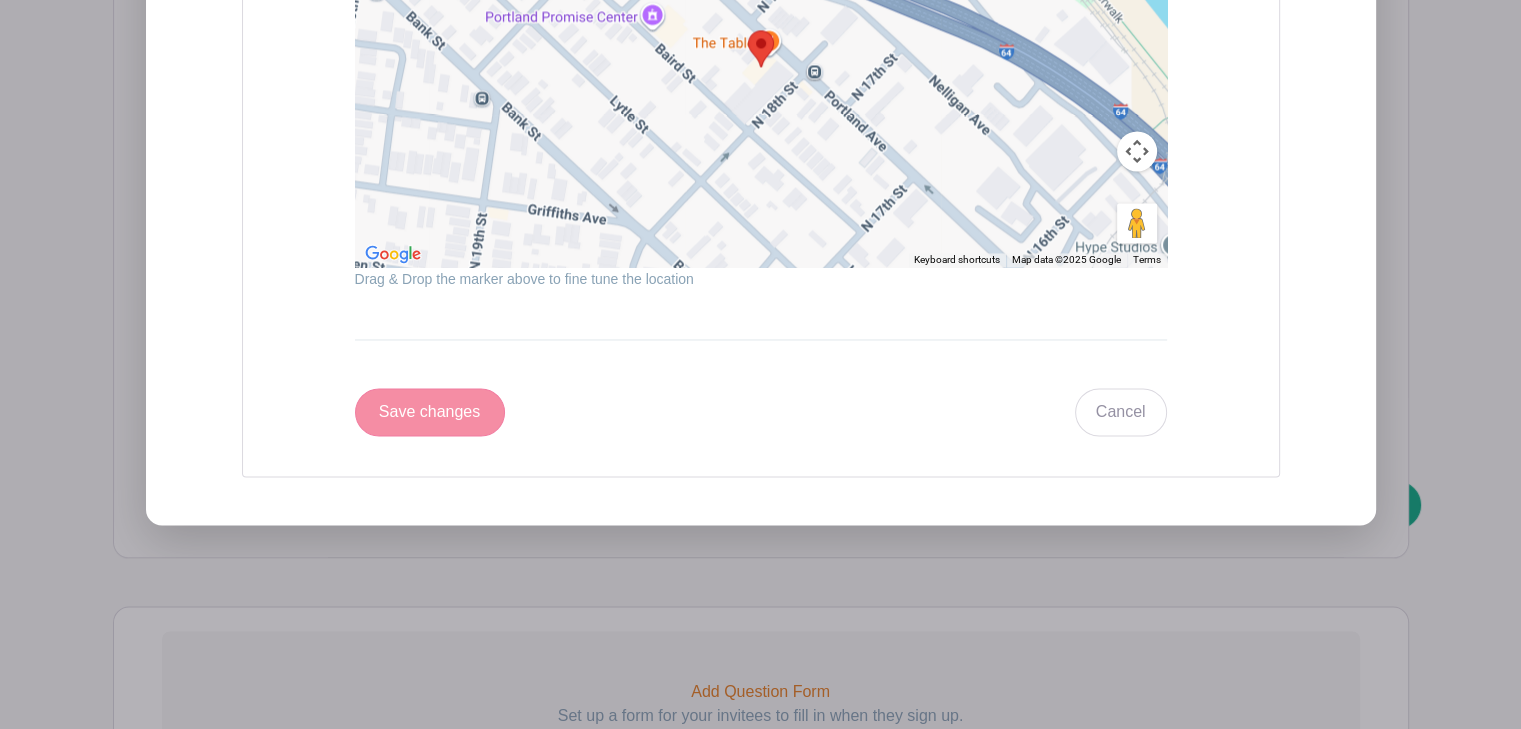 scroll, scrollTop: 2307, scrollLeft: 0, axis: vertical 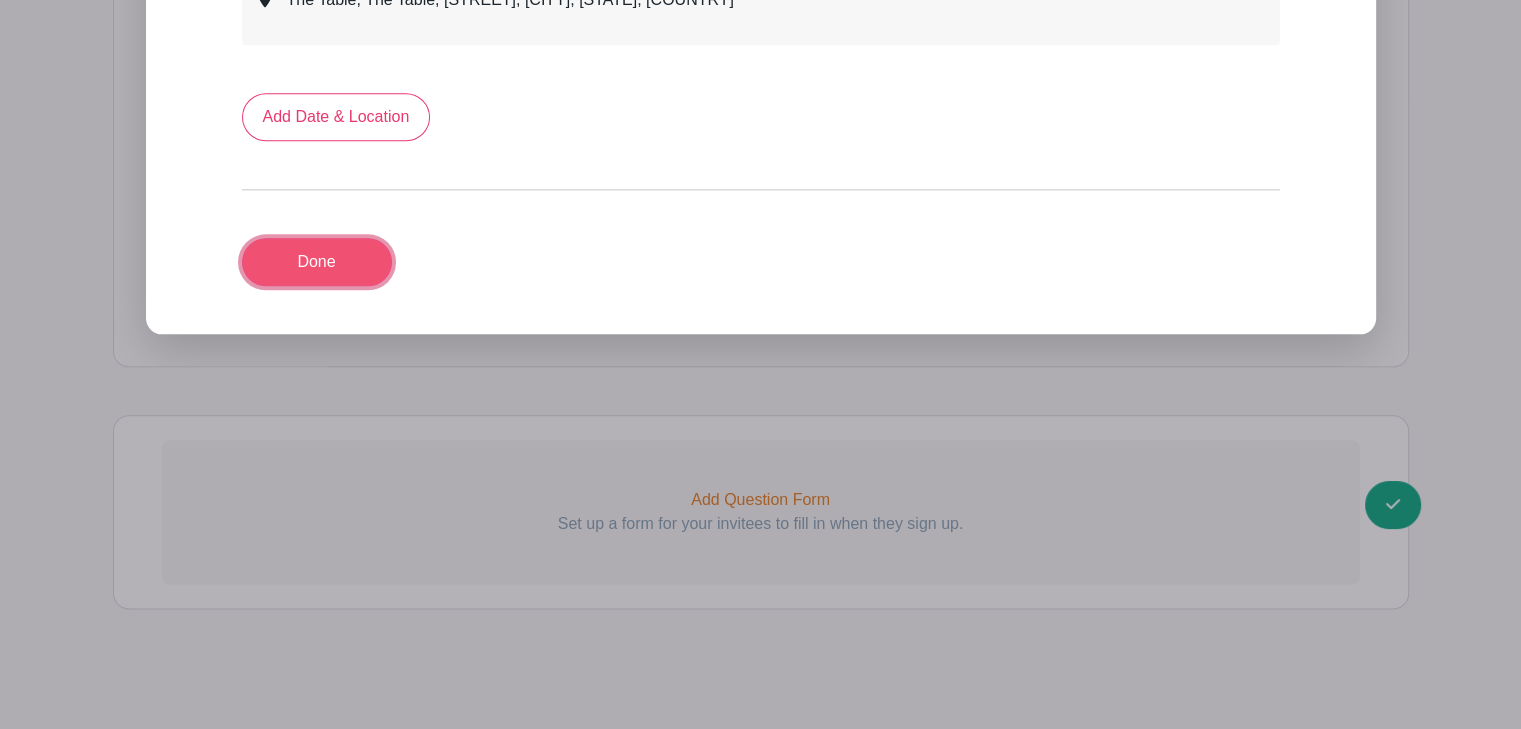 click on "Done" at bounding box center [317, 262] 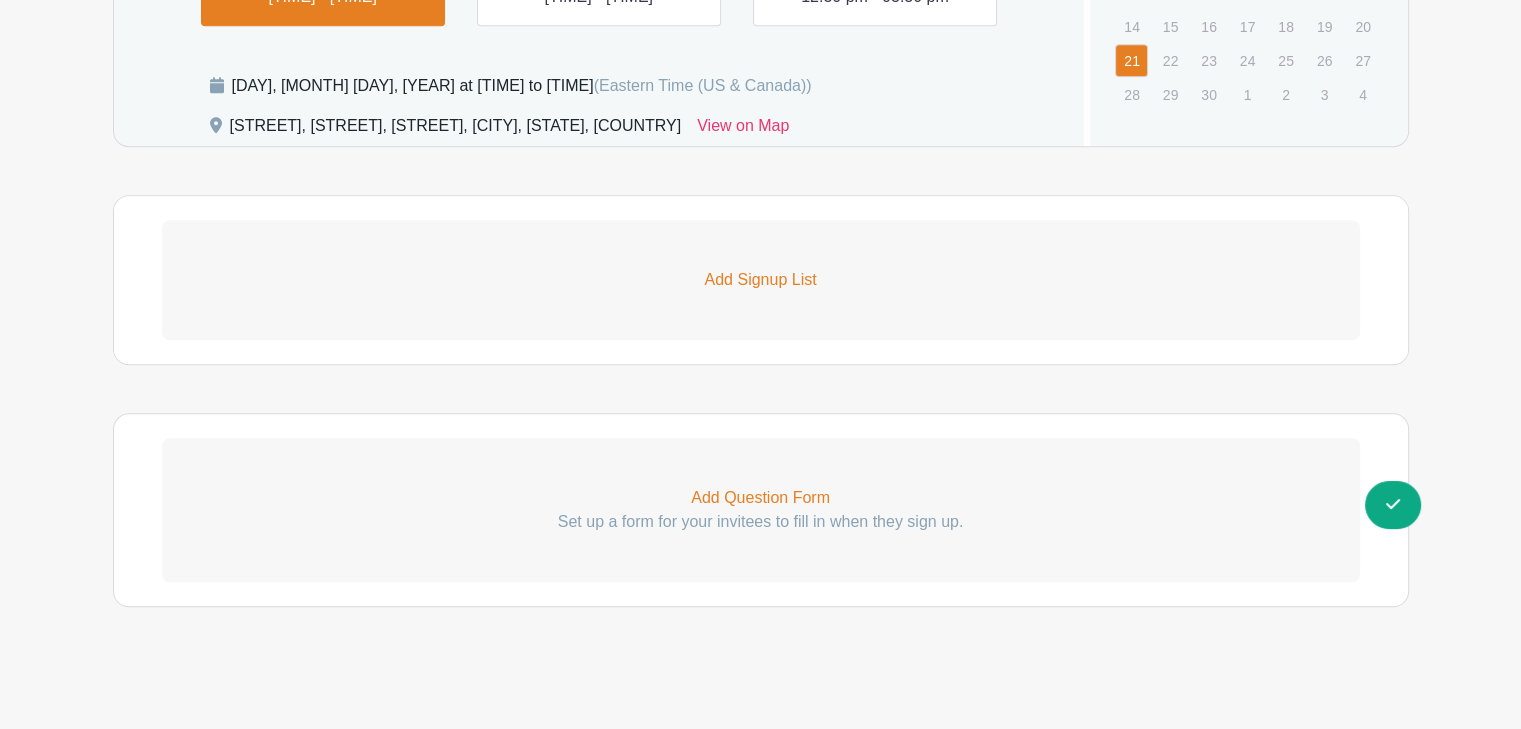scroll, scrollTop: 1411, scrollLeft: 0, axis: vertical 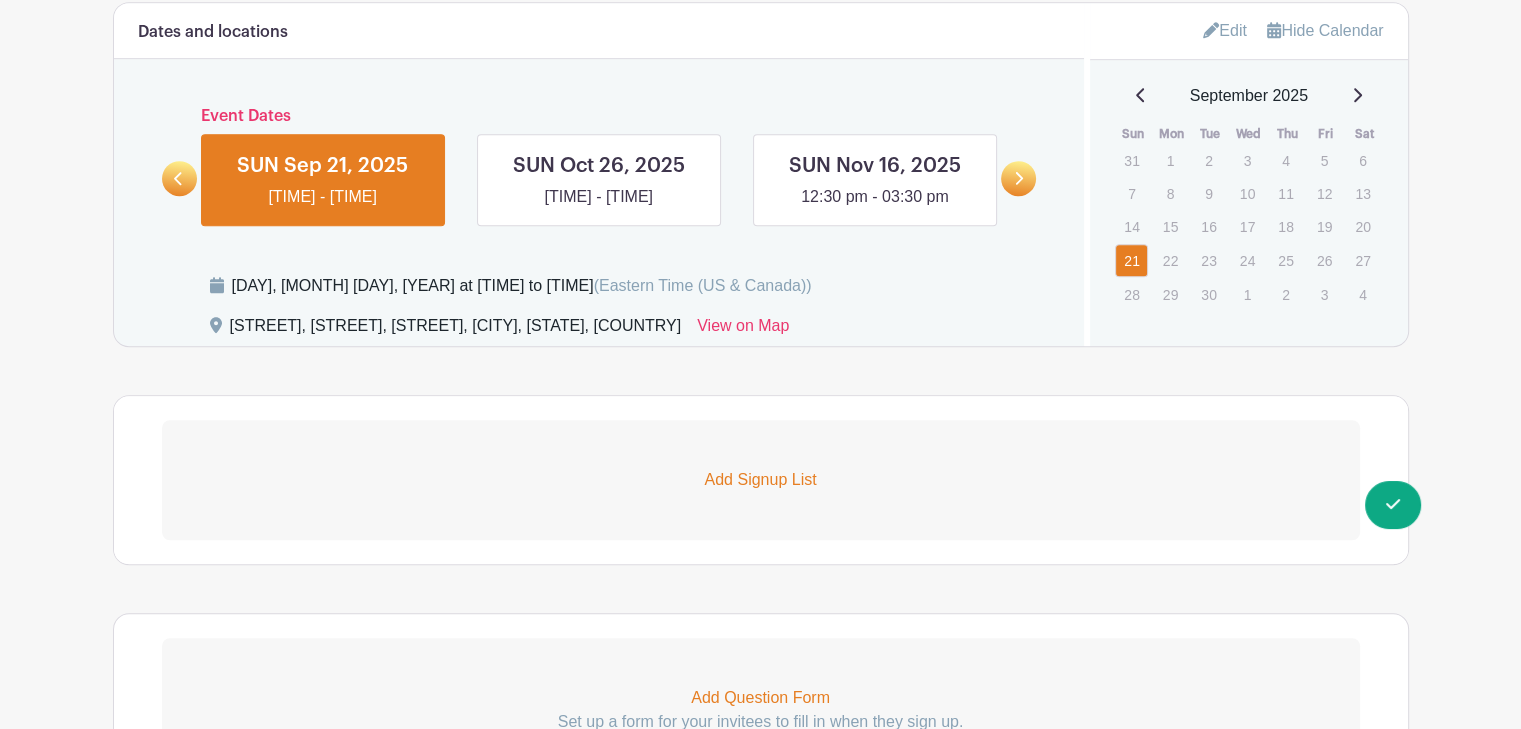 click on "Add Signup List" at bounding box center [761, 480] 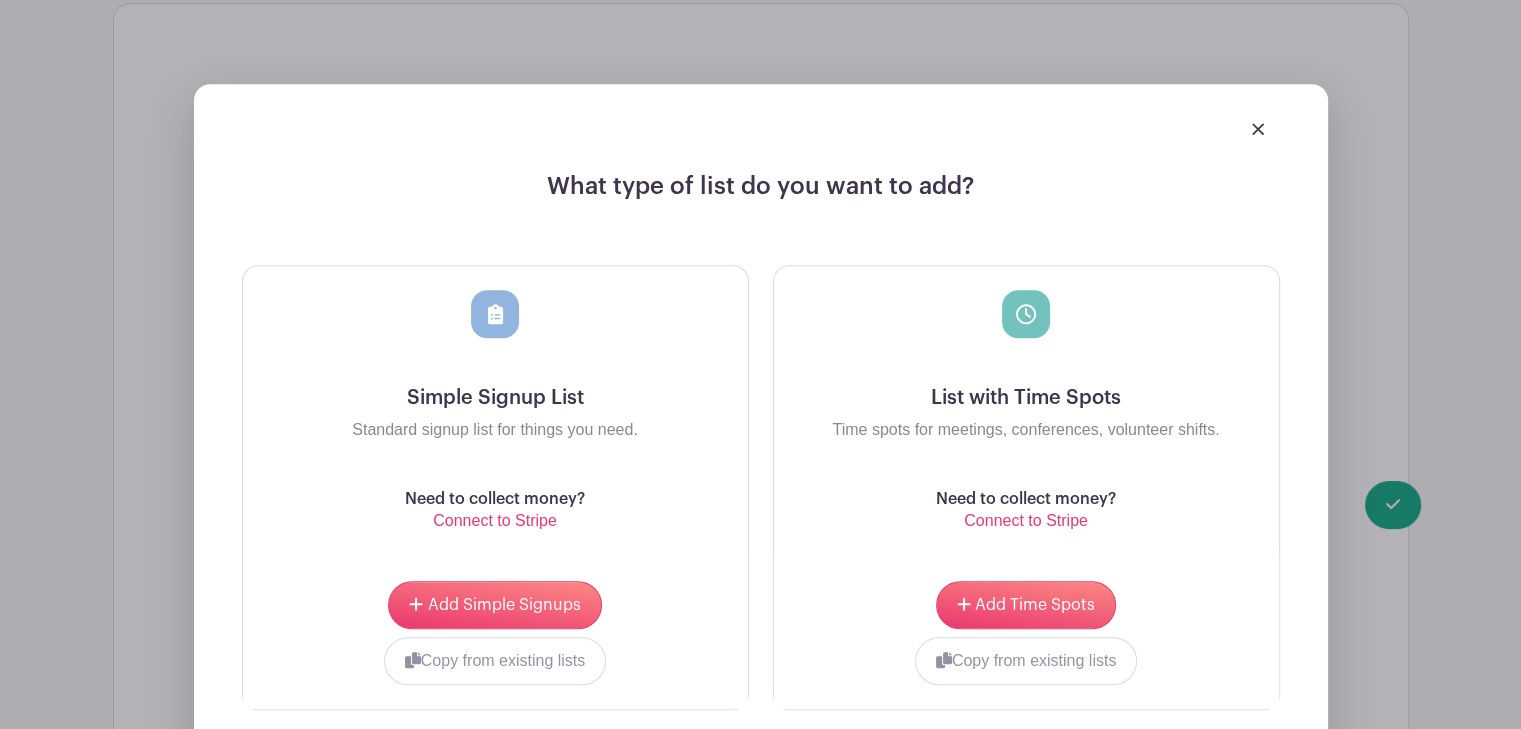 scroll, scrollTop: 1811, scrollLeft: 0, axis: vertical 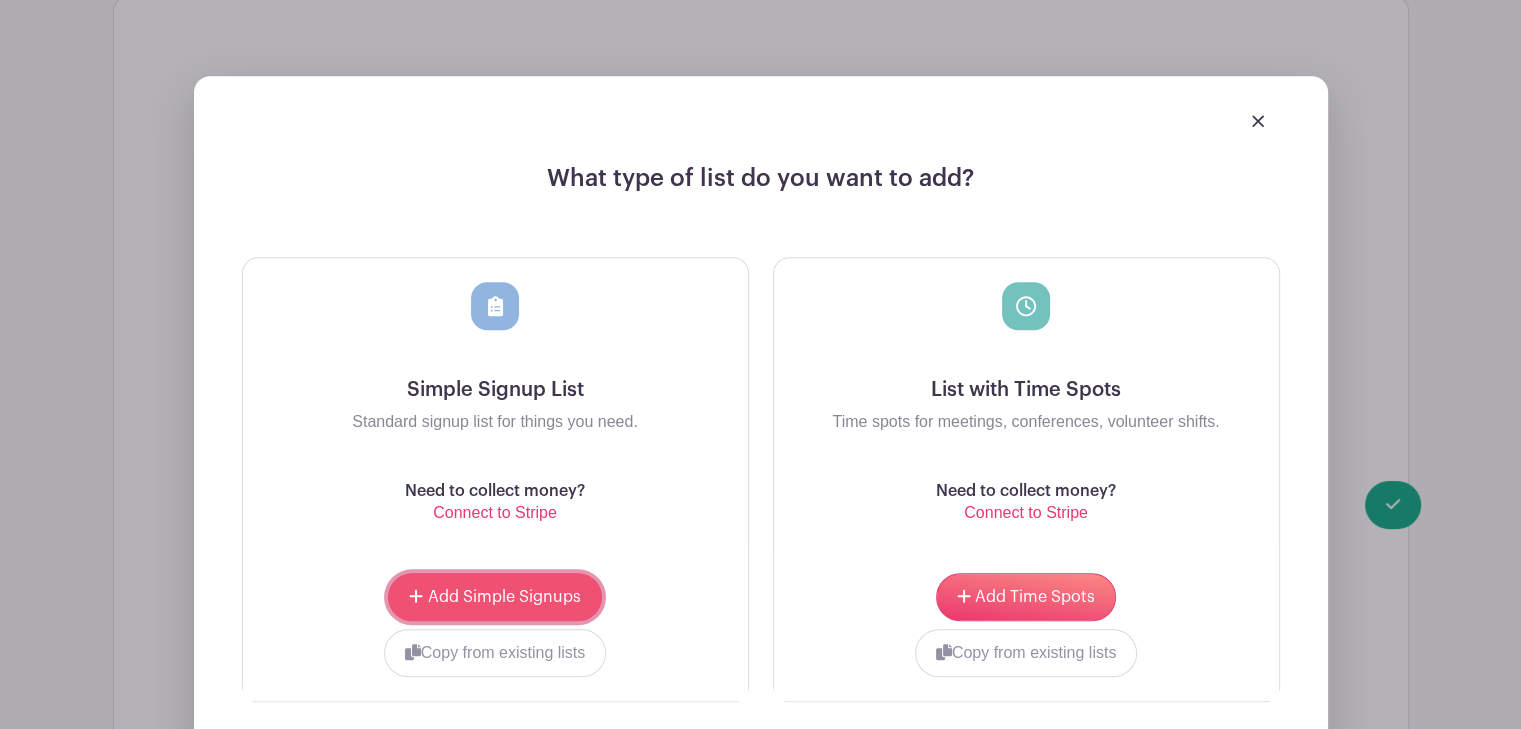 click on "Add Simple Signups" at bounding box center (504, 597) 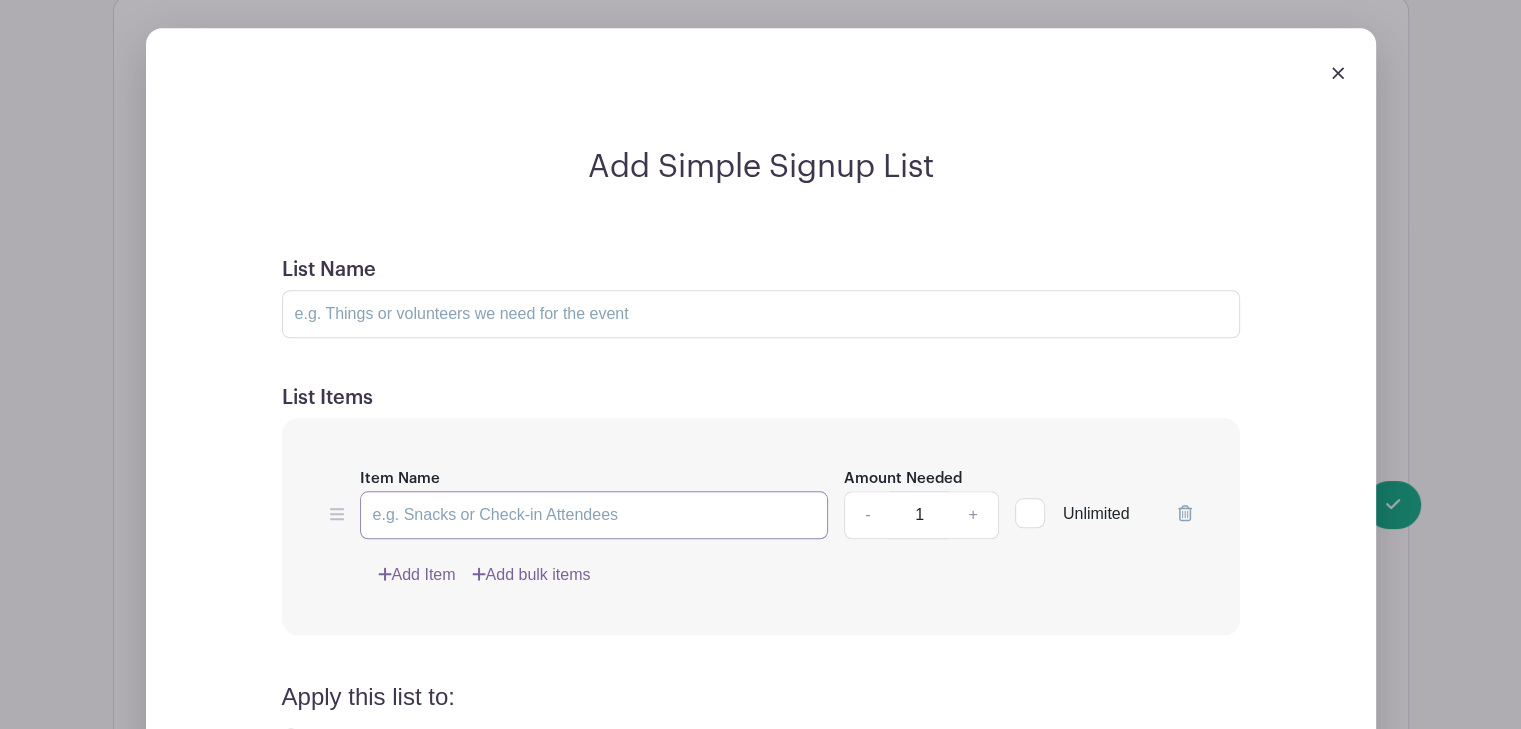 click on "Item Name" at bounding box center (594, 515) 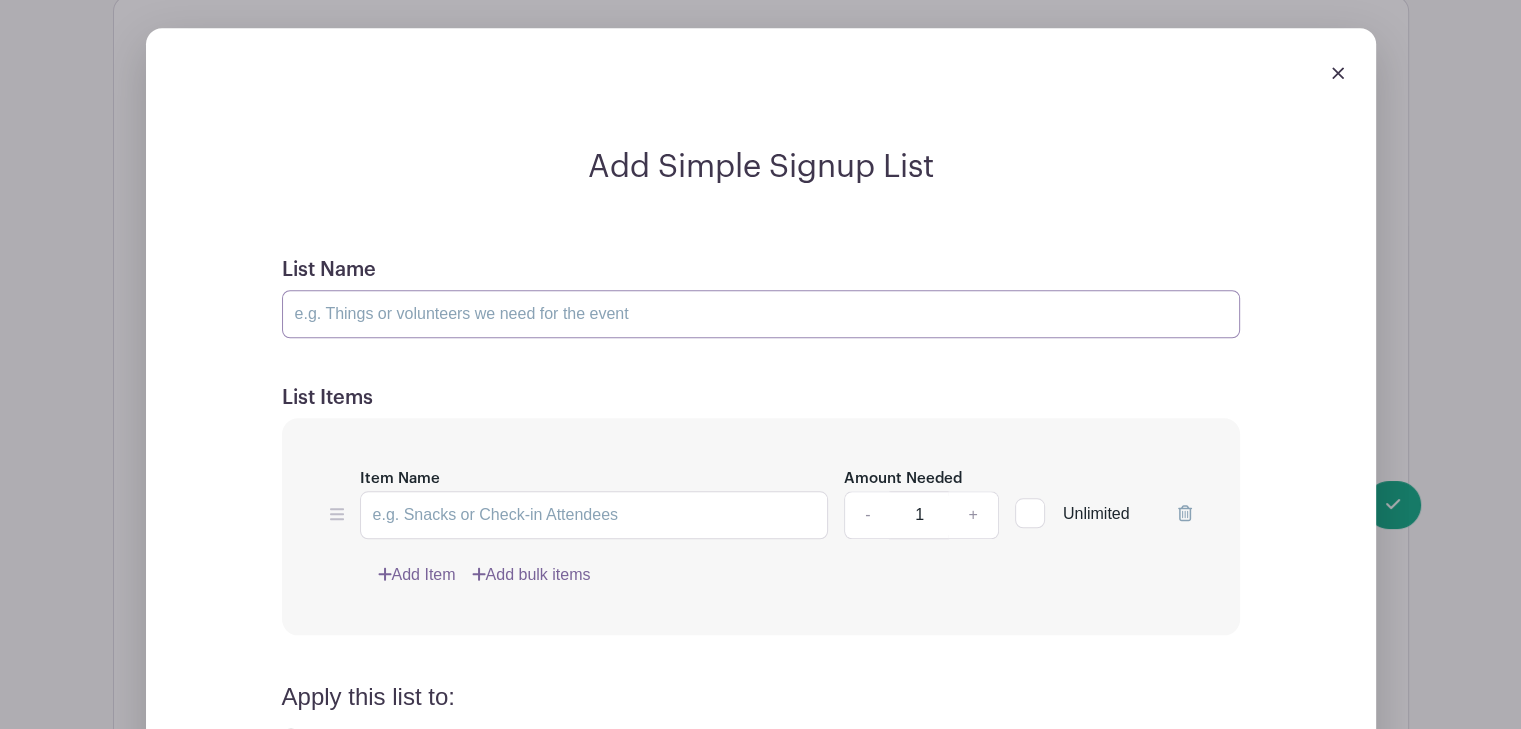 click on "List Name" at bounding box center [761, 314] 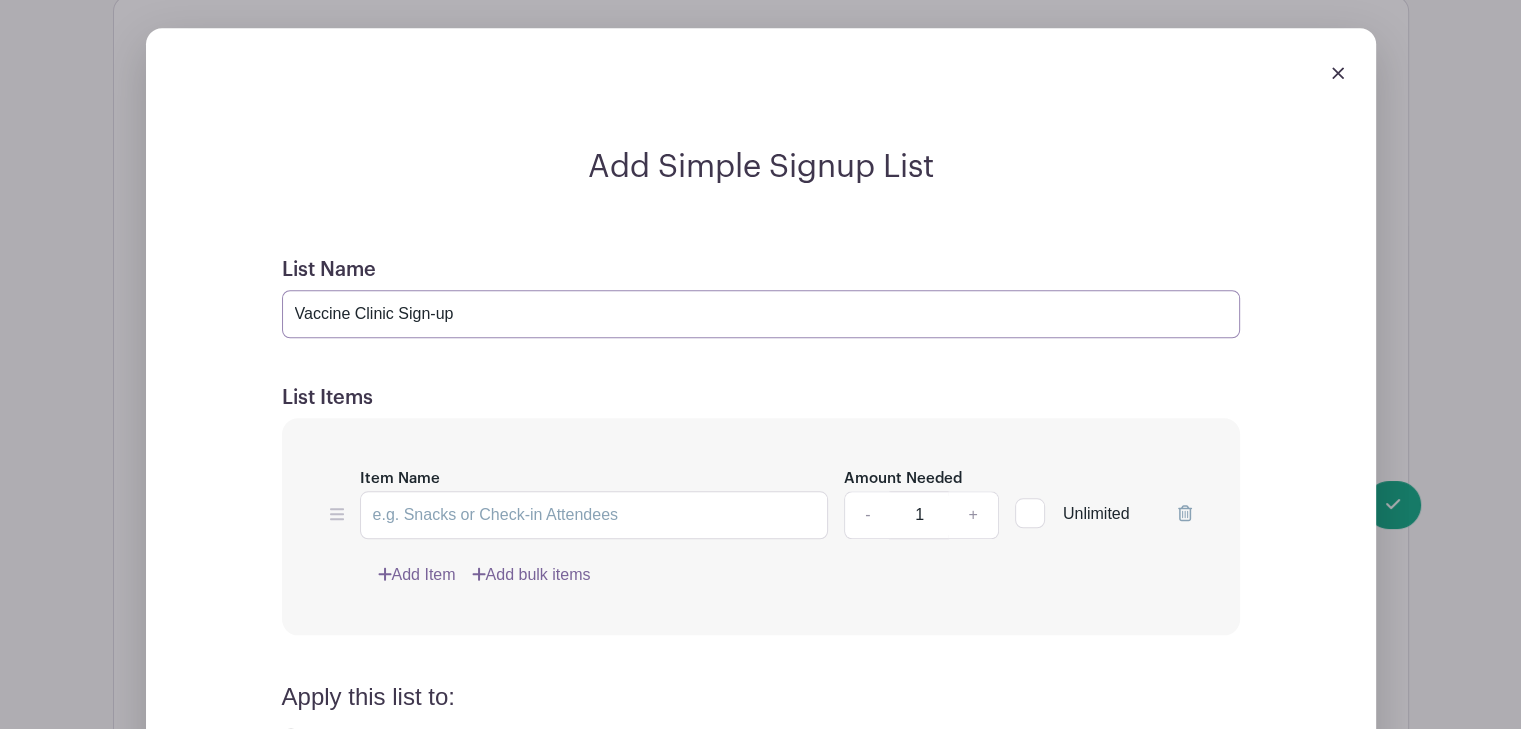 type on "Vaccine Clinic Sign-up" 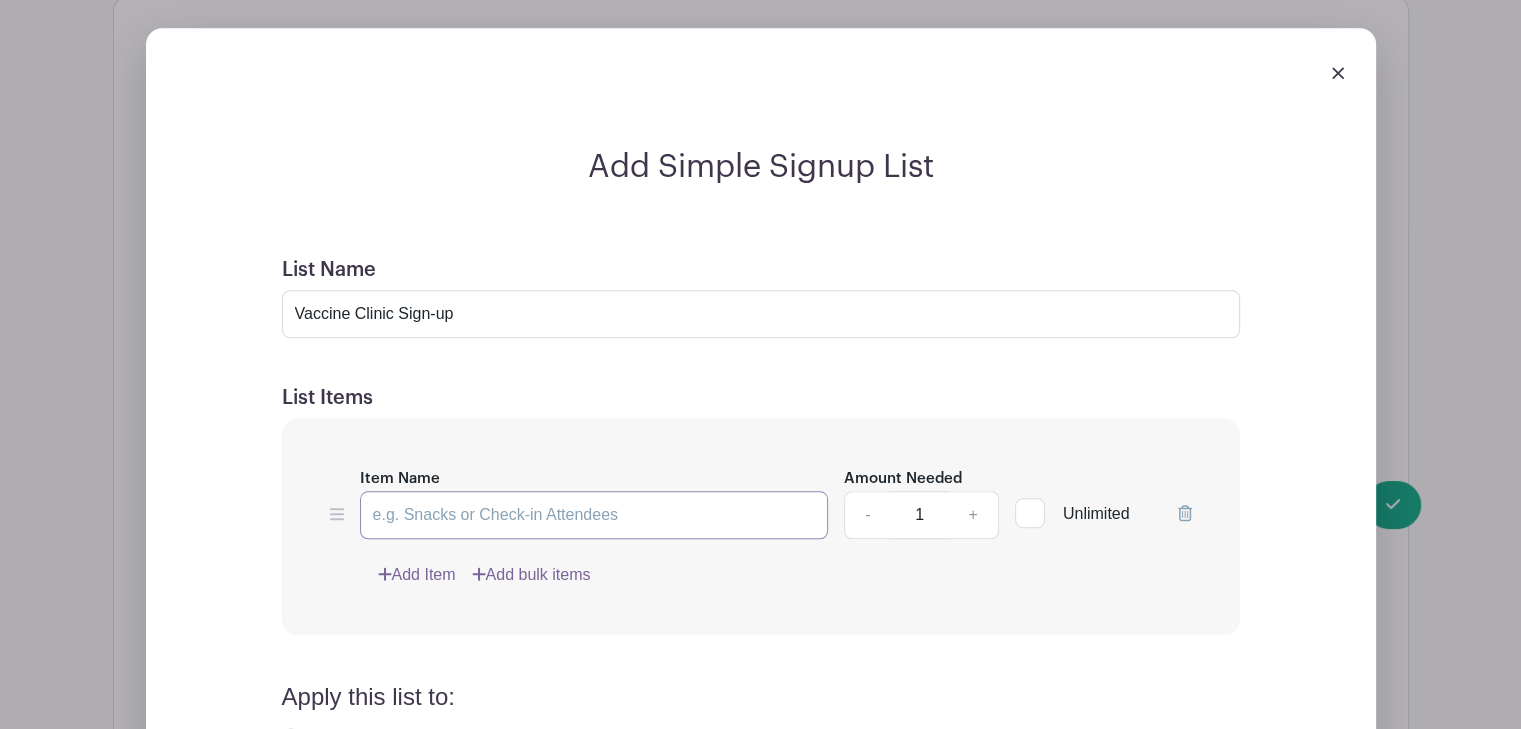 click on "Item Name" at bounding box center [594, 515] 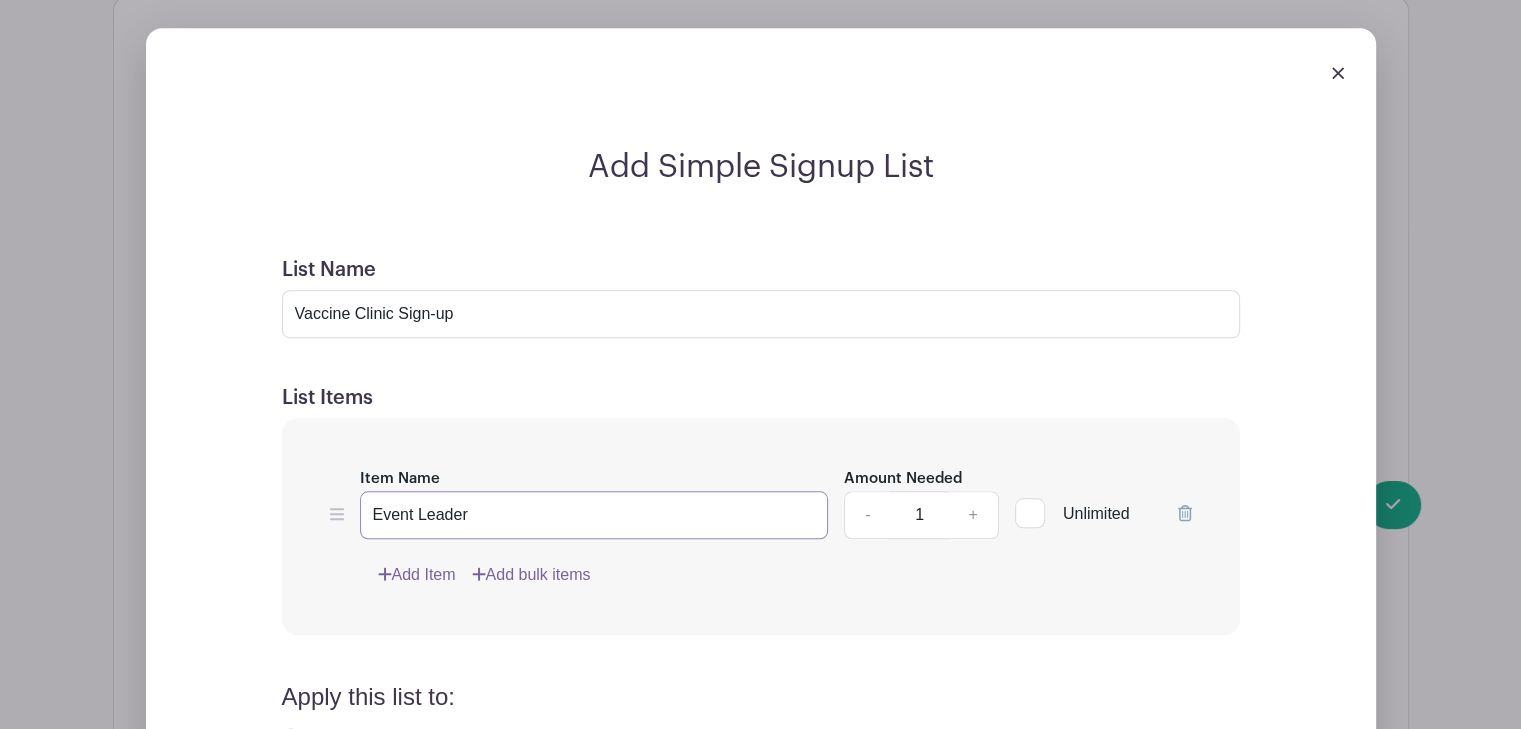 type on "Event Leader" 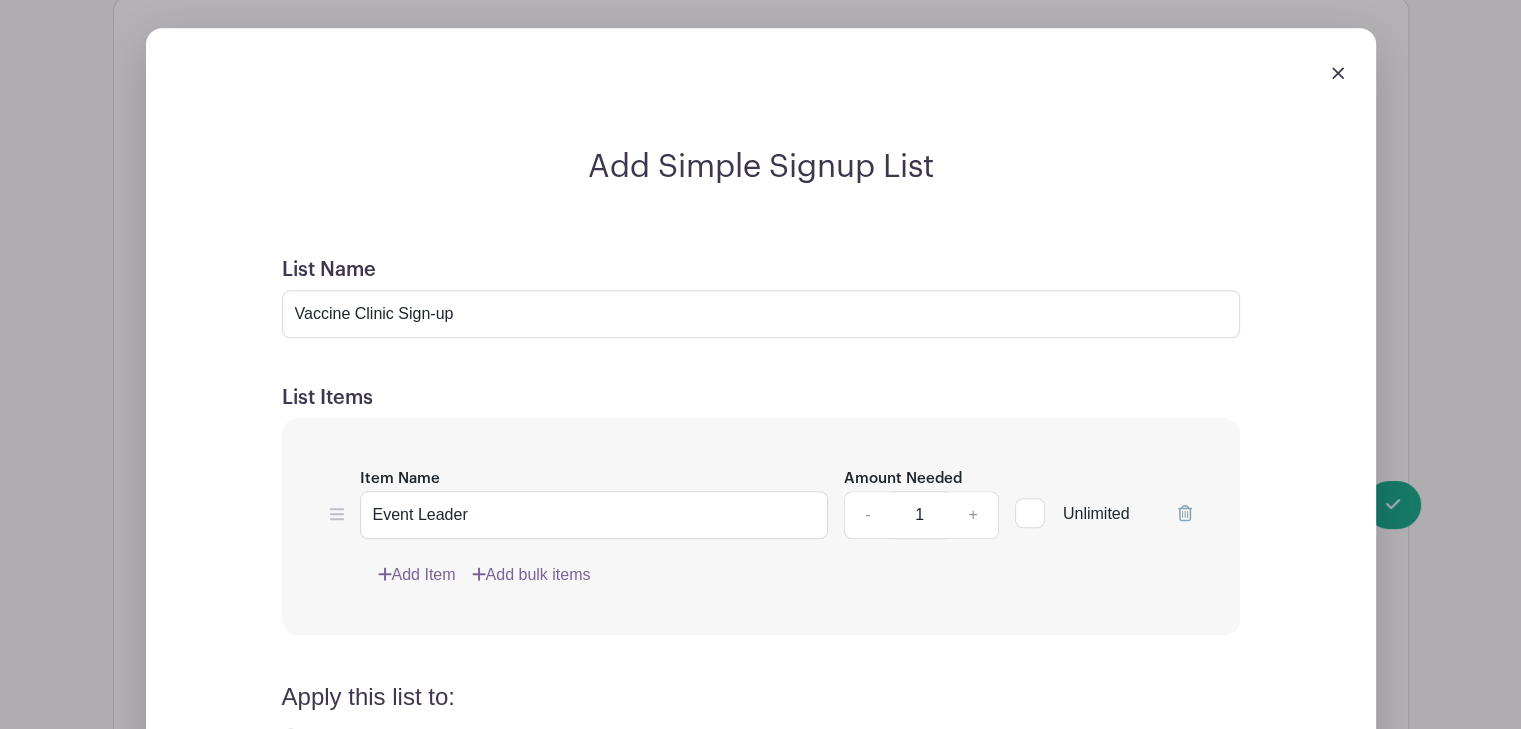click on "Add Item" at bounding box center (417, 575) 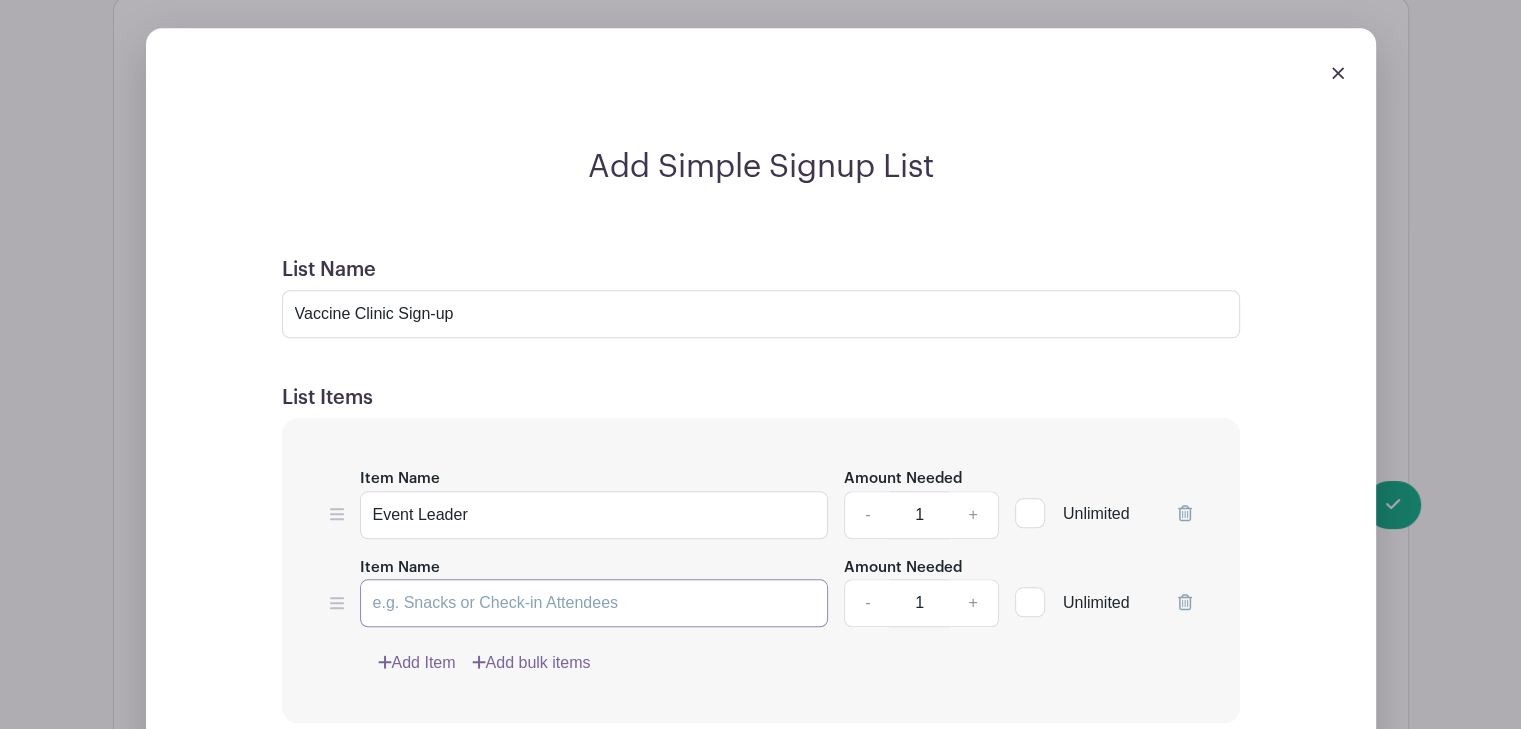 click on "Item Name" at bounding box center [594, 603] 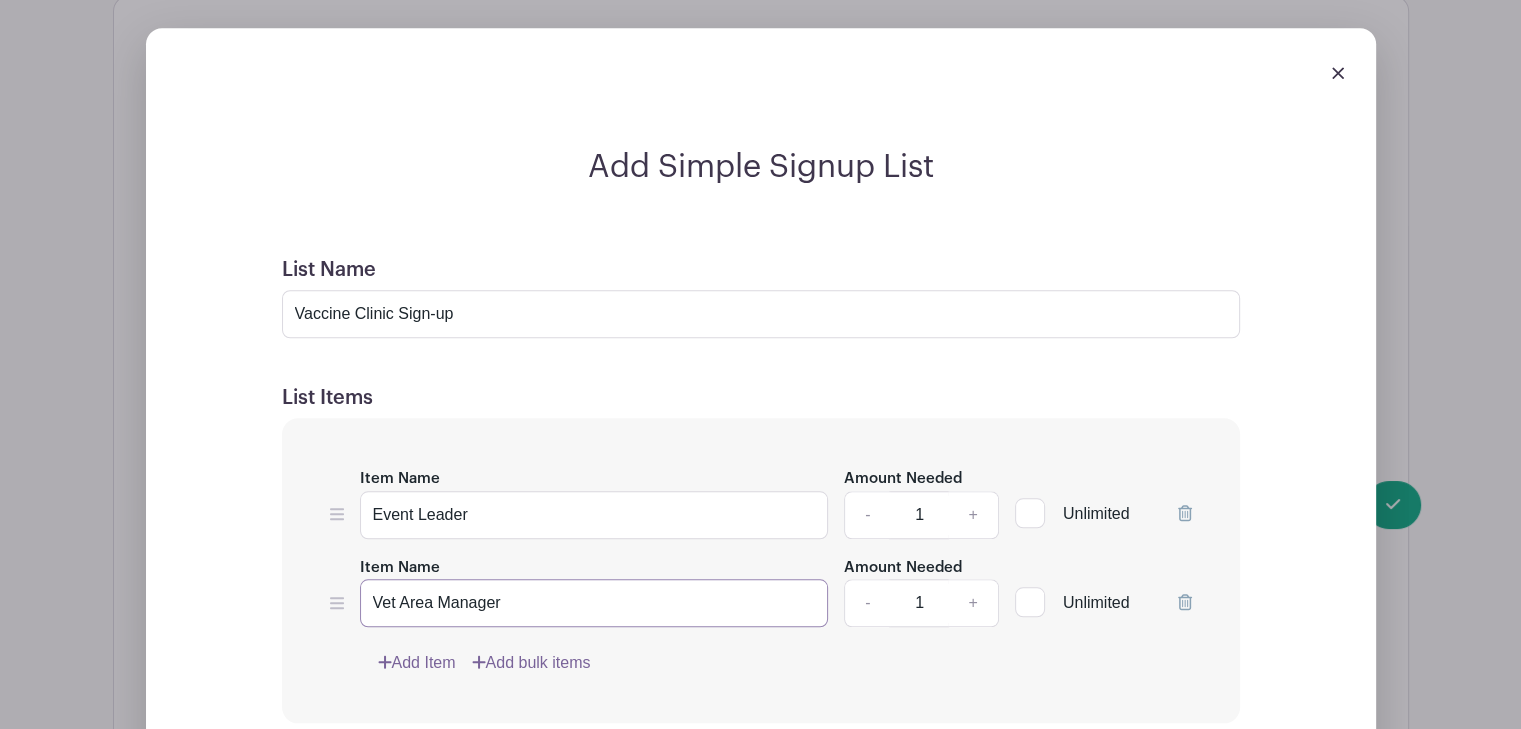 type on "Vet Area Manager" 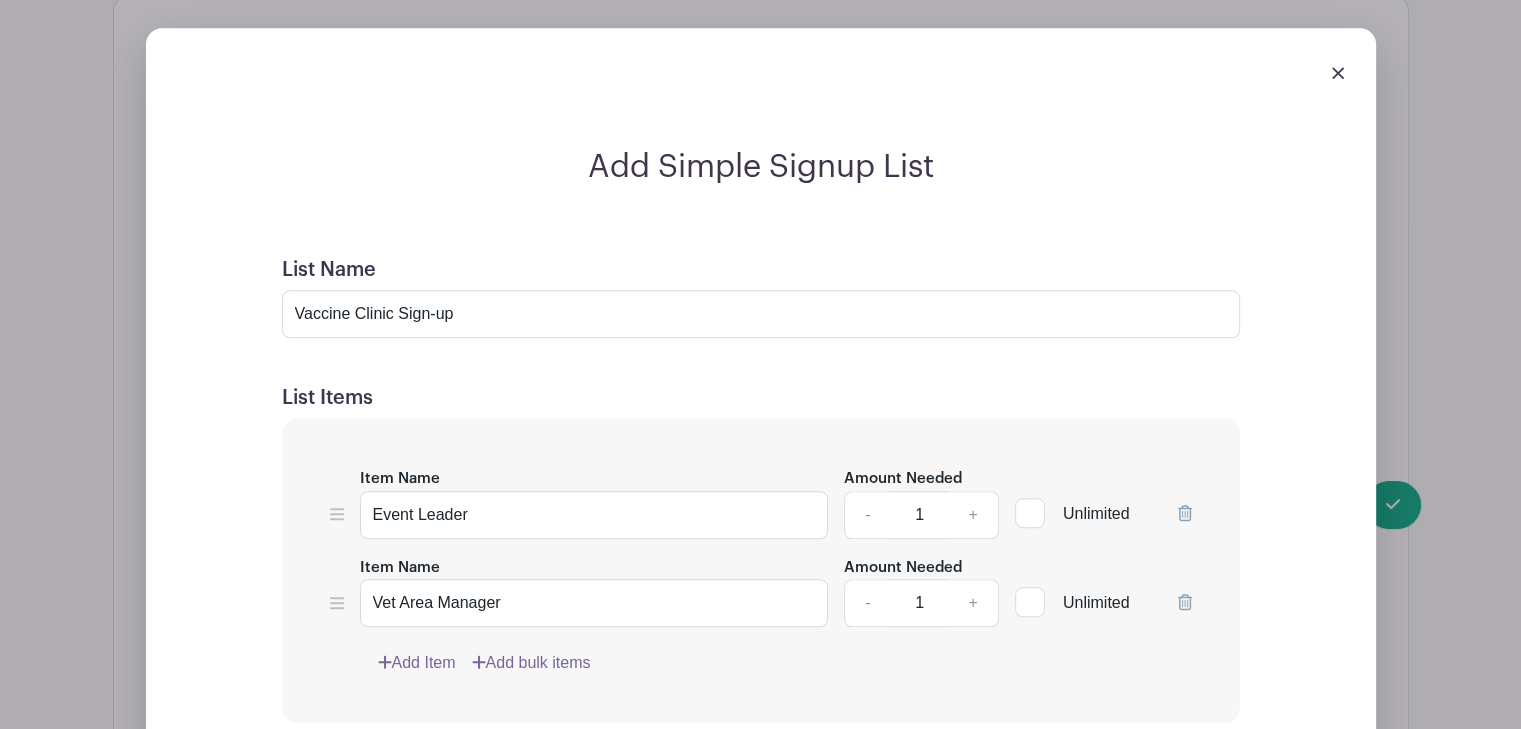 click on "Add Item" at bounding box center (417, 663) 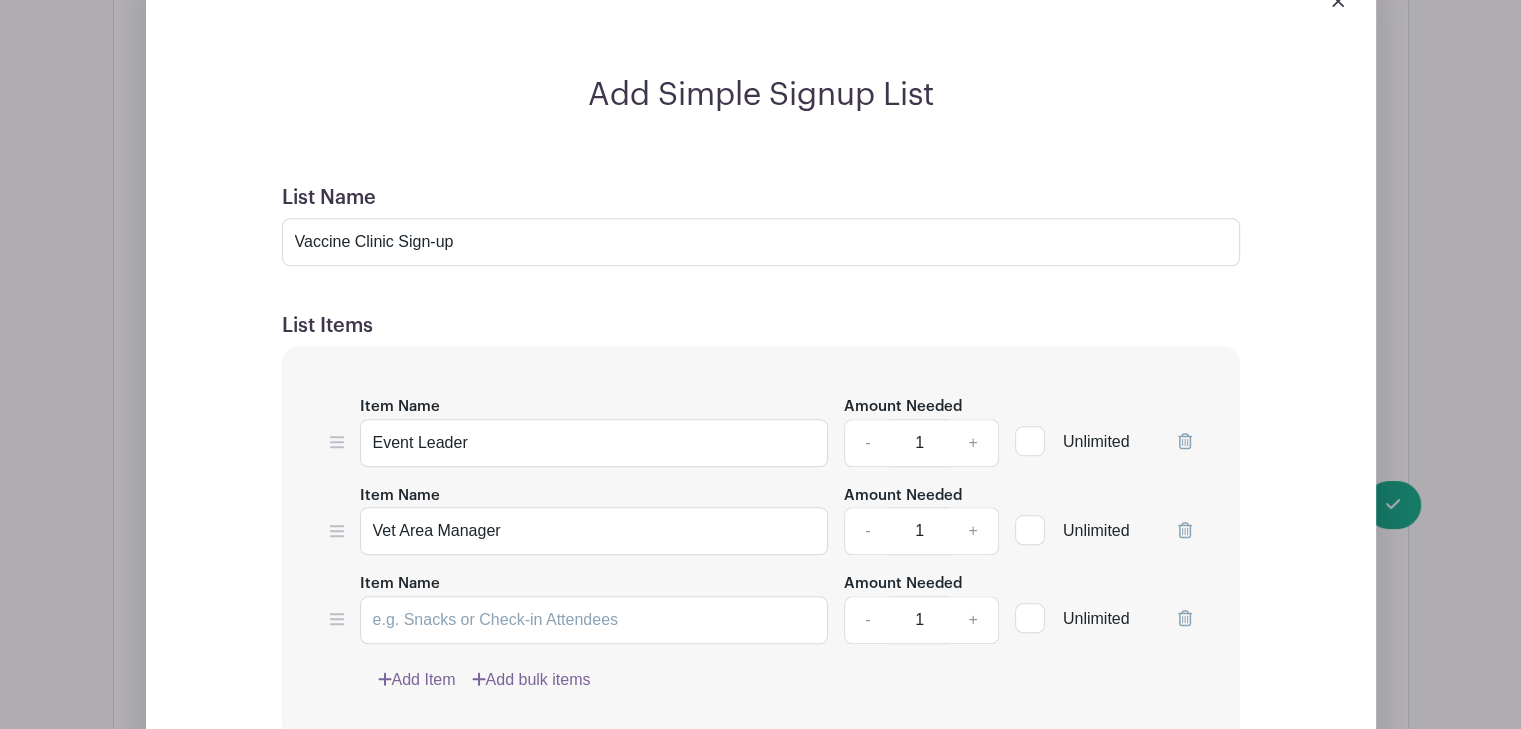 scroll, scrollTop: 1911, scrollLeft: 0, axis: vertical 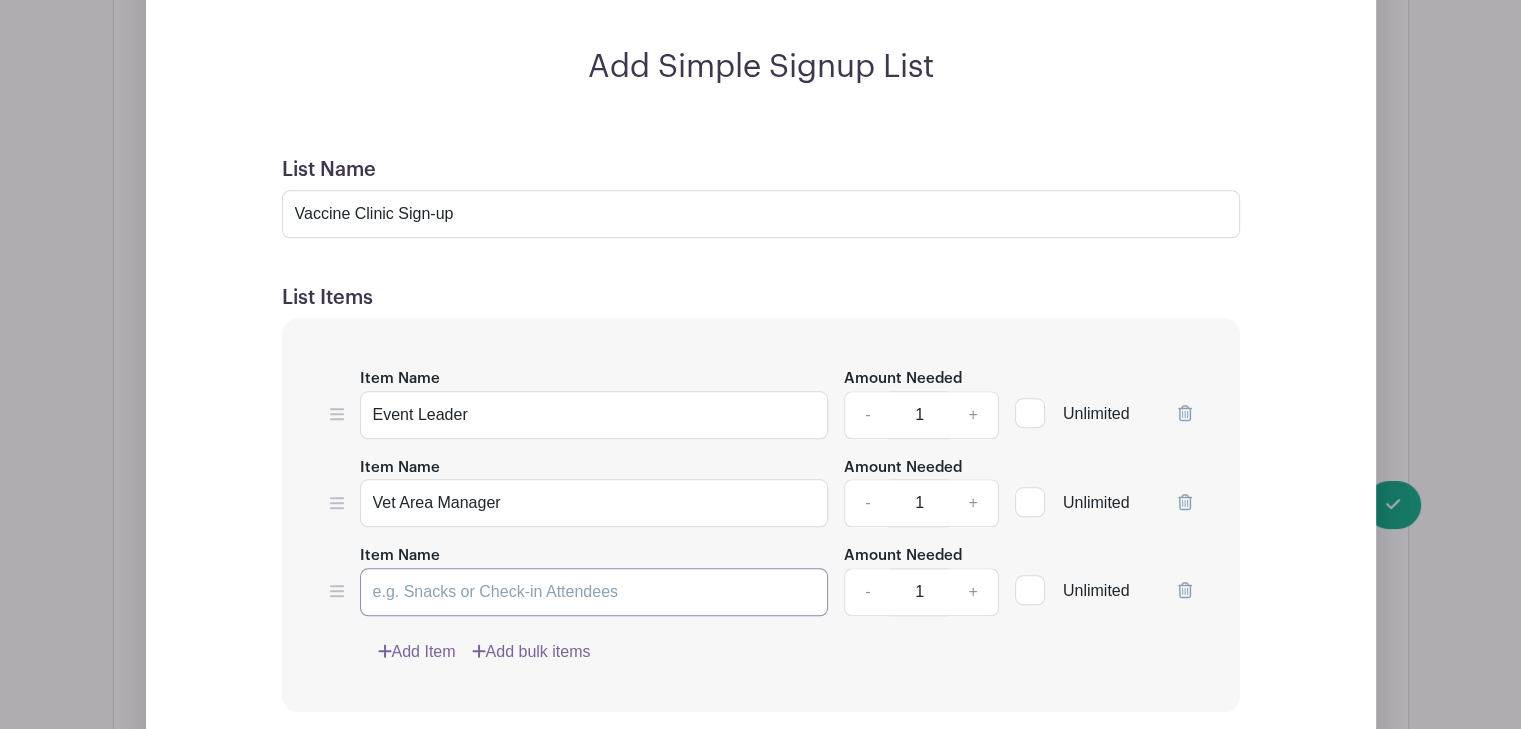 click on "Item Name" at bounding box center (594, 592) 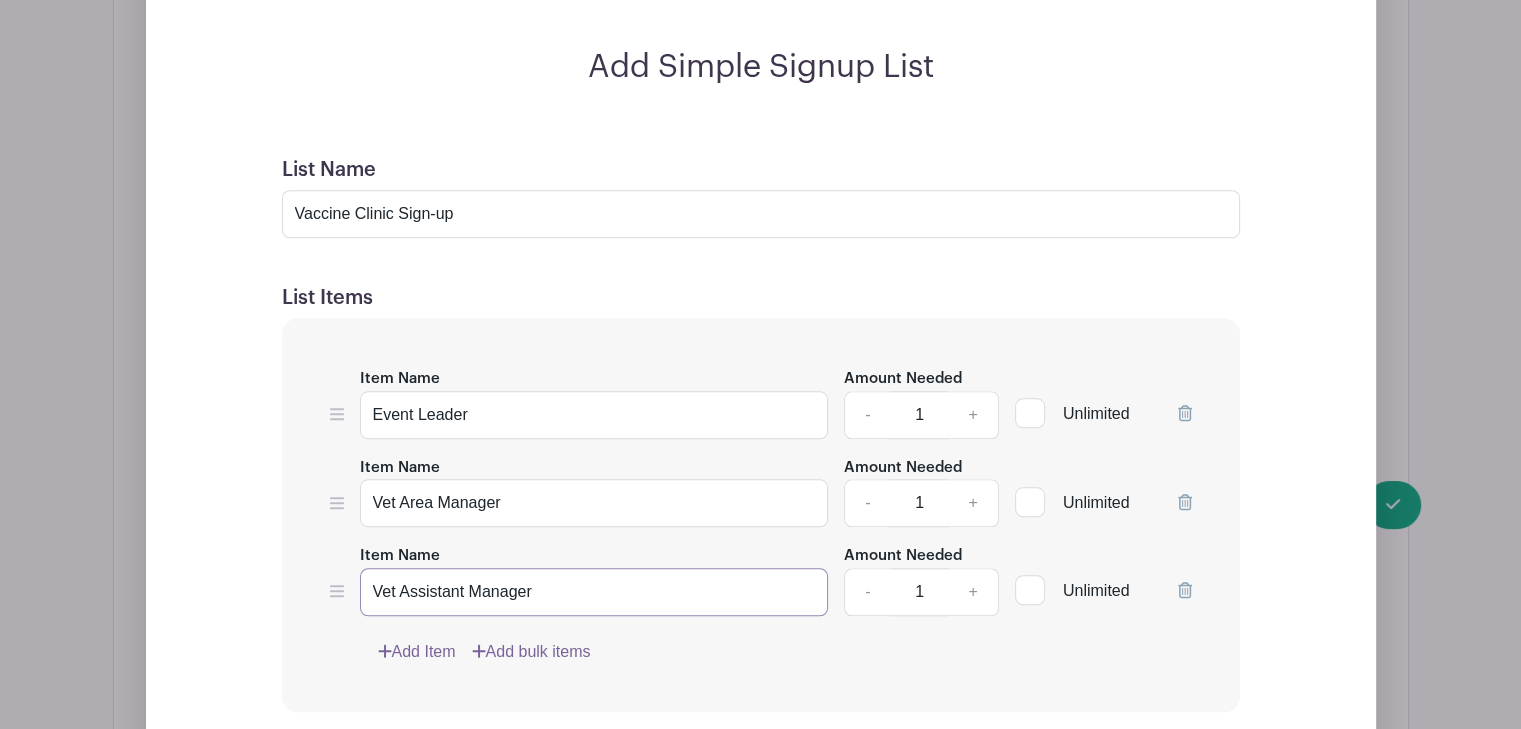 type on "Vet Assistant Manager" 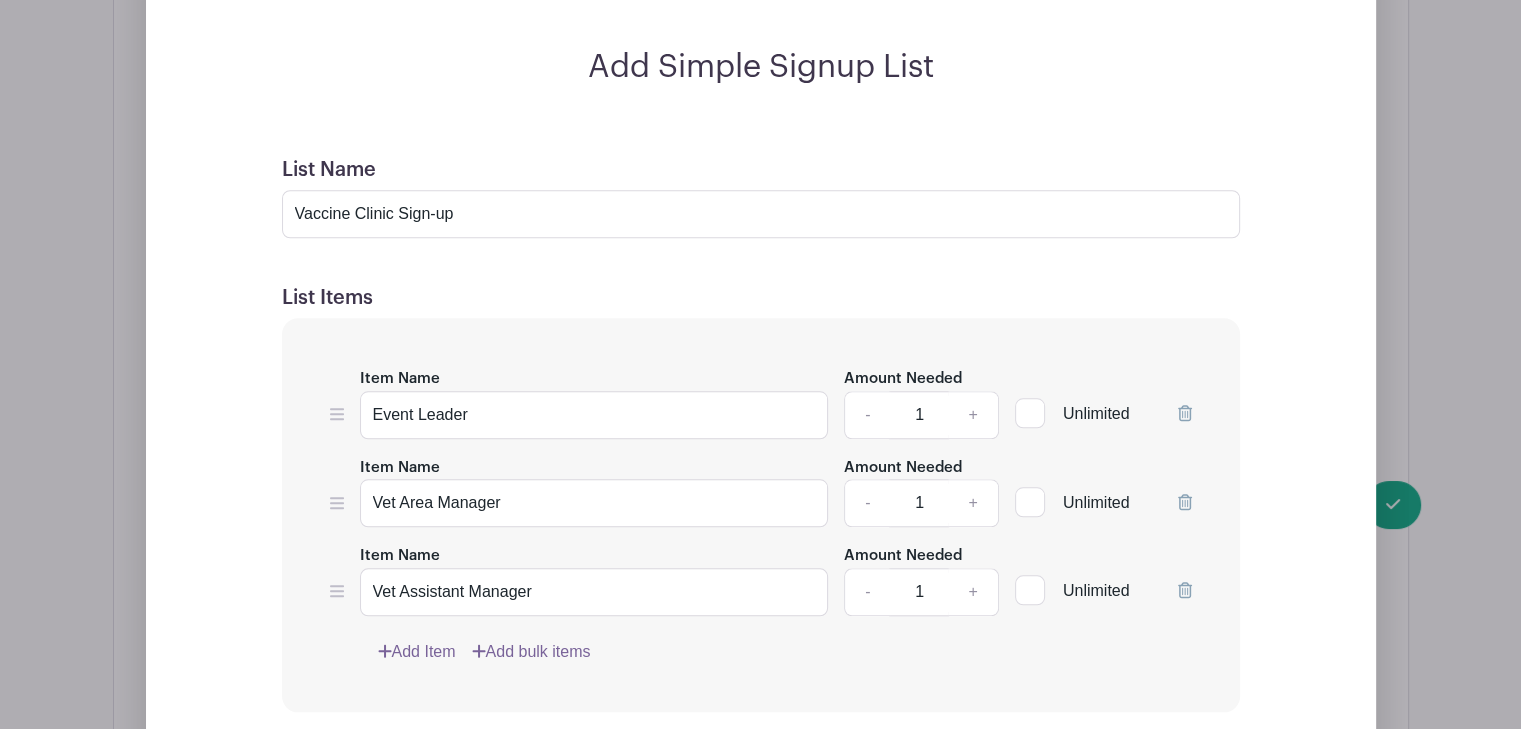 click on "Add Item" at bounding box center [417, 652] 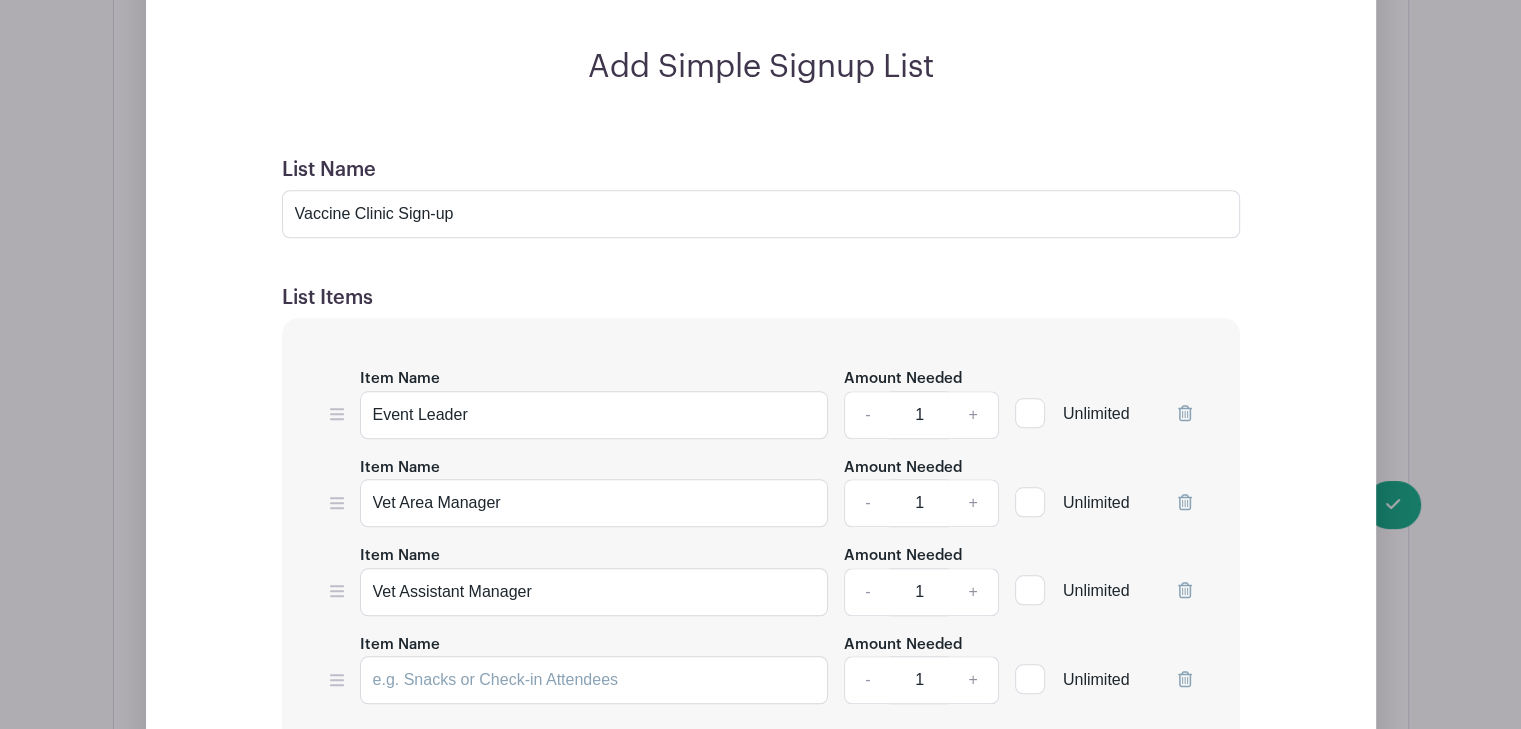 scroll, scrollTop: 2011, scrollLeft: 0, axis: vertical 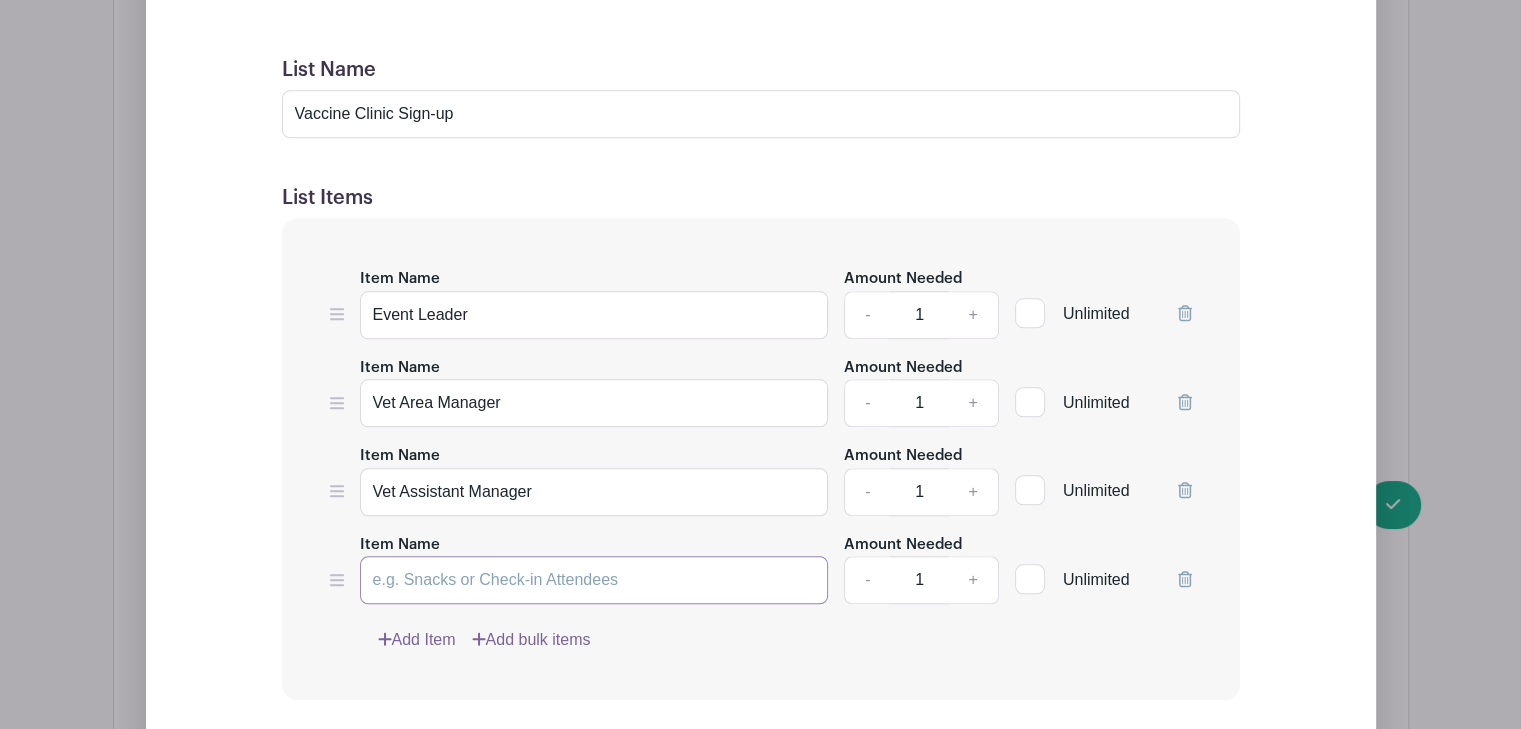 click on "Item Name" at bounding box center [594, 580] 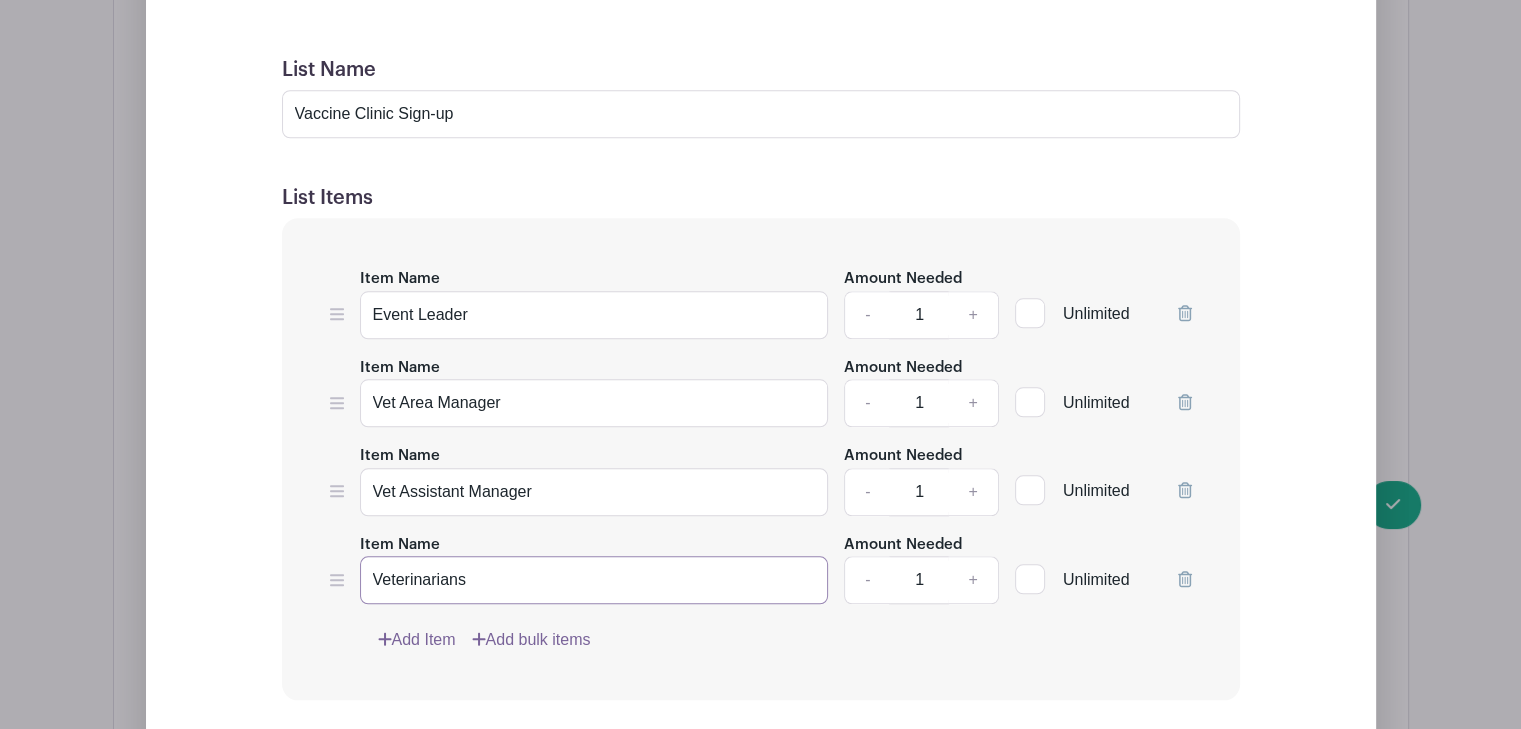 type on "Veterinarians" 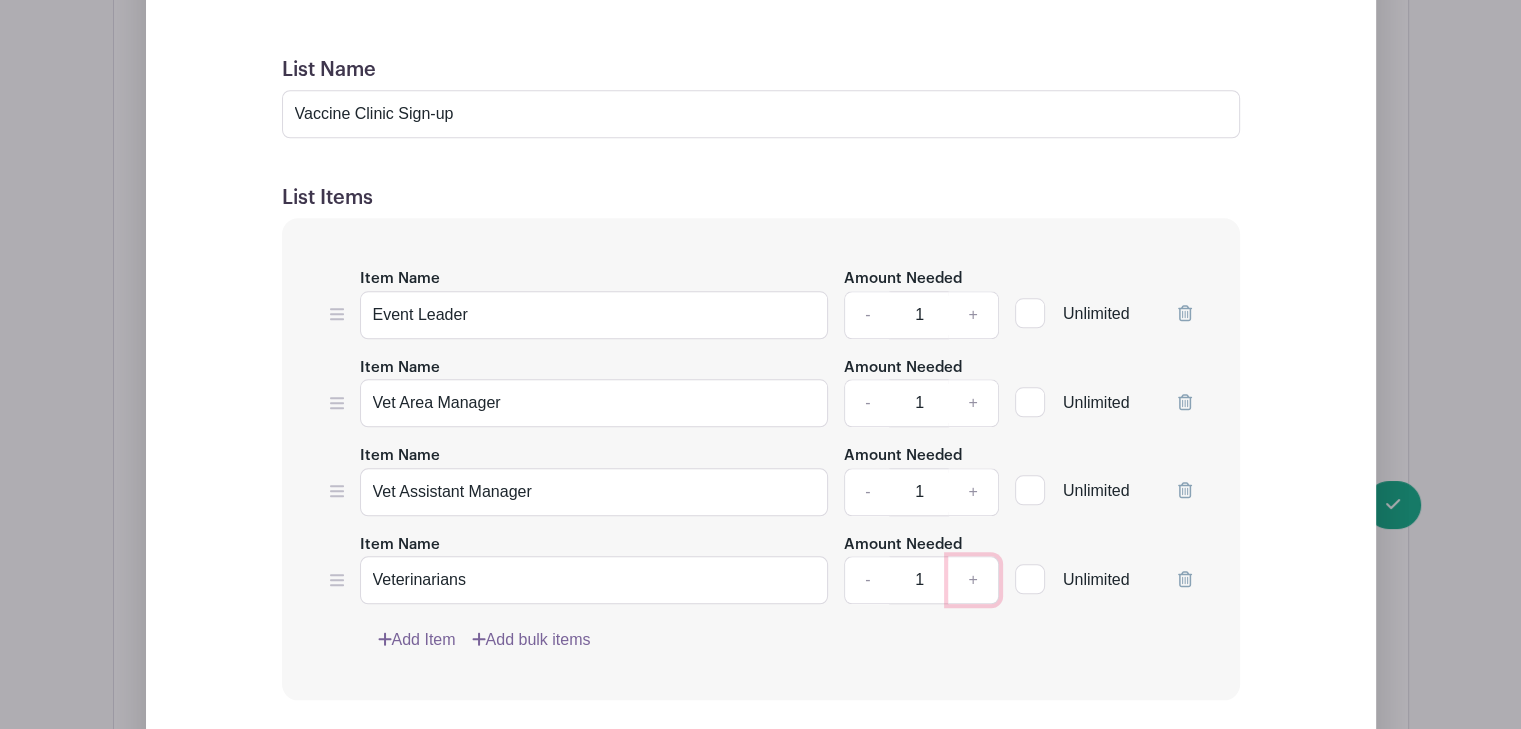 click on "+" at bounding box center (973, 580) 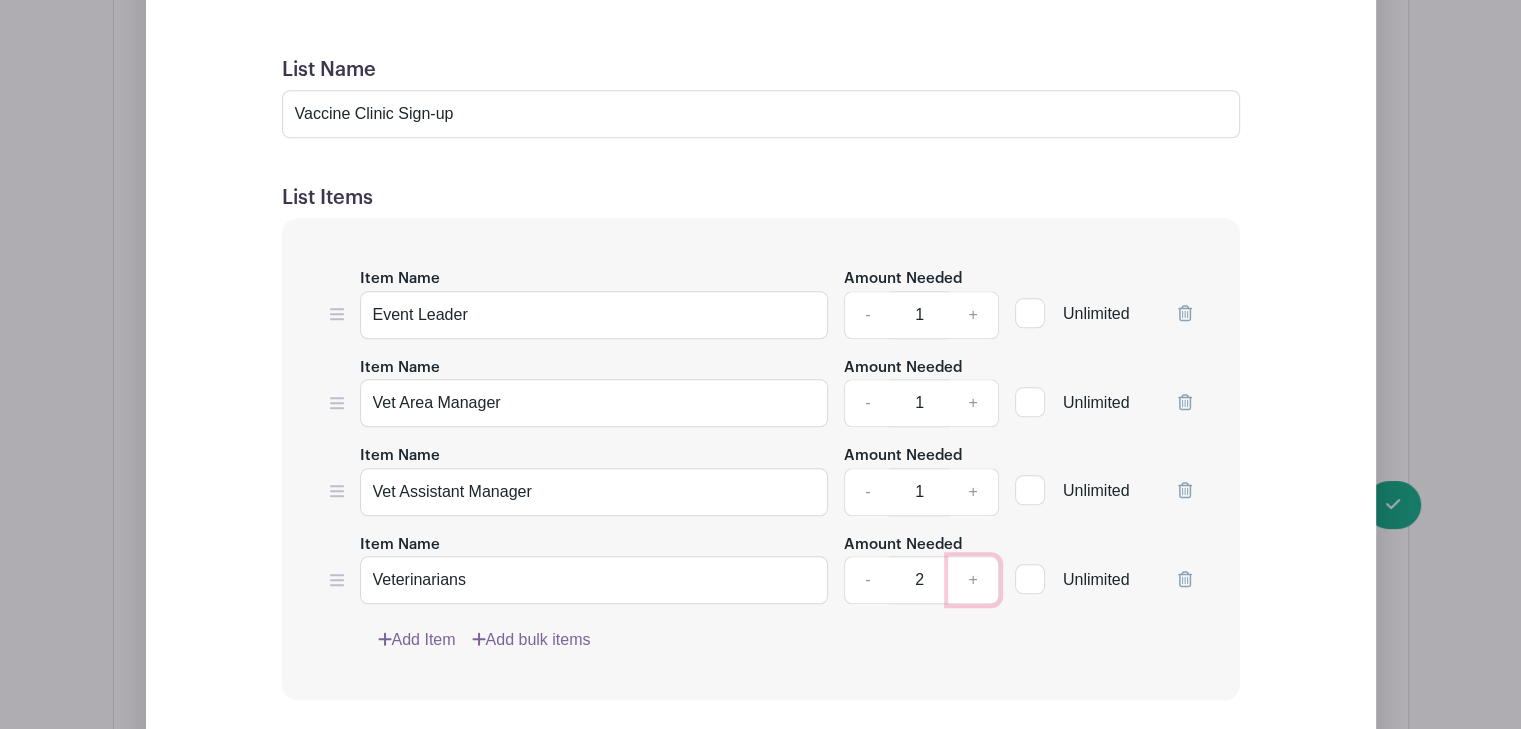 click on "+" at bounding box center (973, 580) 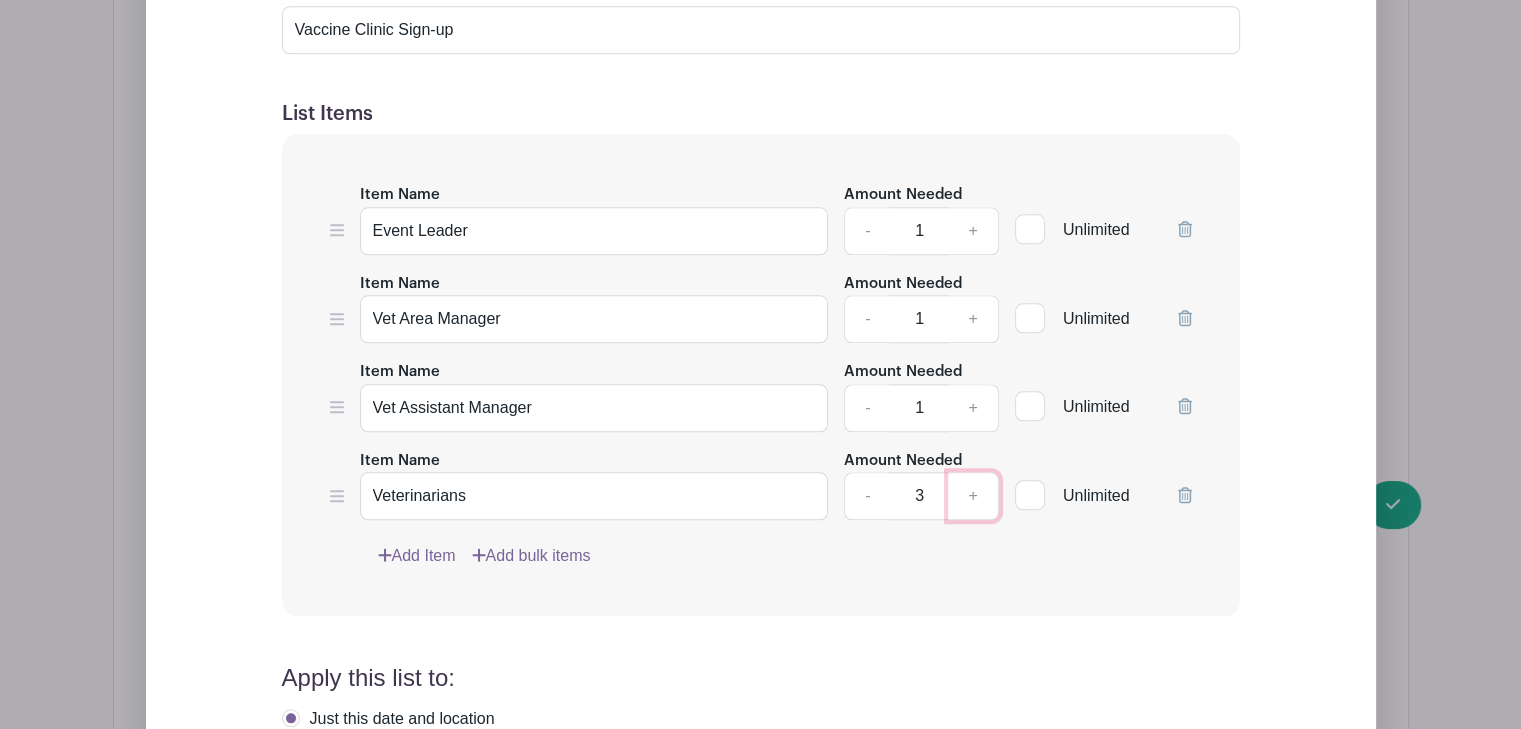 scroll, scrollTop: 2111, scrollLeft: 0, axis: vertical 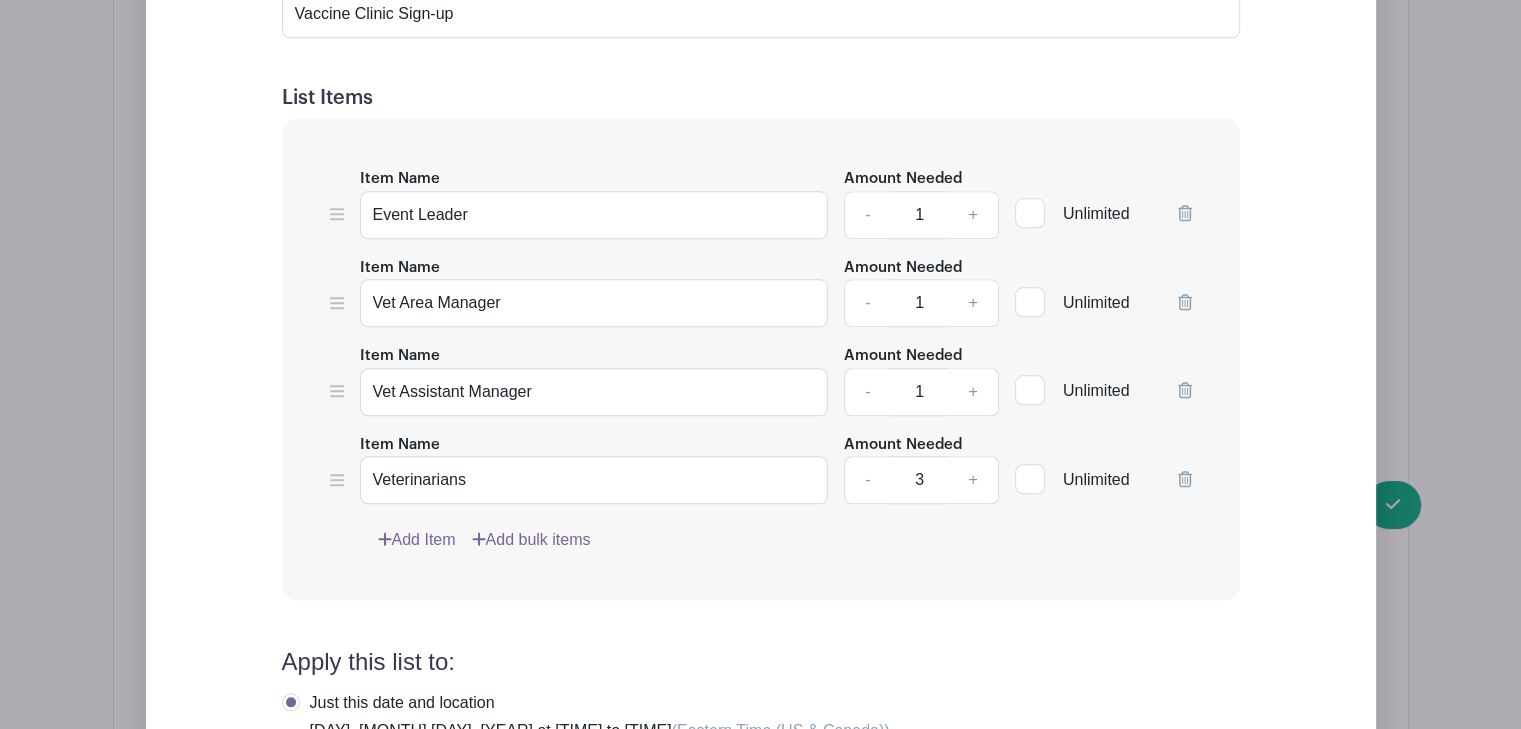 click on "Add Item" at bounding box center [417, 540] 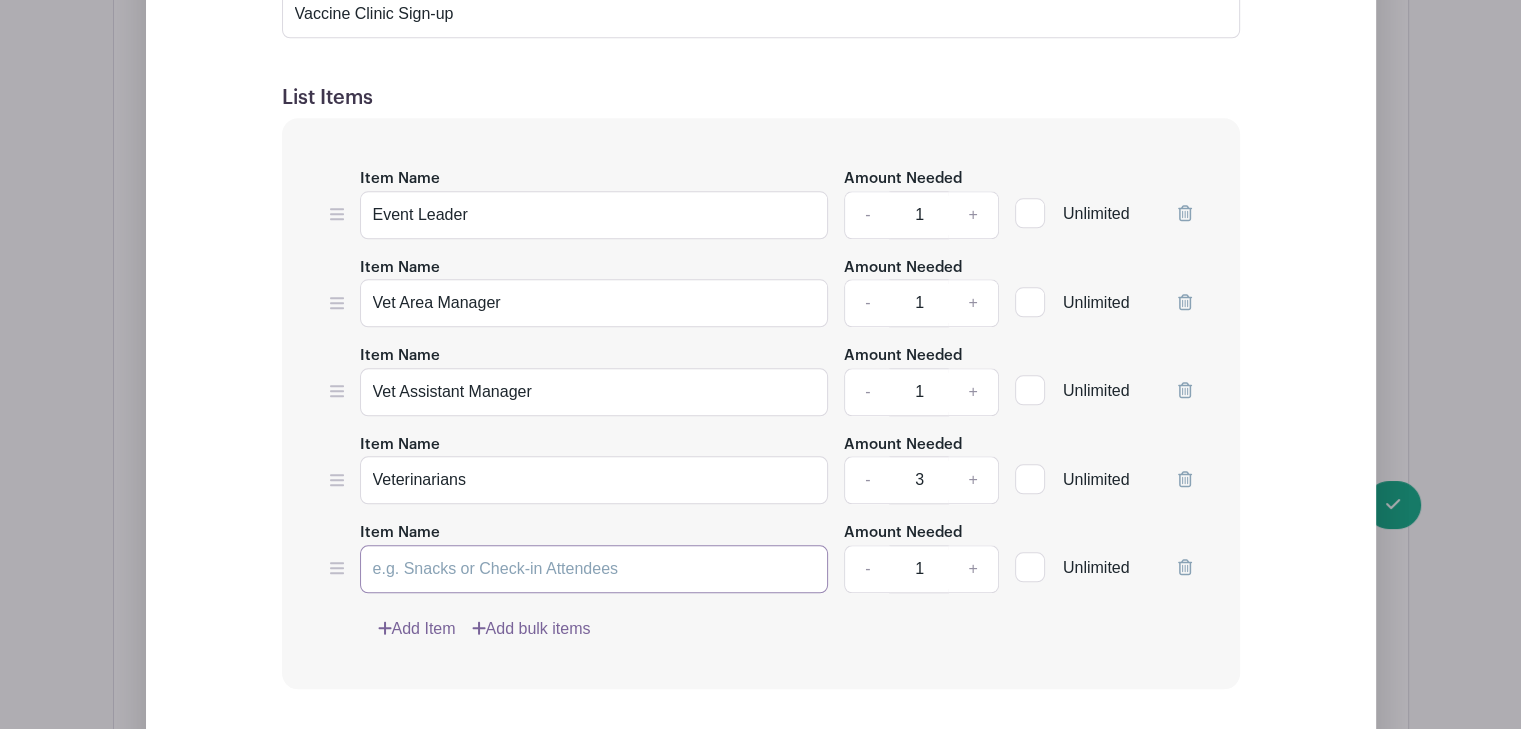 click on "Item Name" at bounding box center [594, 569] 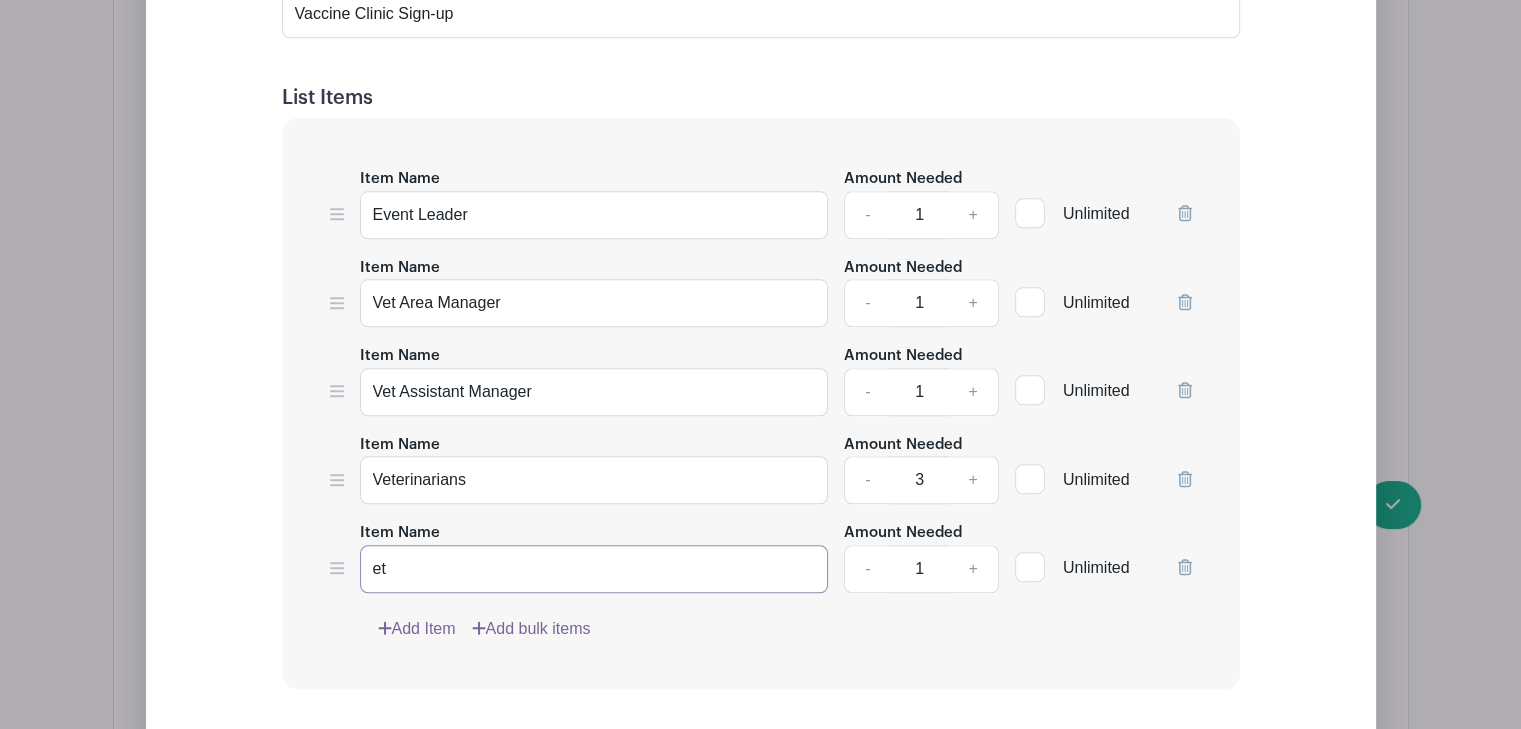 type on "e" 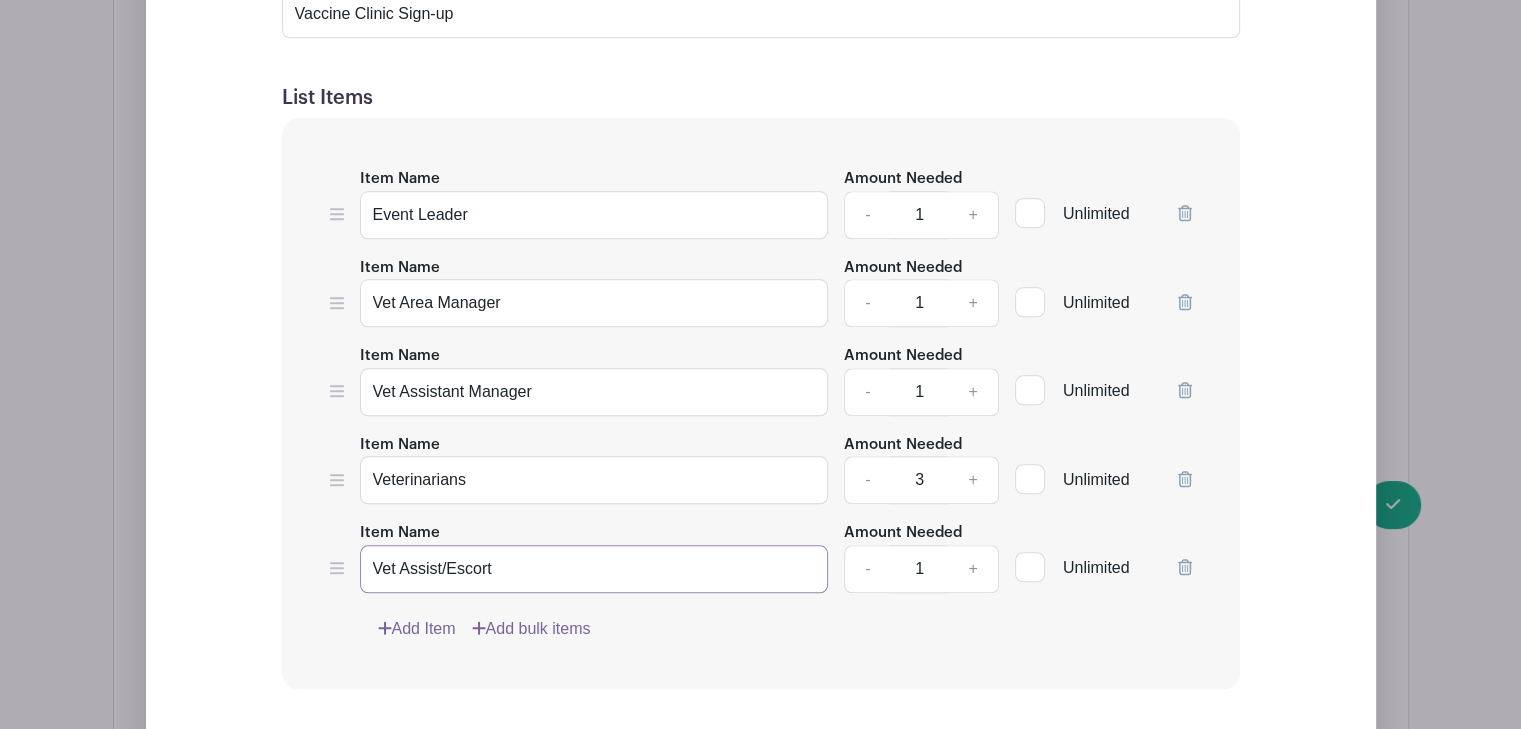 click on "Vet Assist/Escort" at bounding box center (594, 569) 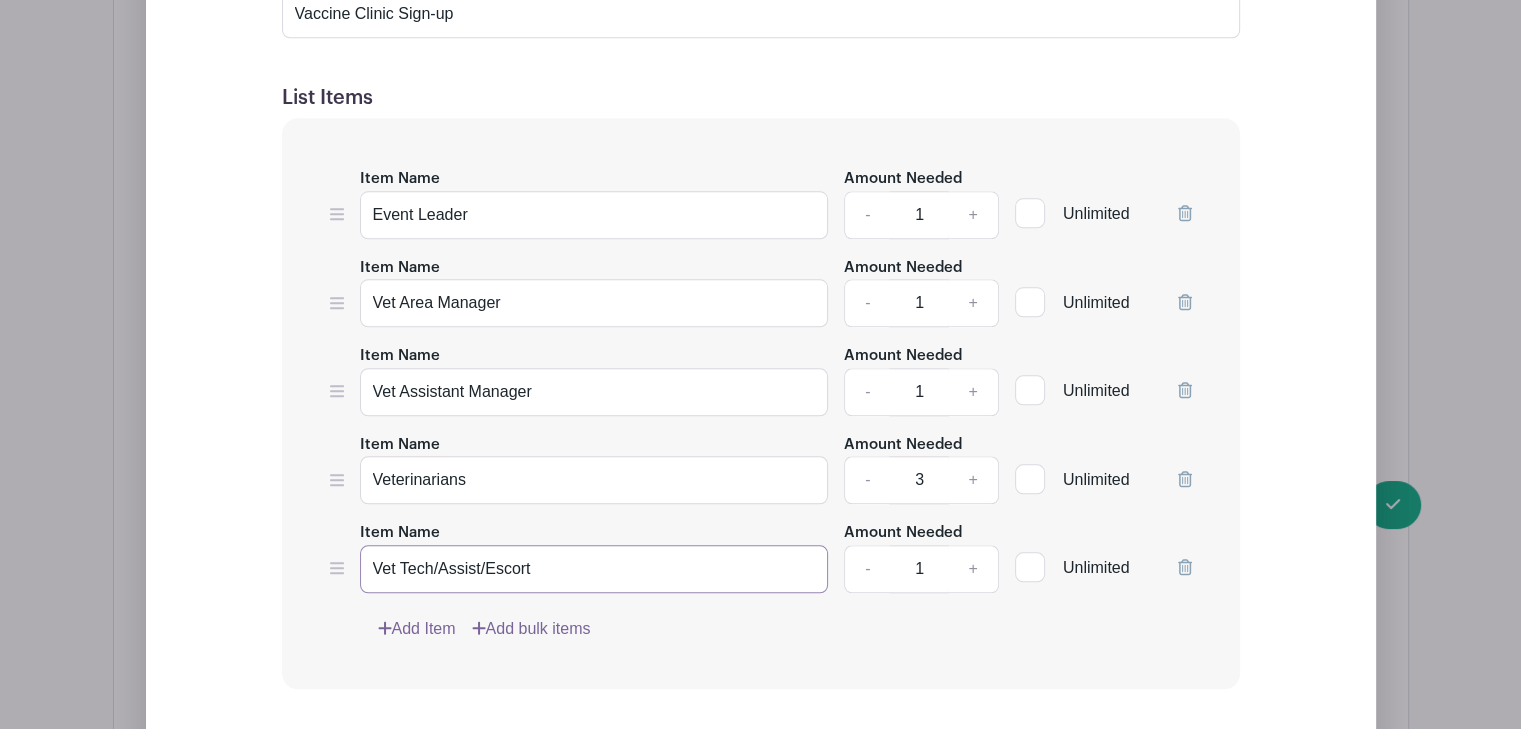 type on "Vet Tech/Assist/Escort" 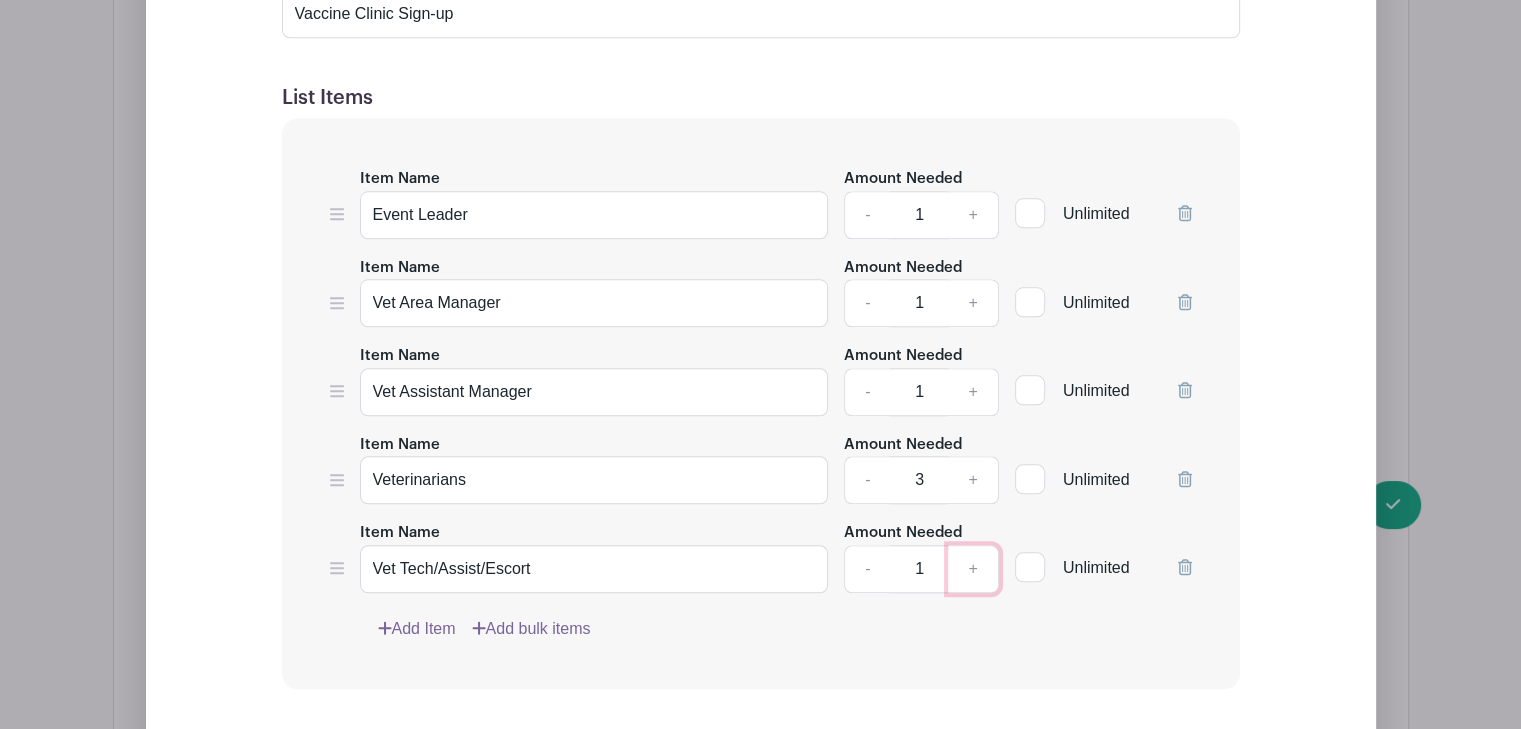 click on "+" at bounding box center [973, 569] 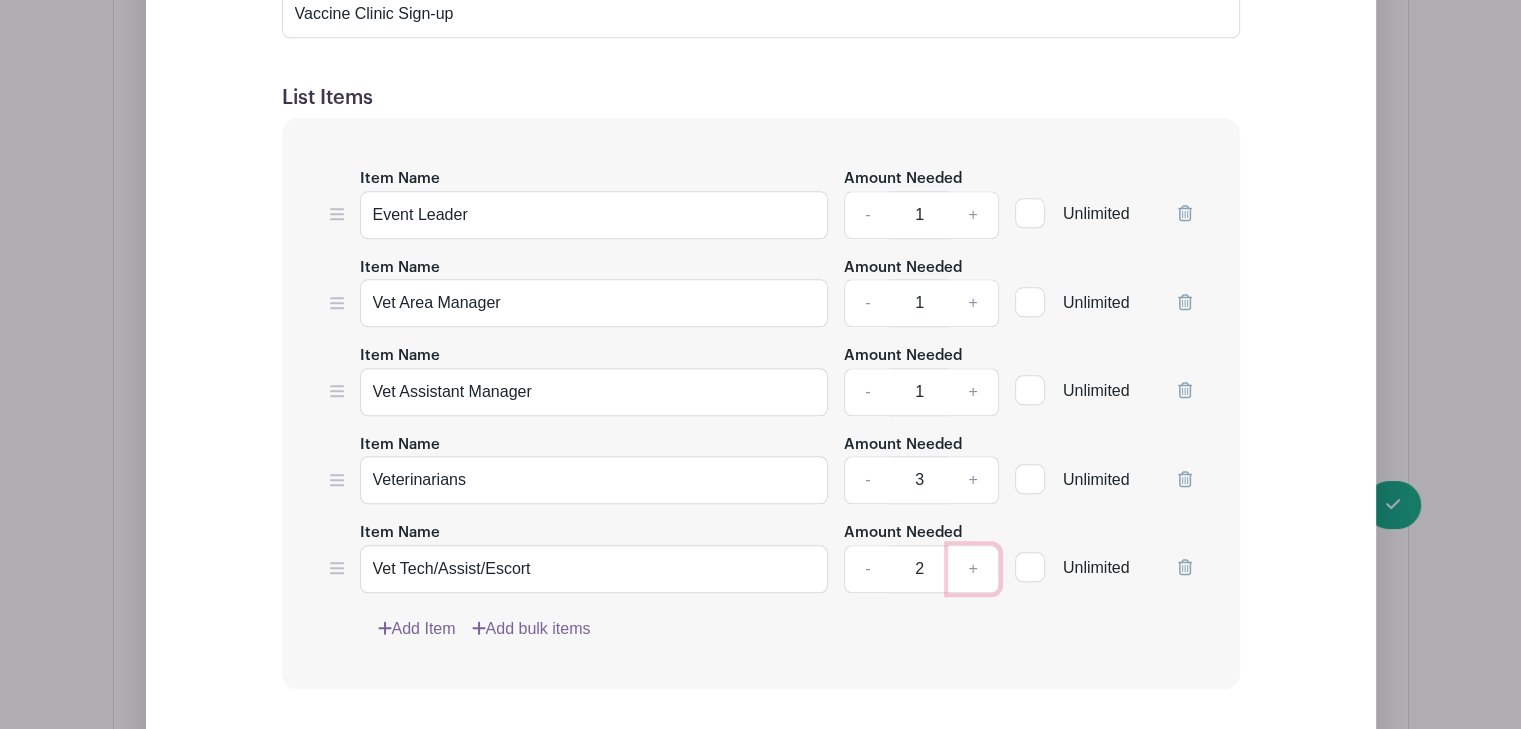 click on "+" at bounding box center (973, 569) 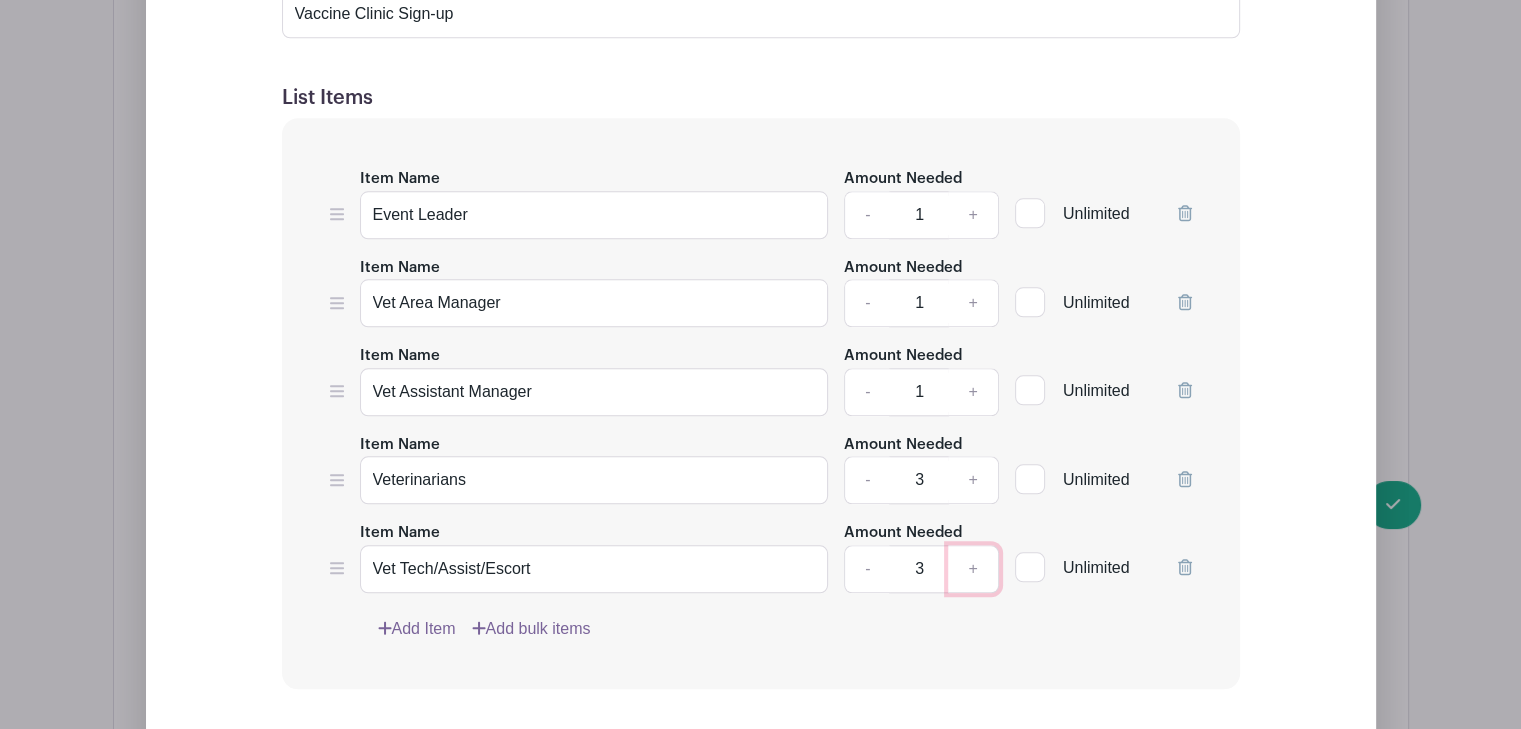 click on "+" at bounding box center (973, 569) 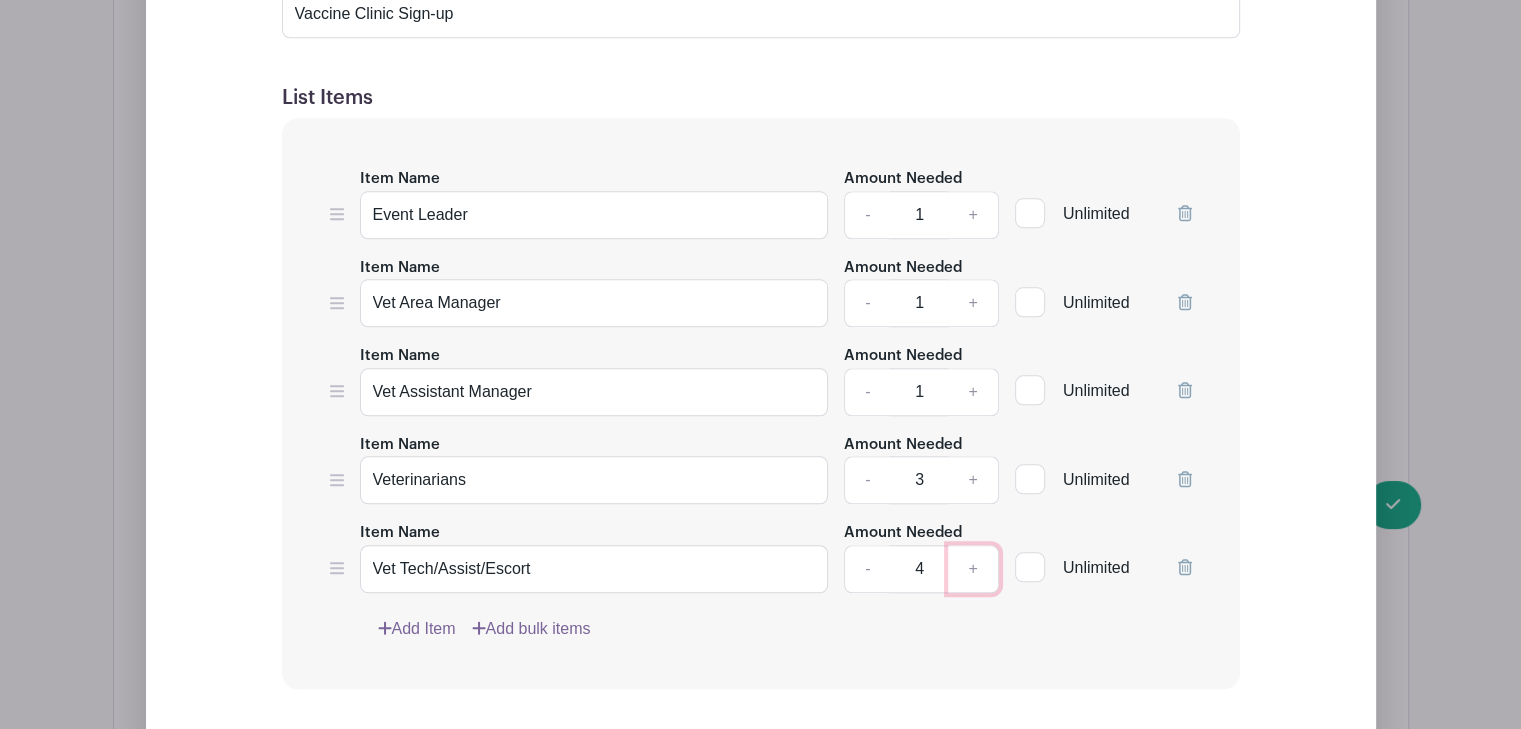 click on "+" at bounding box center [973, 569] 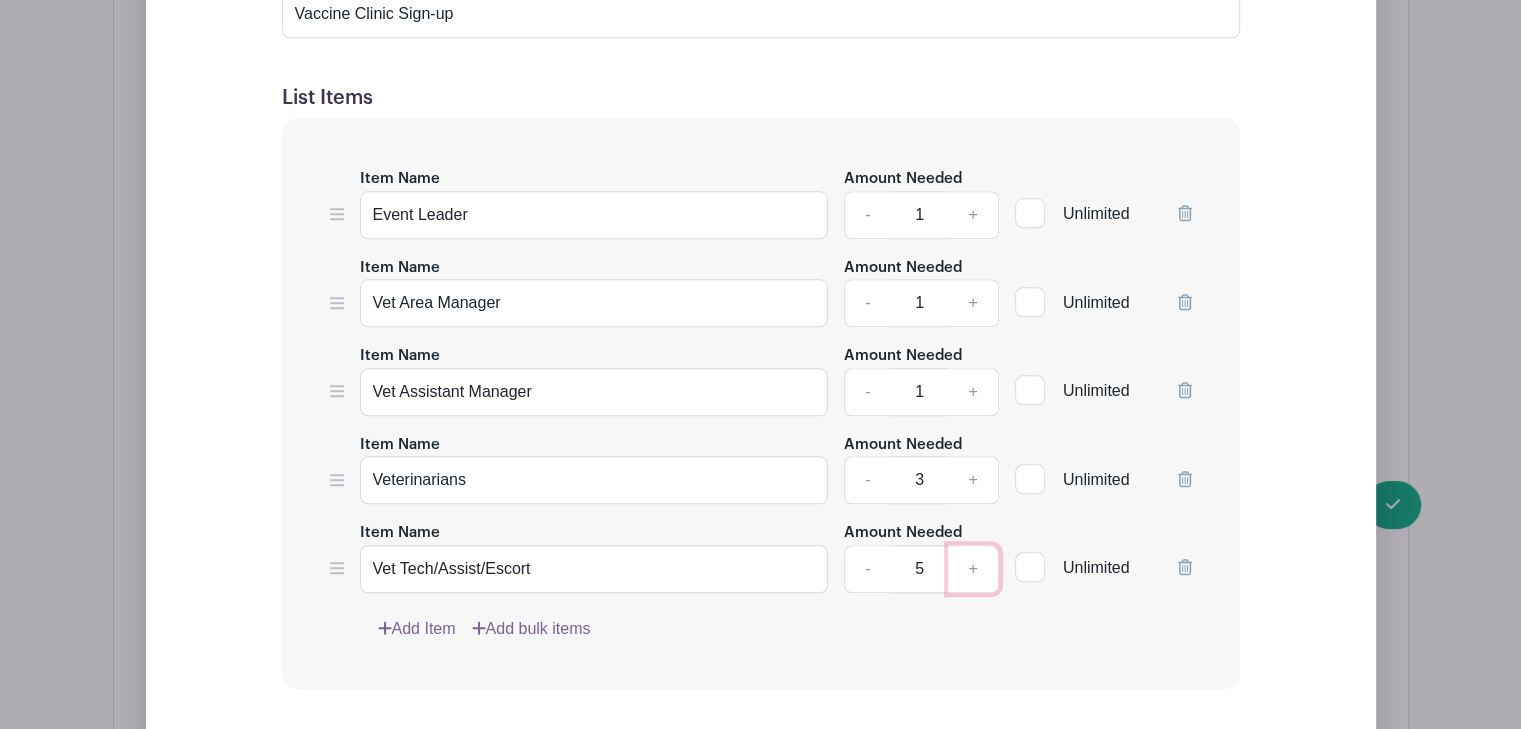 click on "+" at bounding box center [973, 569] 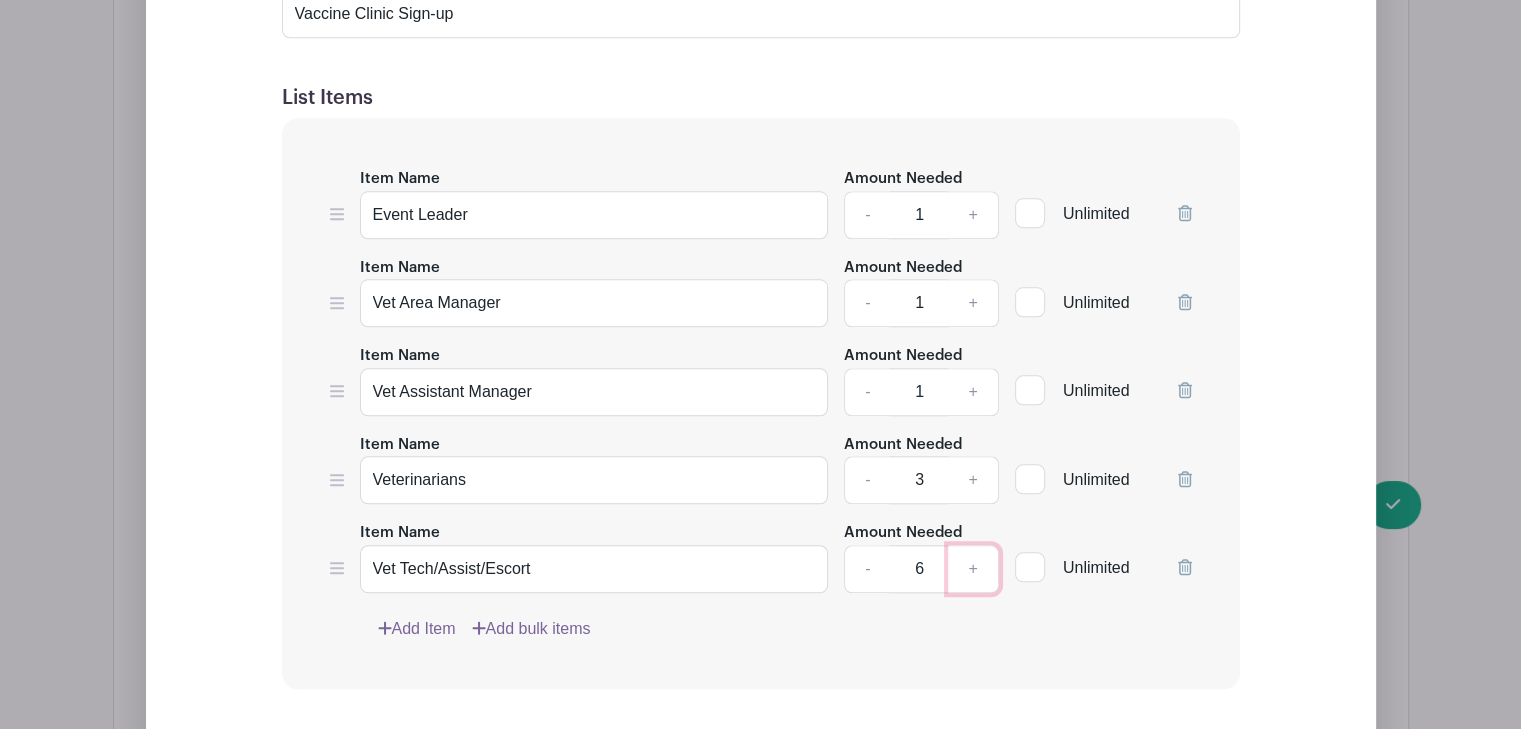 click on "+" at bounding box center (973, 569) 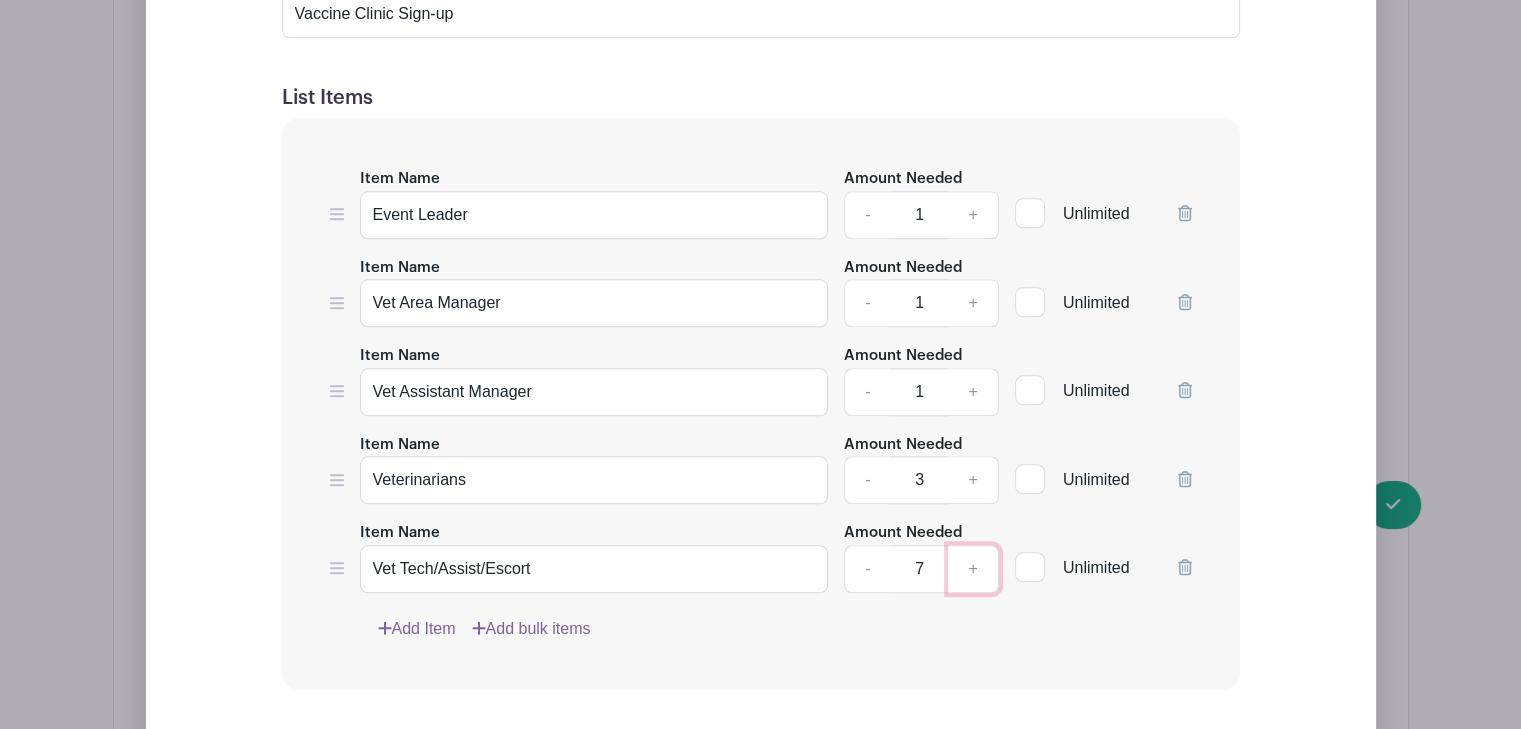 click on "+" at bounding box center (973, 569) 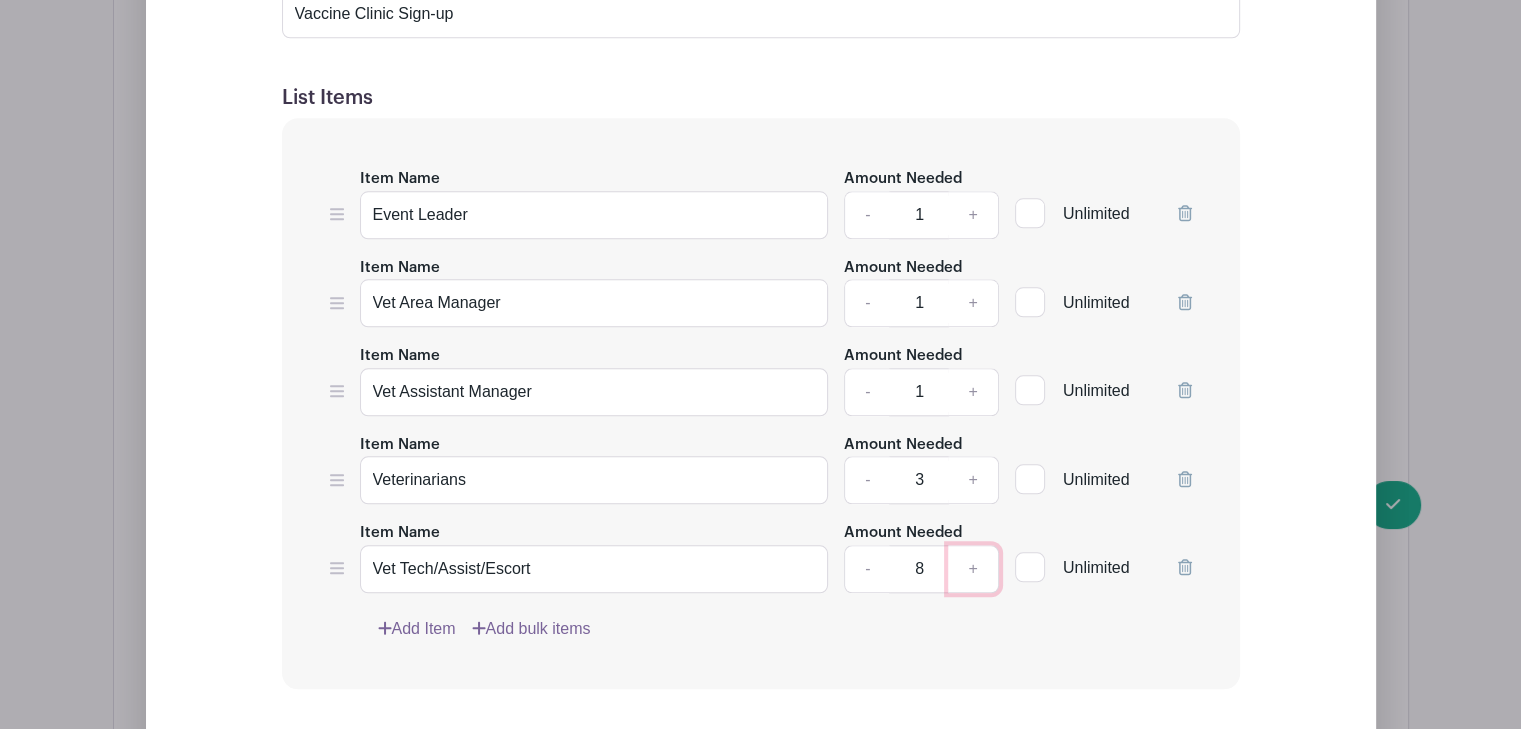 click on "+" at bounding box center [973, 569] 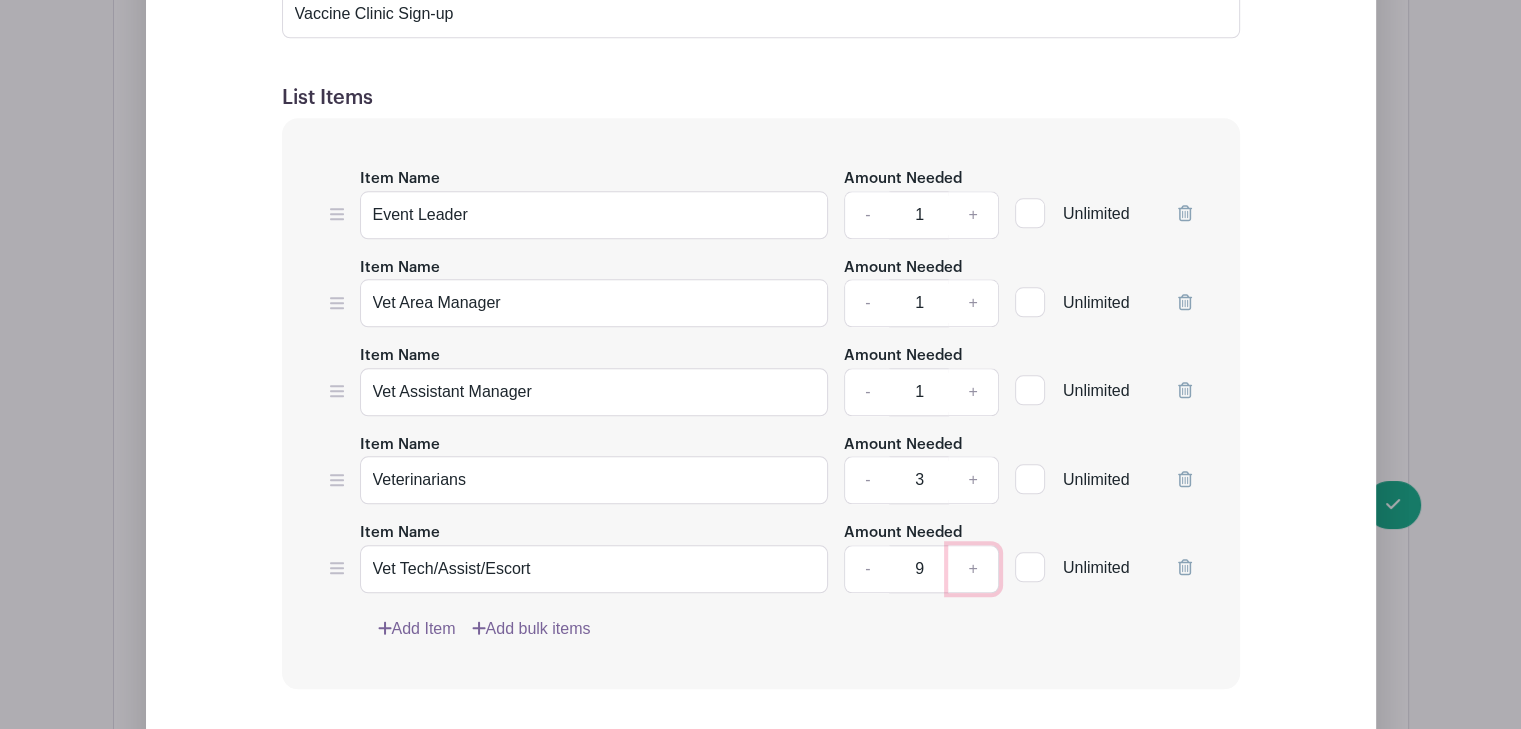 click on "+" at bounding box center [973, 569] 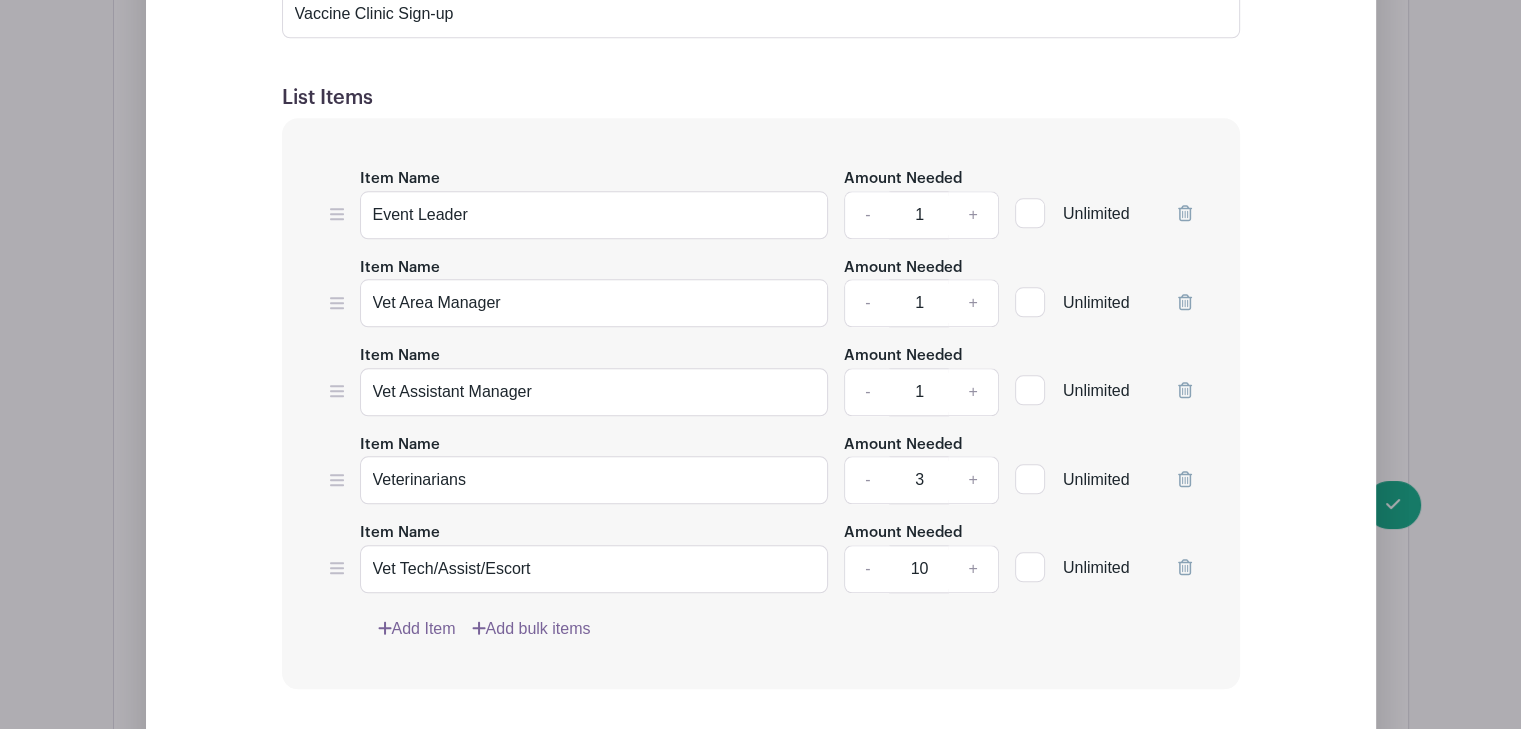 click on "Add Item" at bounding box center (417, 629) 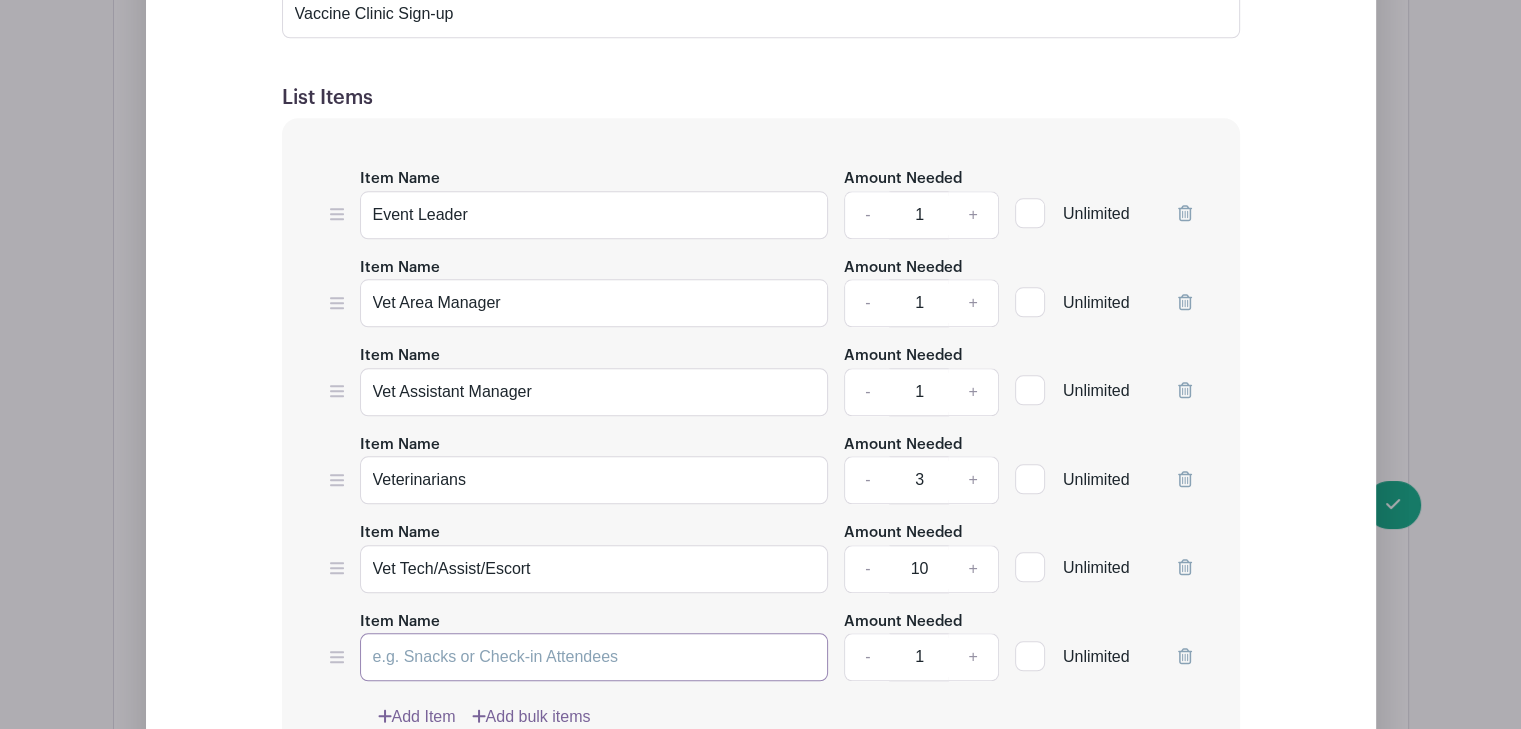 click on "Item Name" at bounding box center [594, 657] 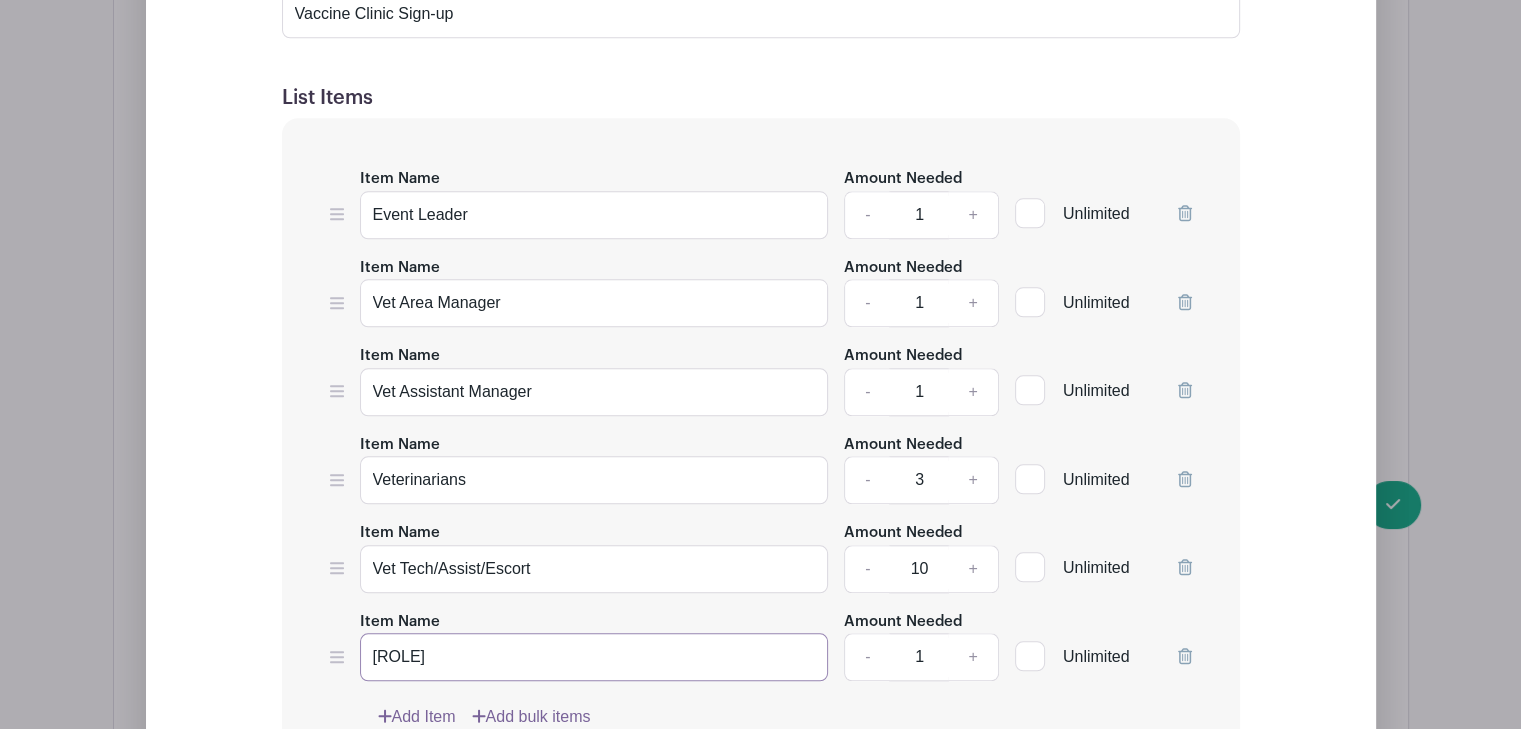 type on "[ROLE]" 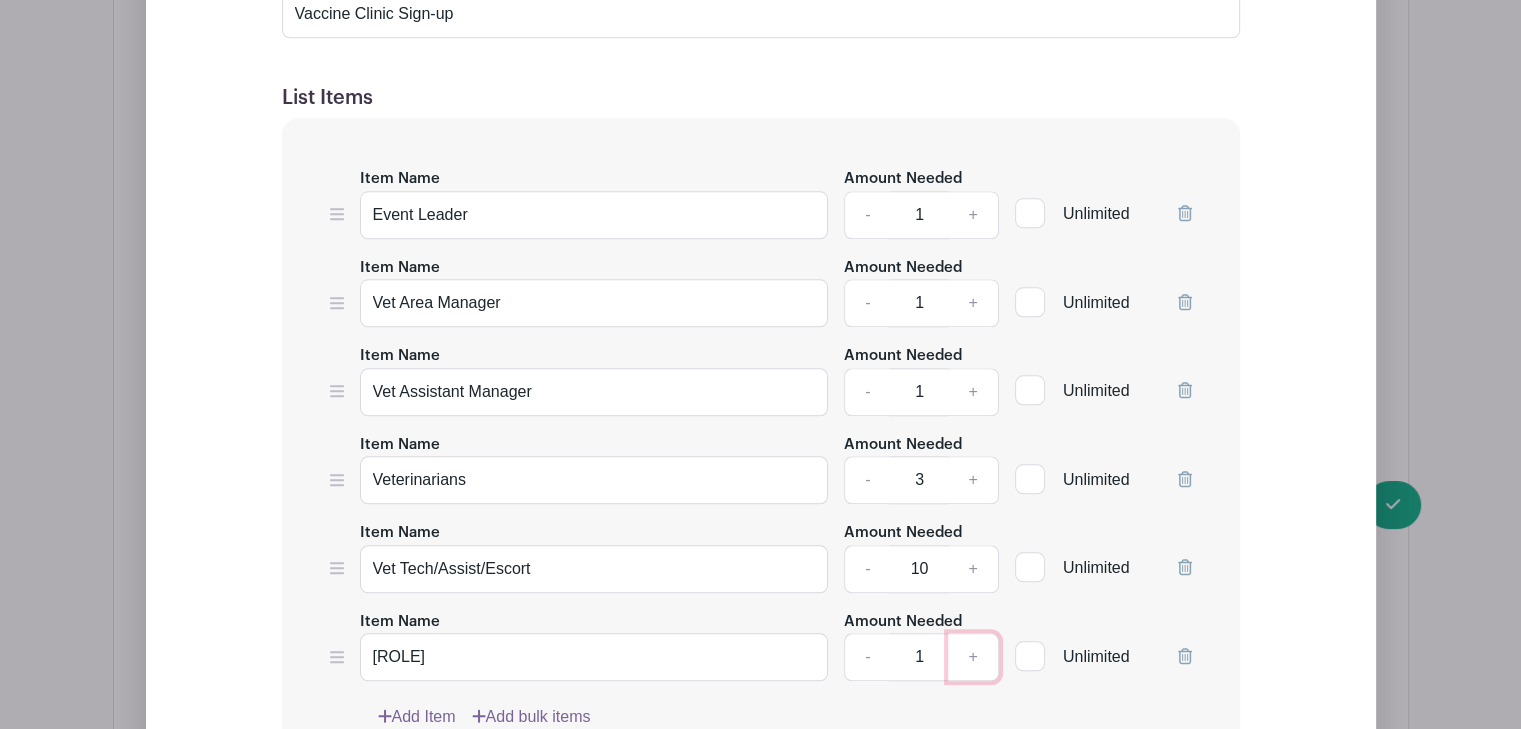 click on "+" at bounding box center (973, 657) 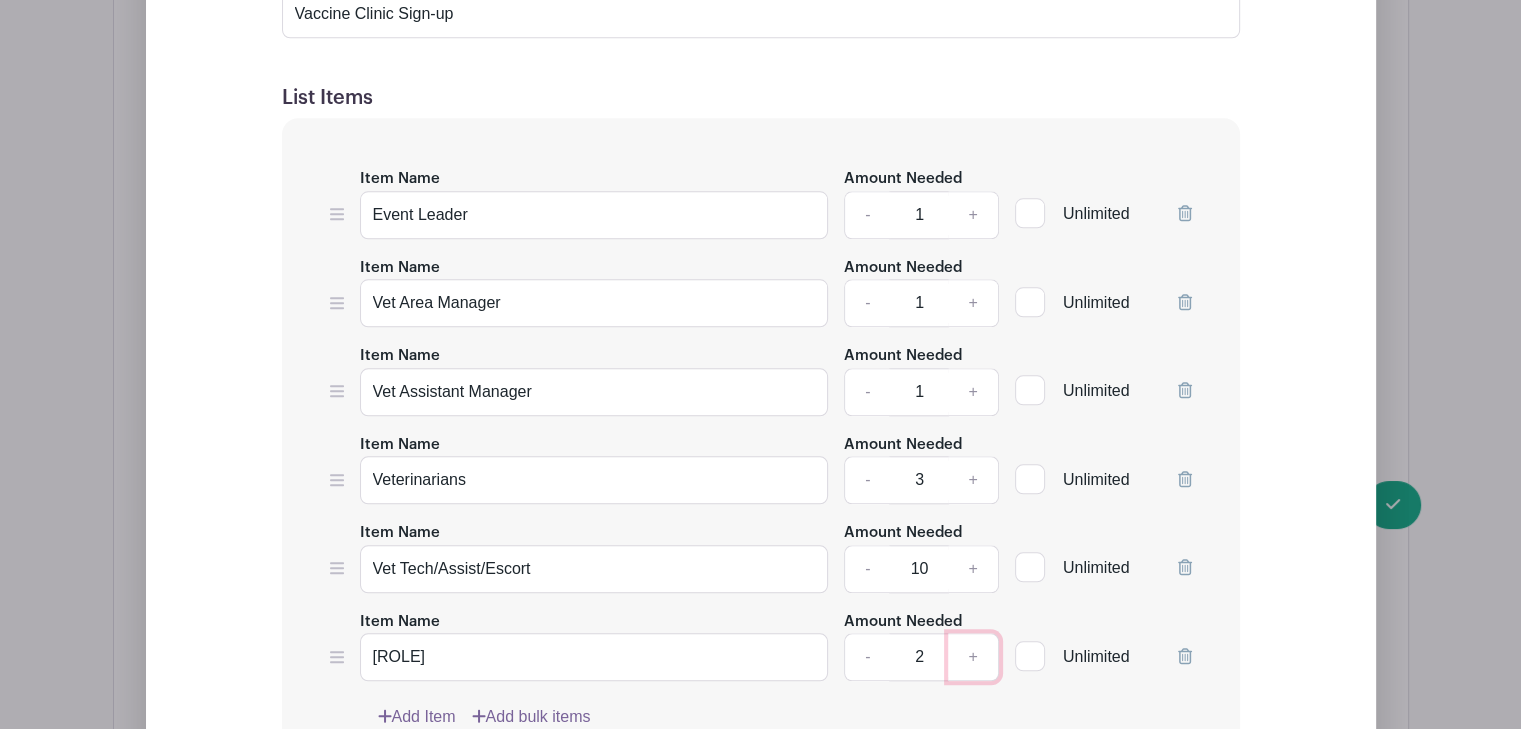 click on "+" at bounding box center [973, 657] 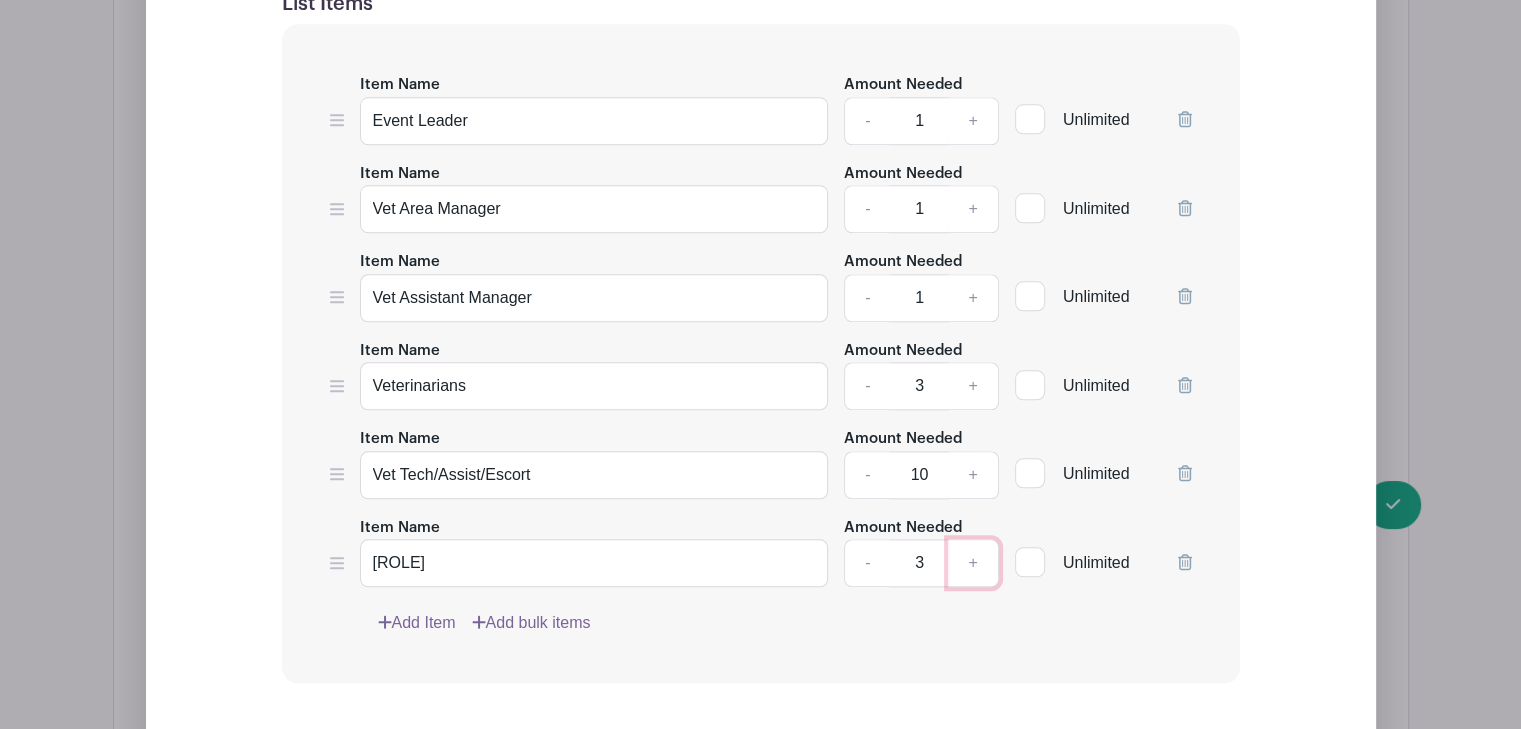 scroll, scrollTop: 2211, scrollLeft: 0, axis: vertical 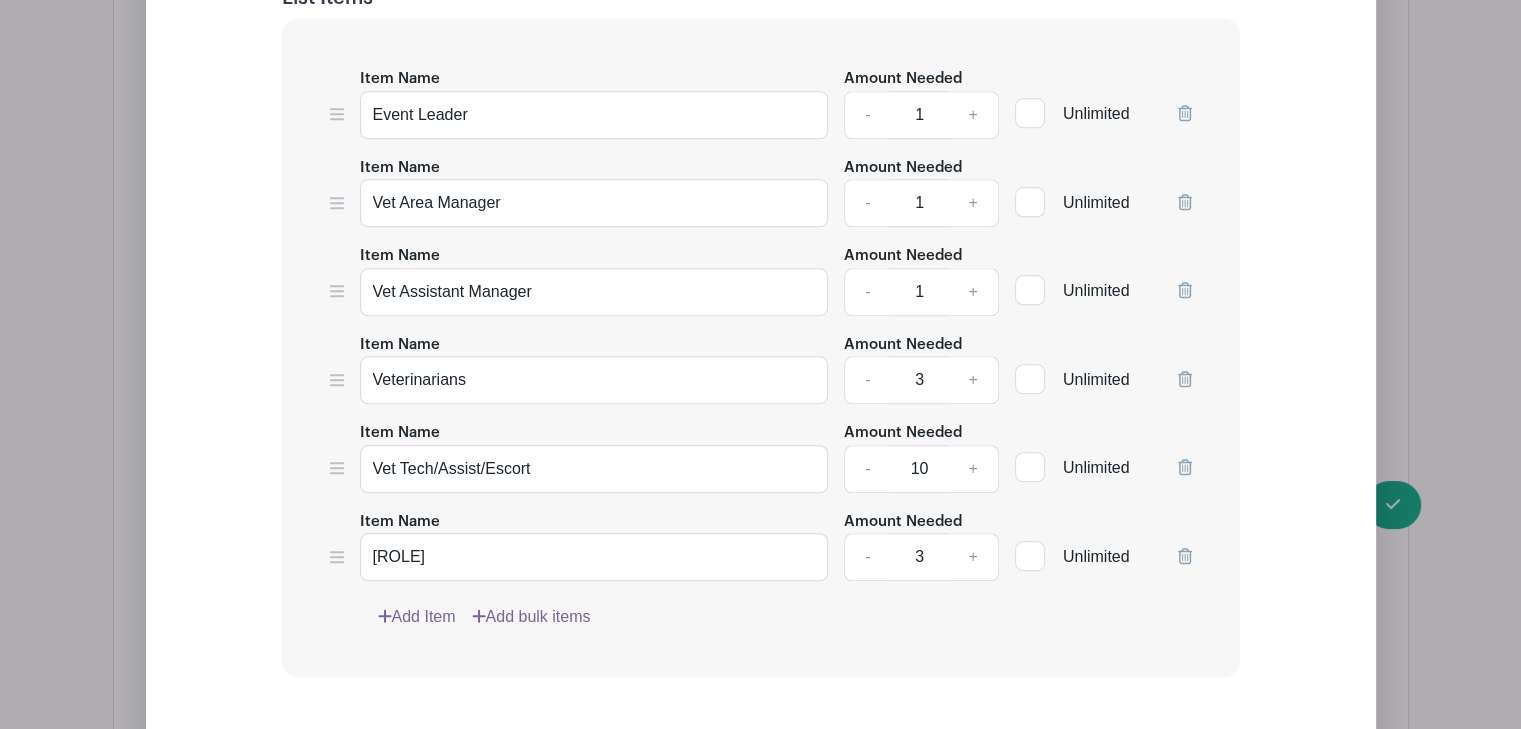 click on "Add Item" at bounding box center [417, 617] 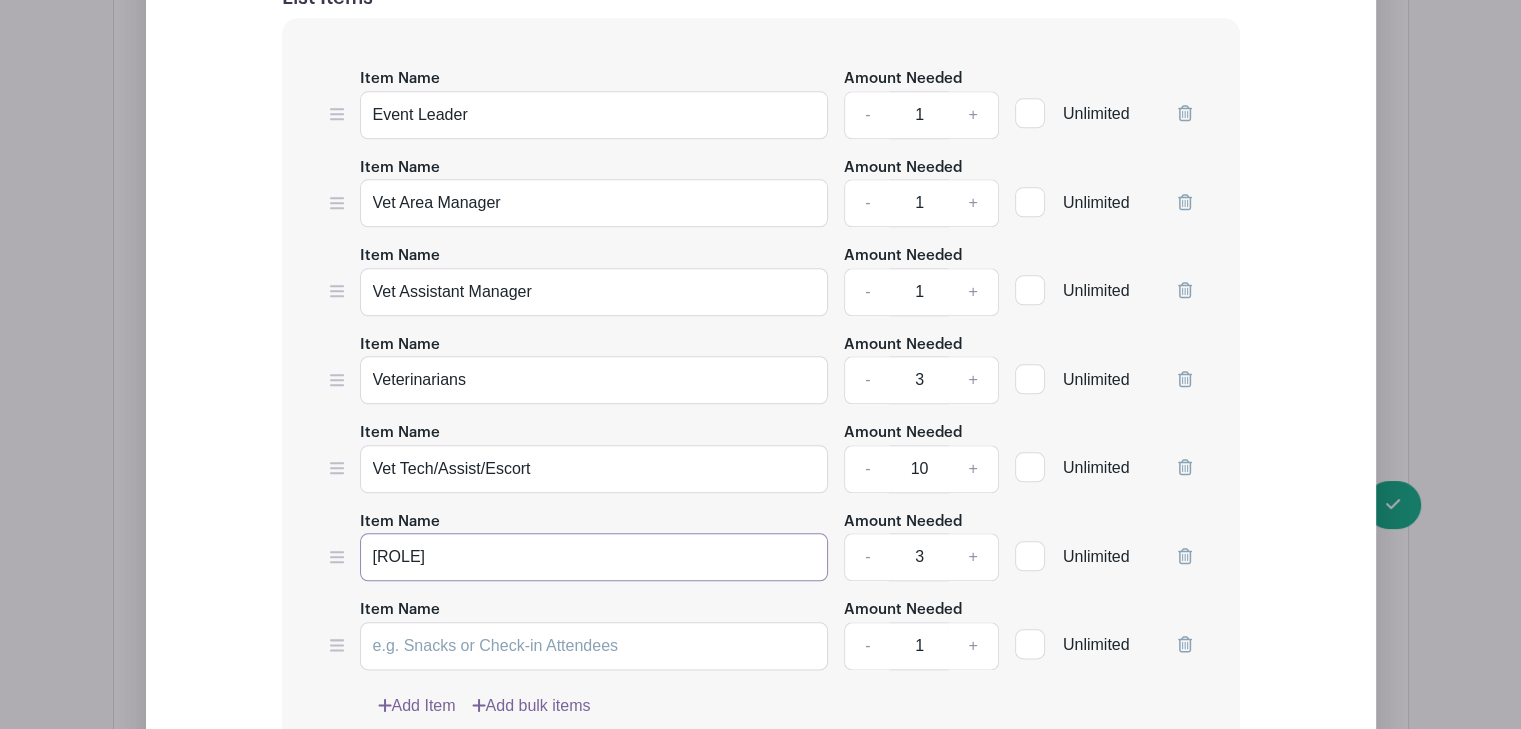 click on "[ROLE]" at bounding box center [594, 557] 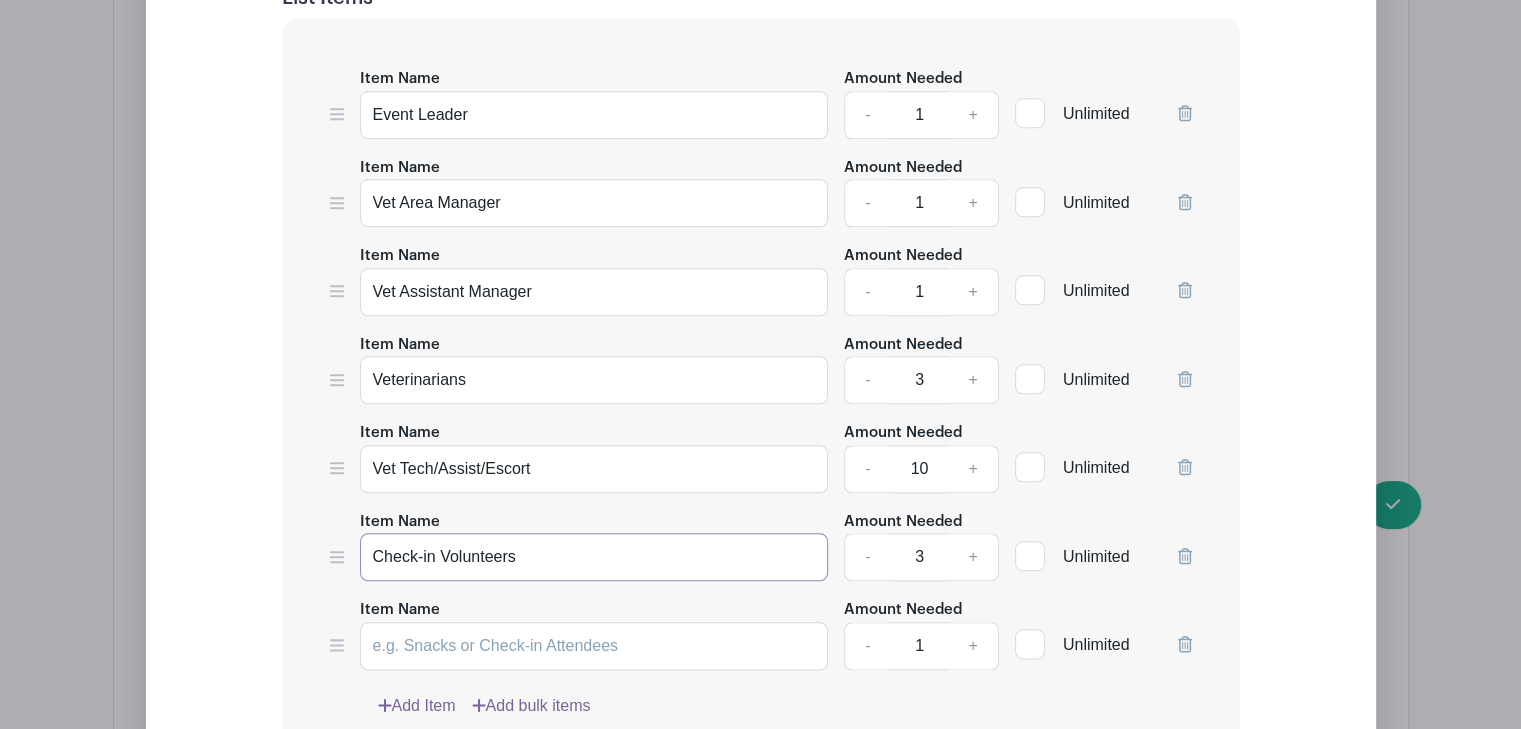 type on "Check-in Volunteers" 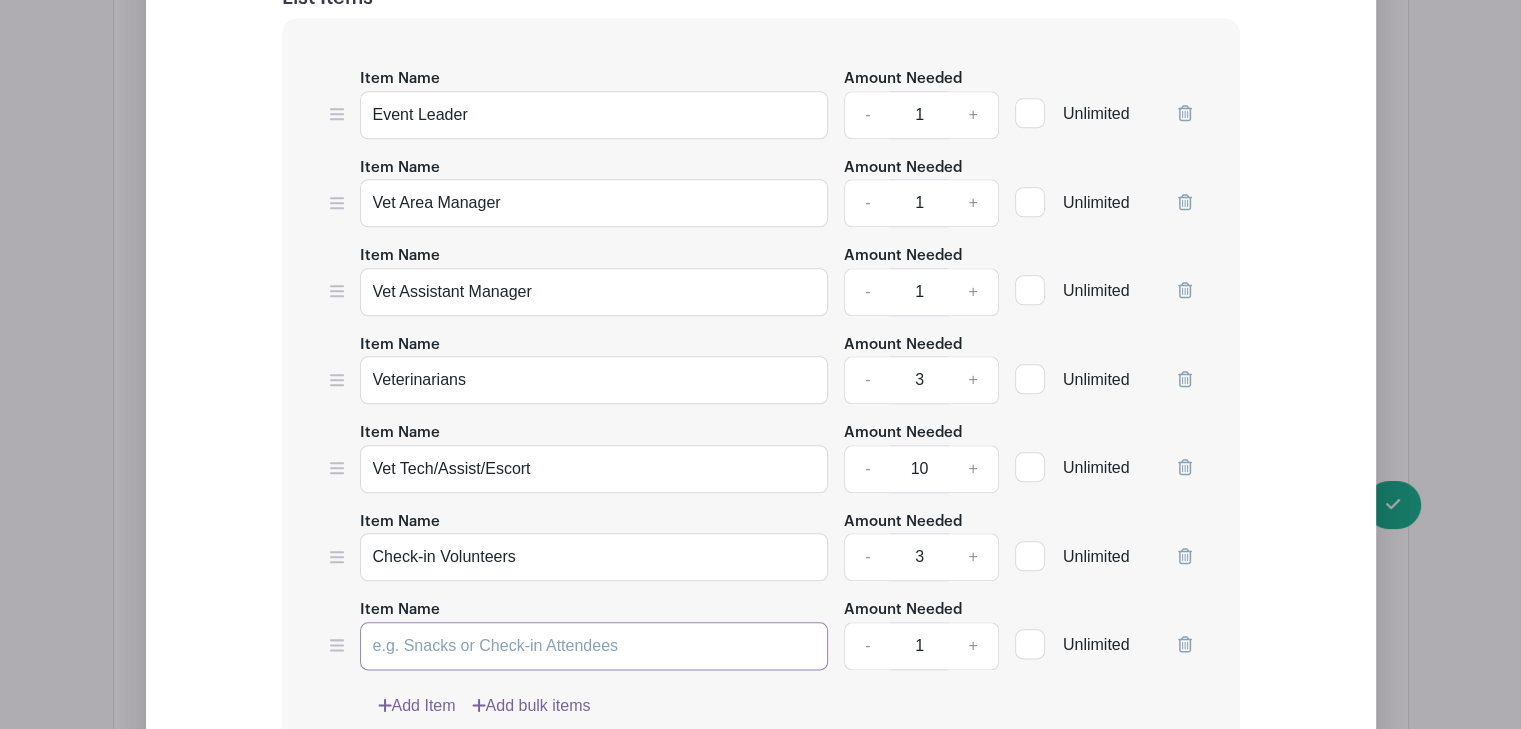 click on "Item Name" at bounding box center [594, 646] 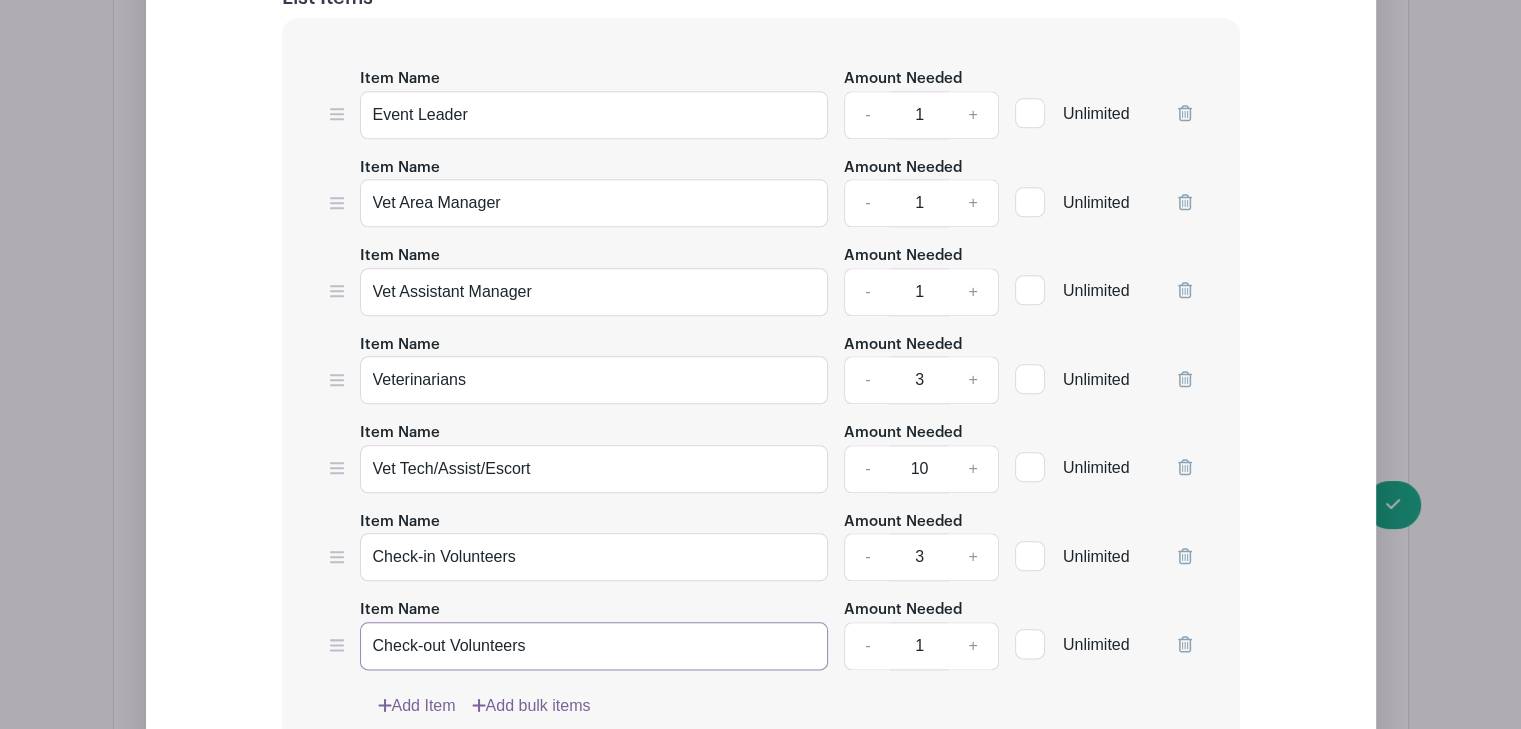 type on "Check-out Volunteers" 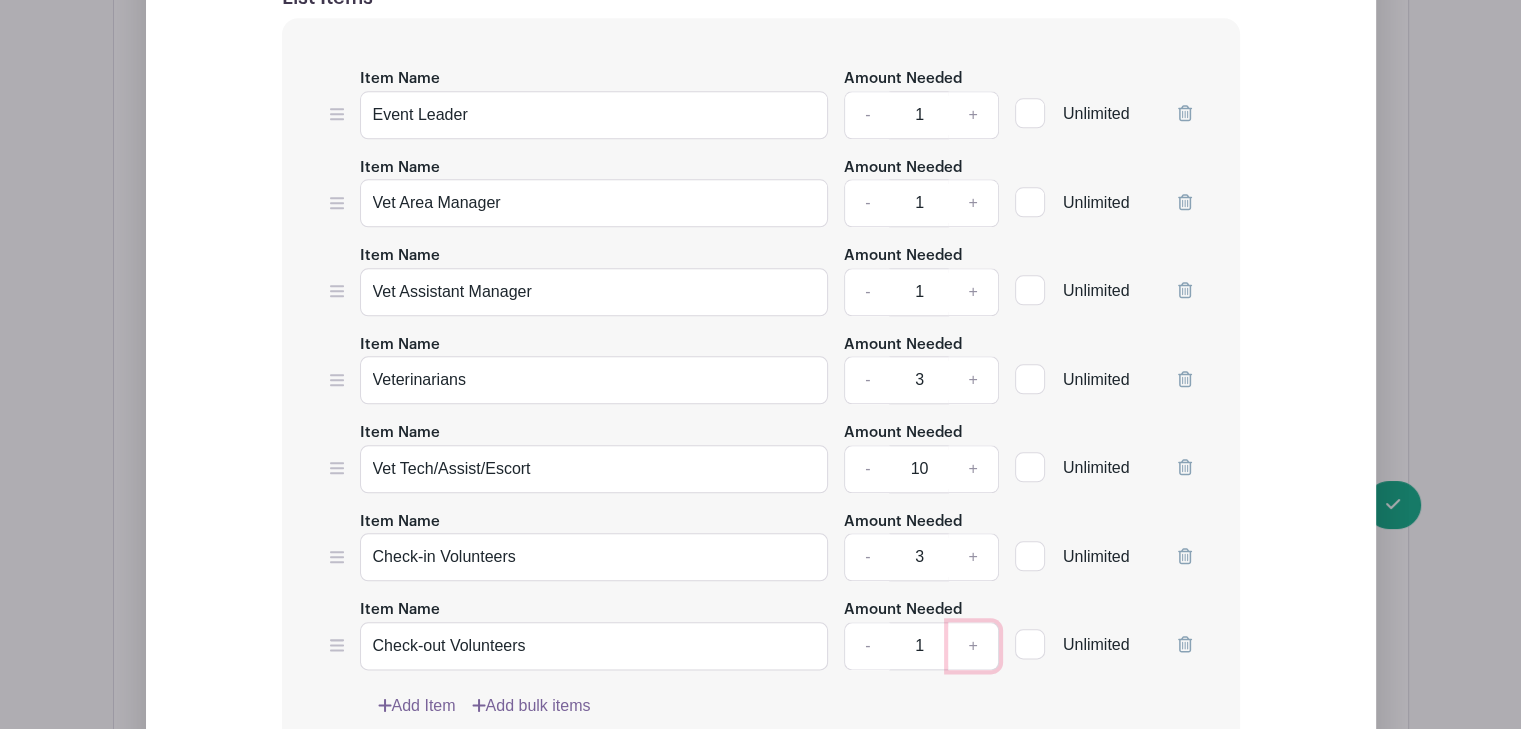 click on "+" at bounding box center [973, 646] 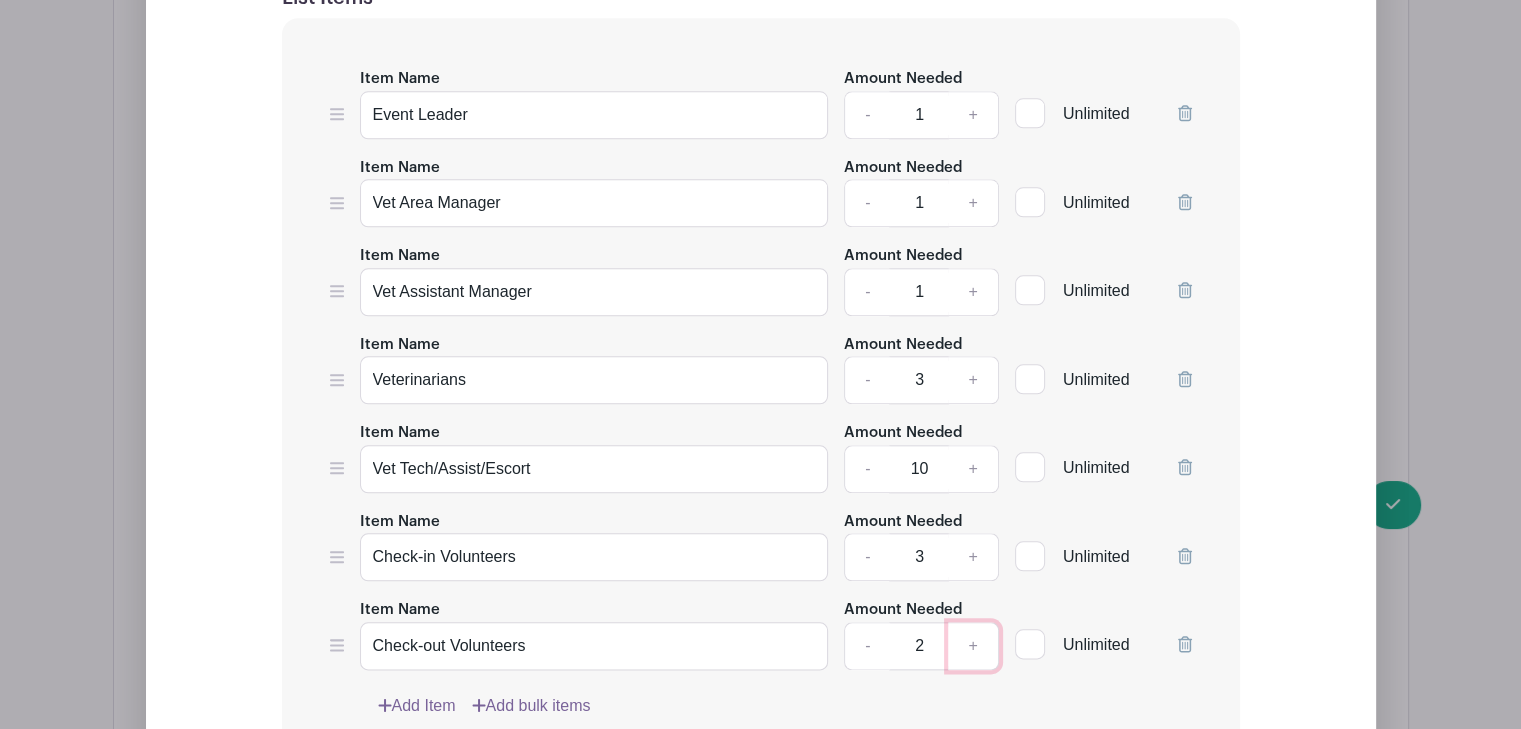 click on "+" at bounding box center [973, 646] 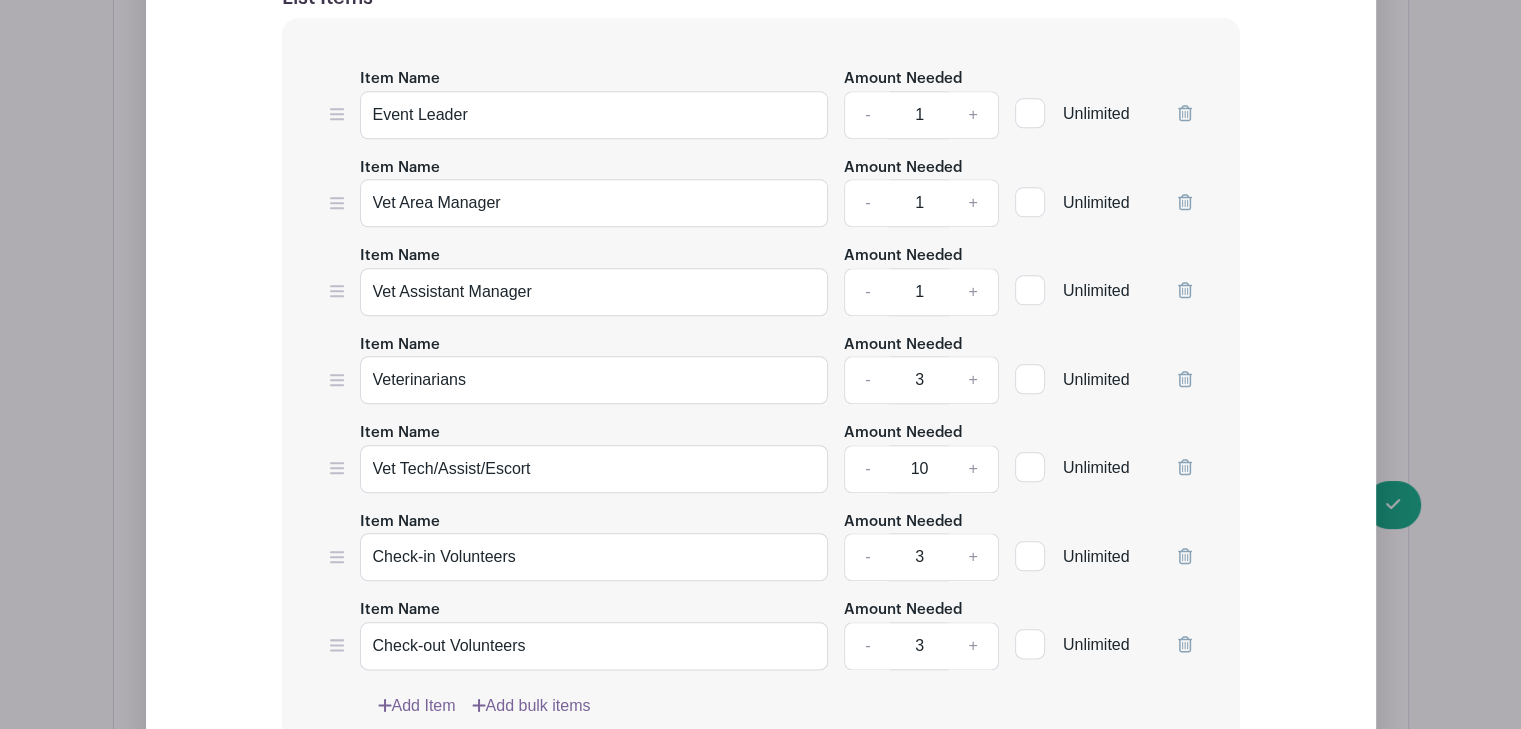 click on "Add Item" at bounding box center (417, 706) 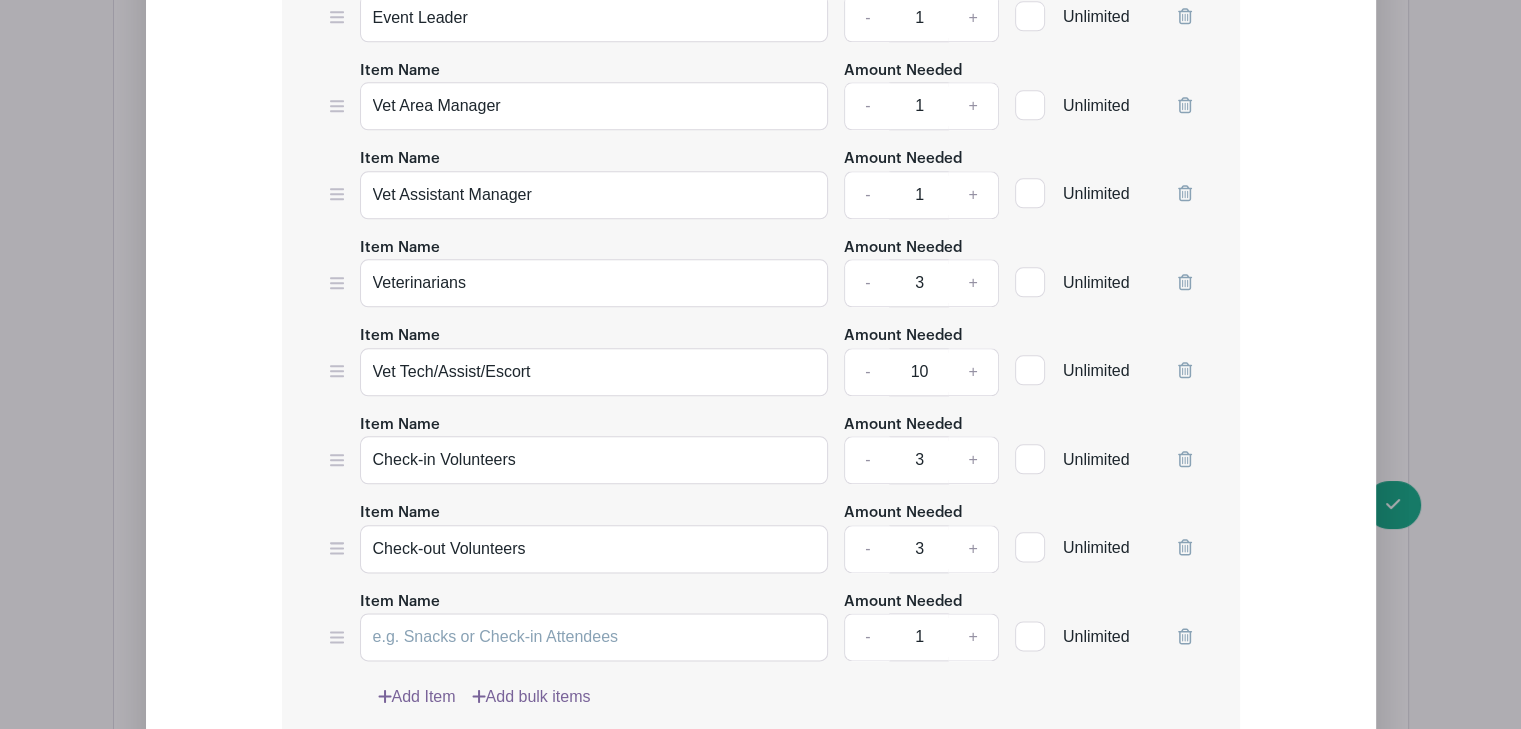 scroll, scrollTop: 2411, scrollLeft: 0, axis: vertical 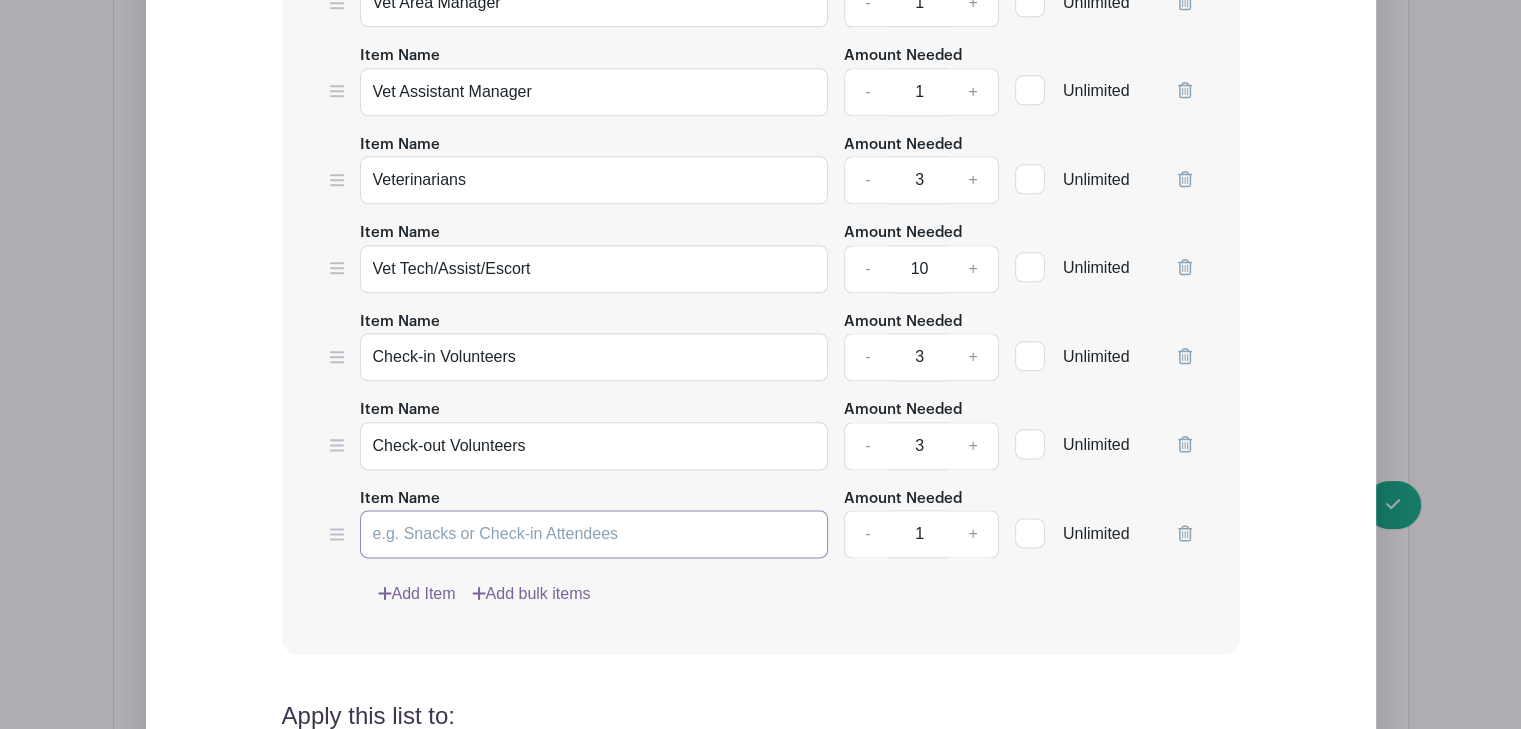 click on "Item Name" at bounding box center (594, 534) 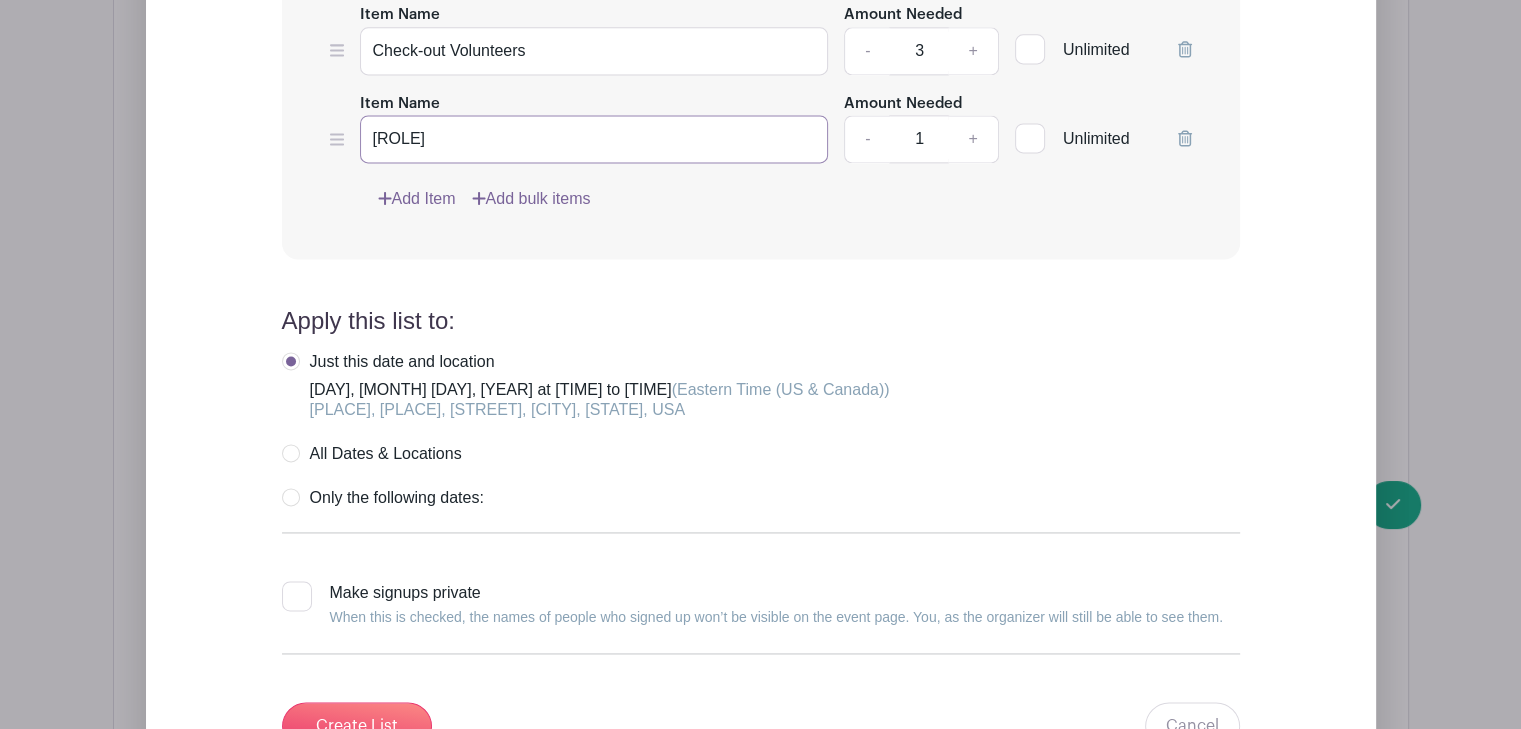 scroll, scrollTop: 2811, scrollLeft: 0, axis: vertical 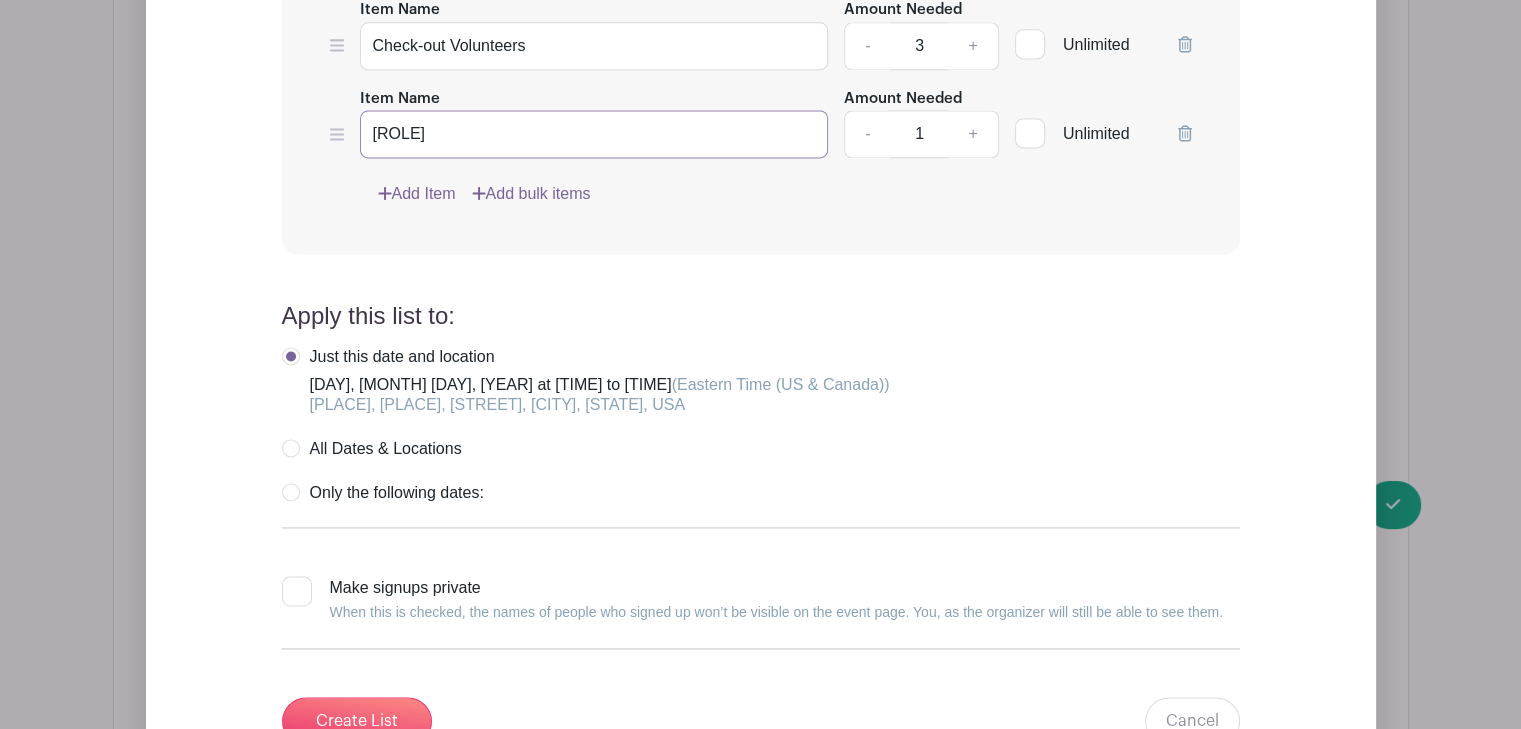type on "[ROLE]" 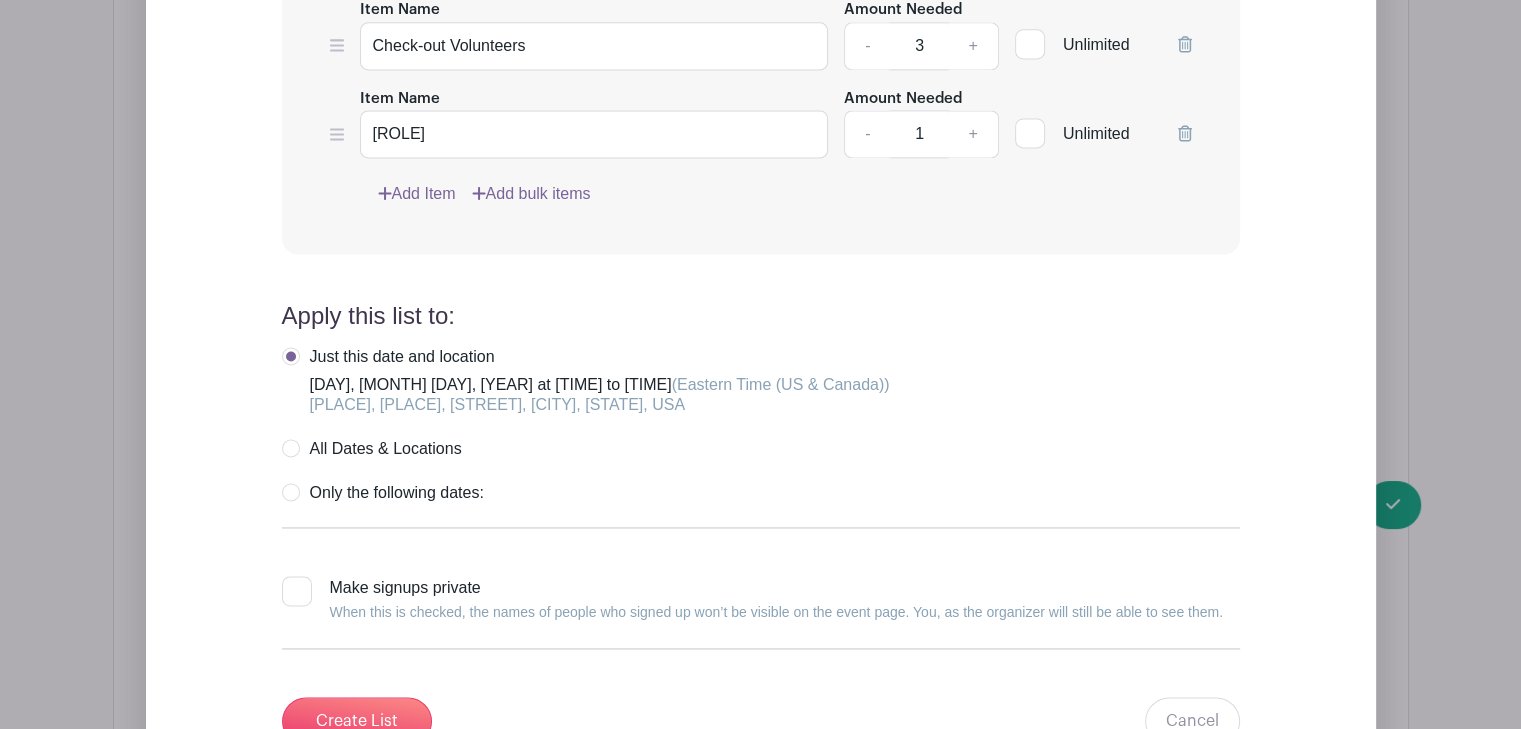 click on "All Dates & Locations" at bounding box center (372, 449) 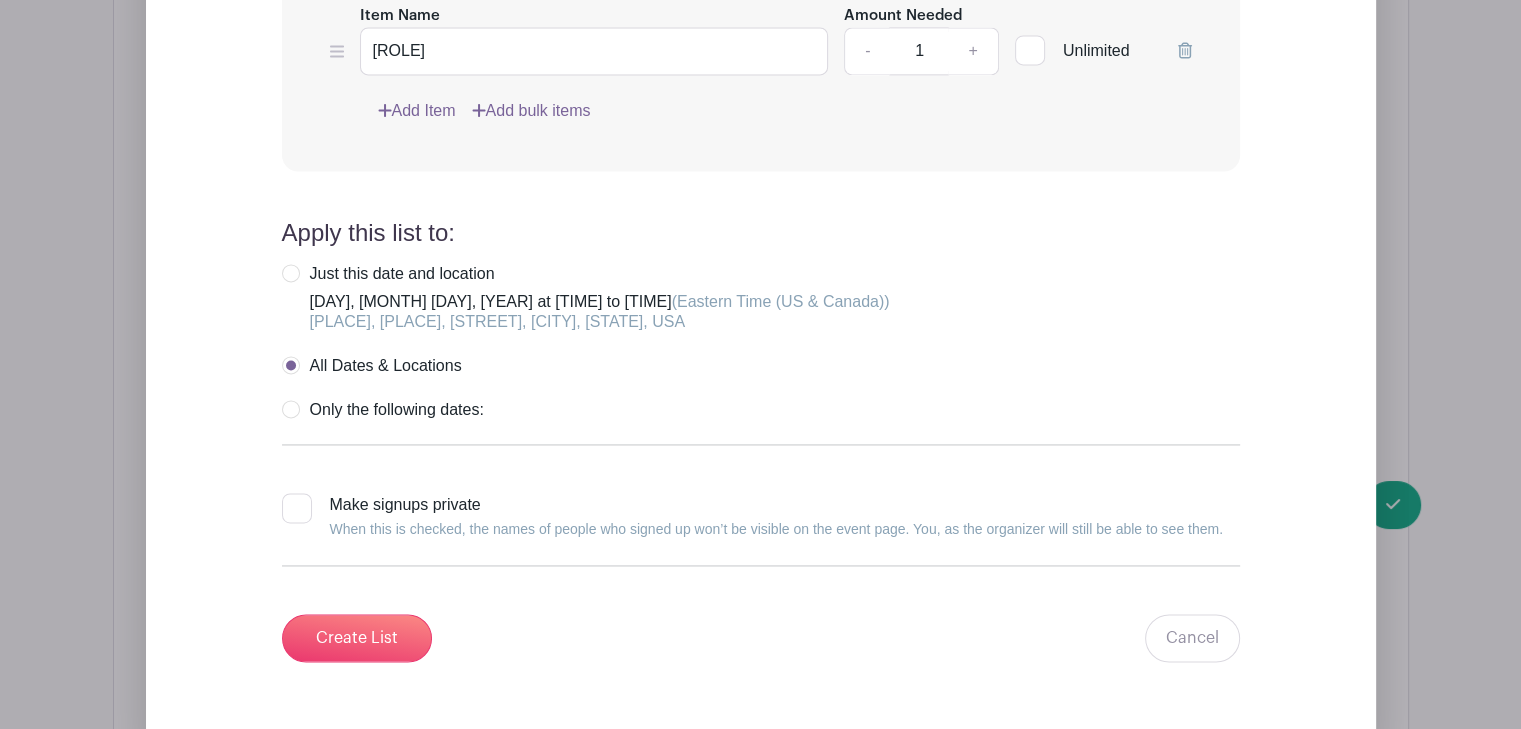 scroll, scrollTop: 2911, scrollLeft: 0, axis: vertical 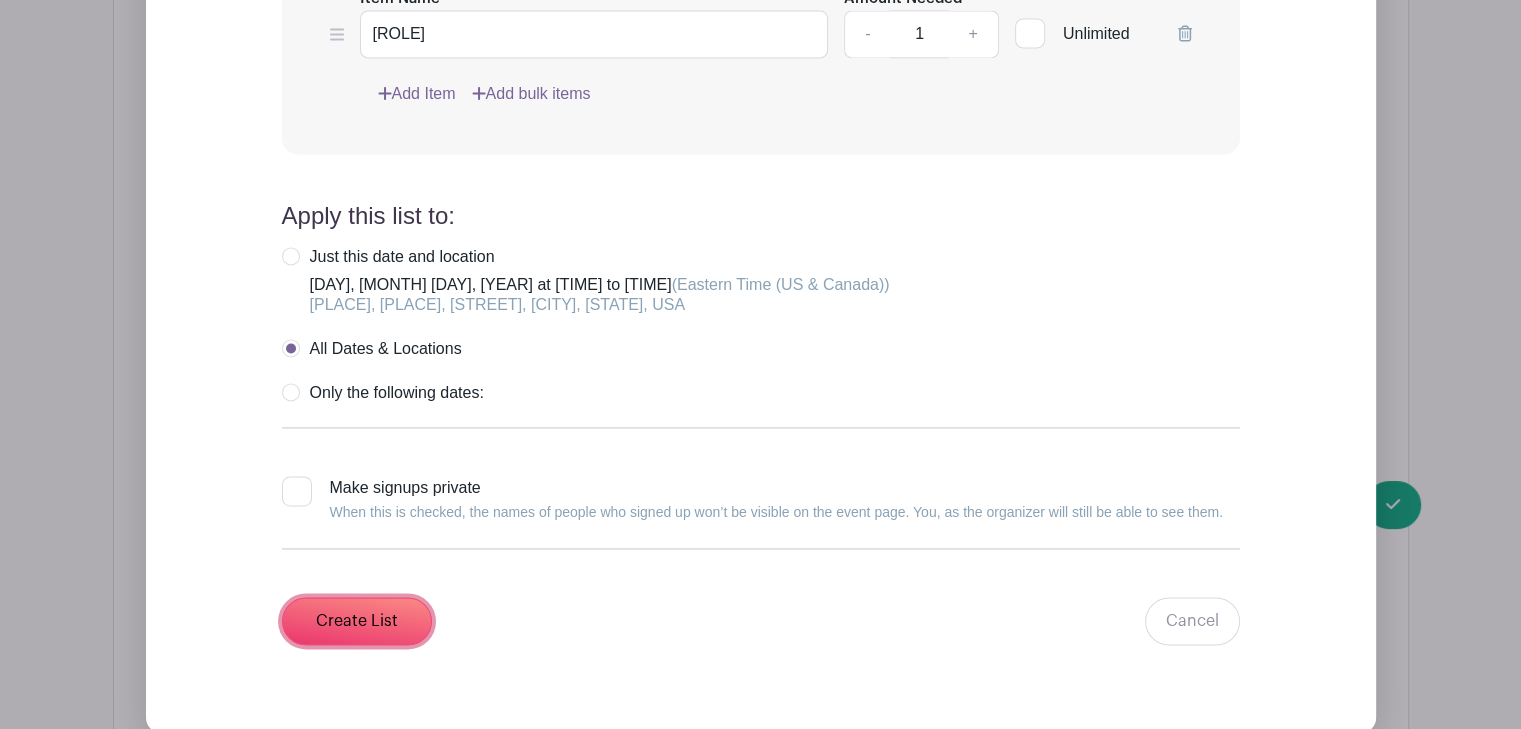 click on "Create List" at bounding box center [357, 621] 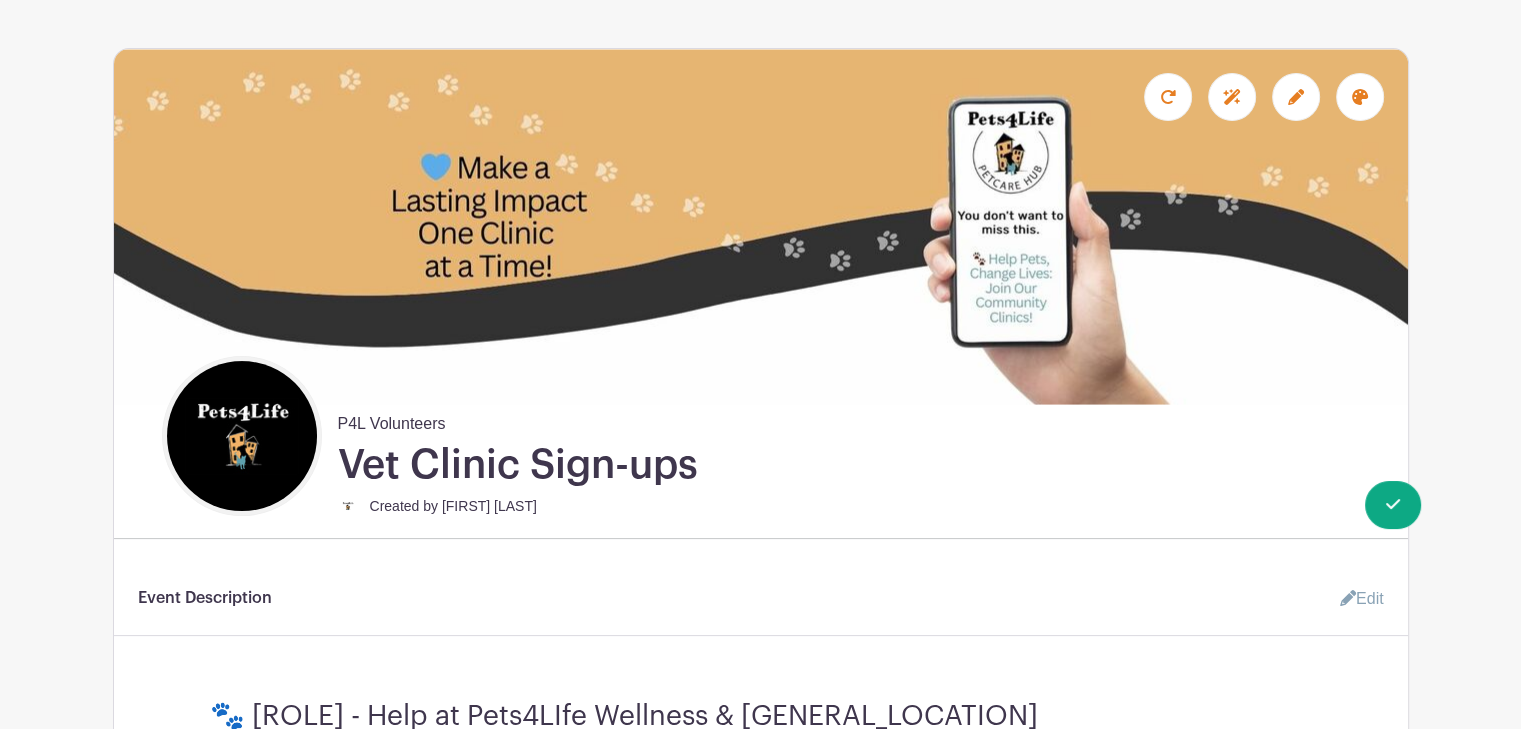 scroll, scrollTop: 0, scrollLeft: 0, axis: both 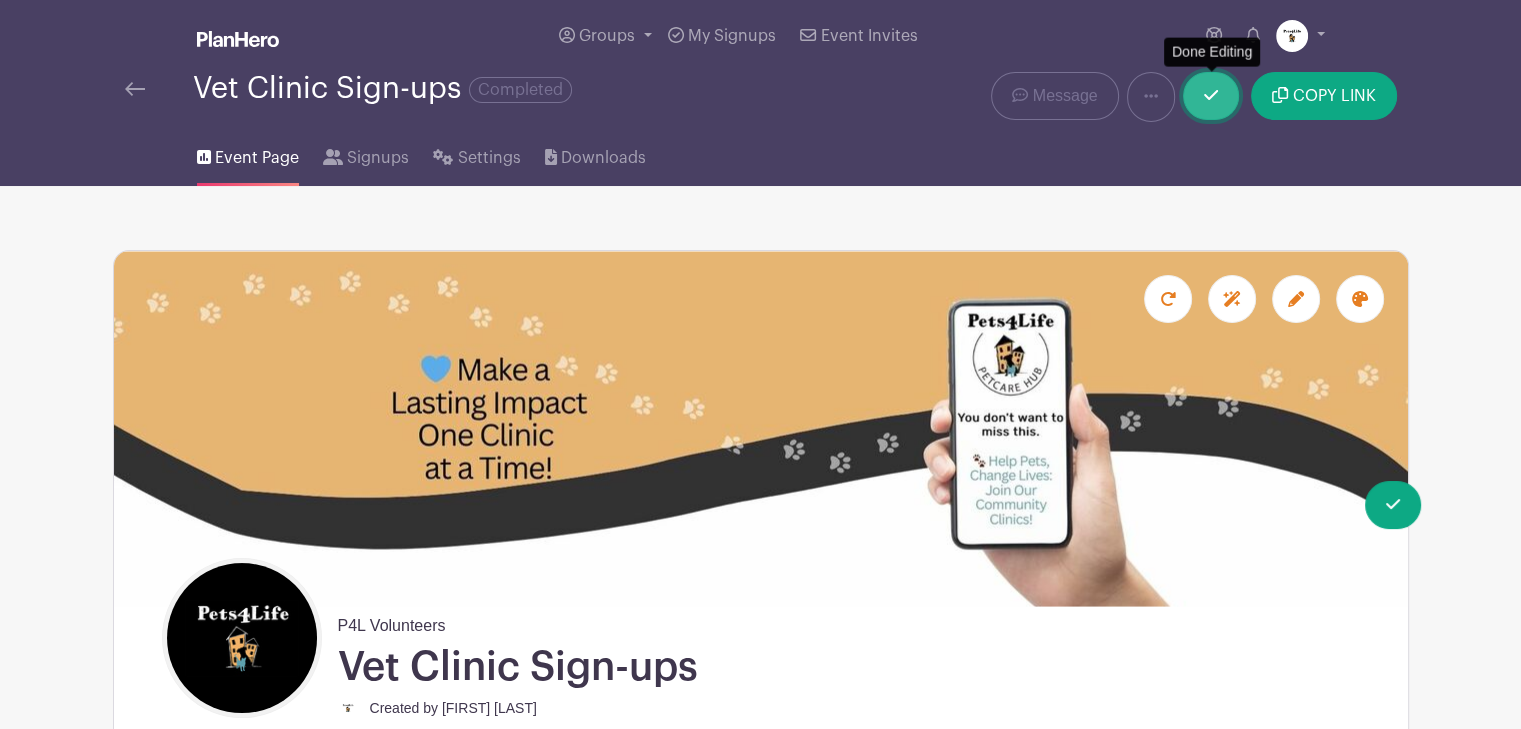 click 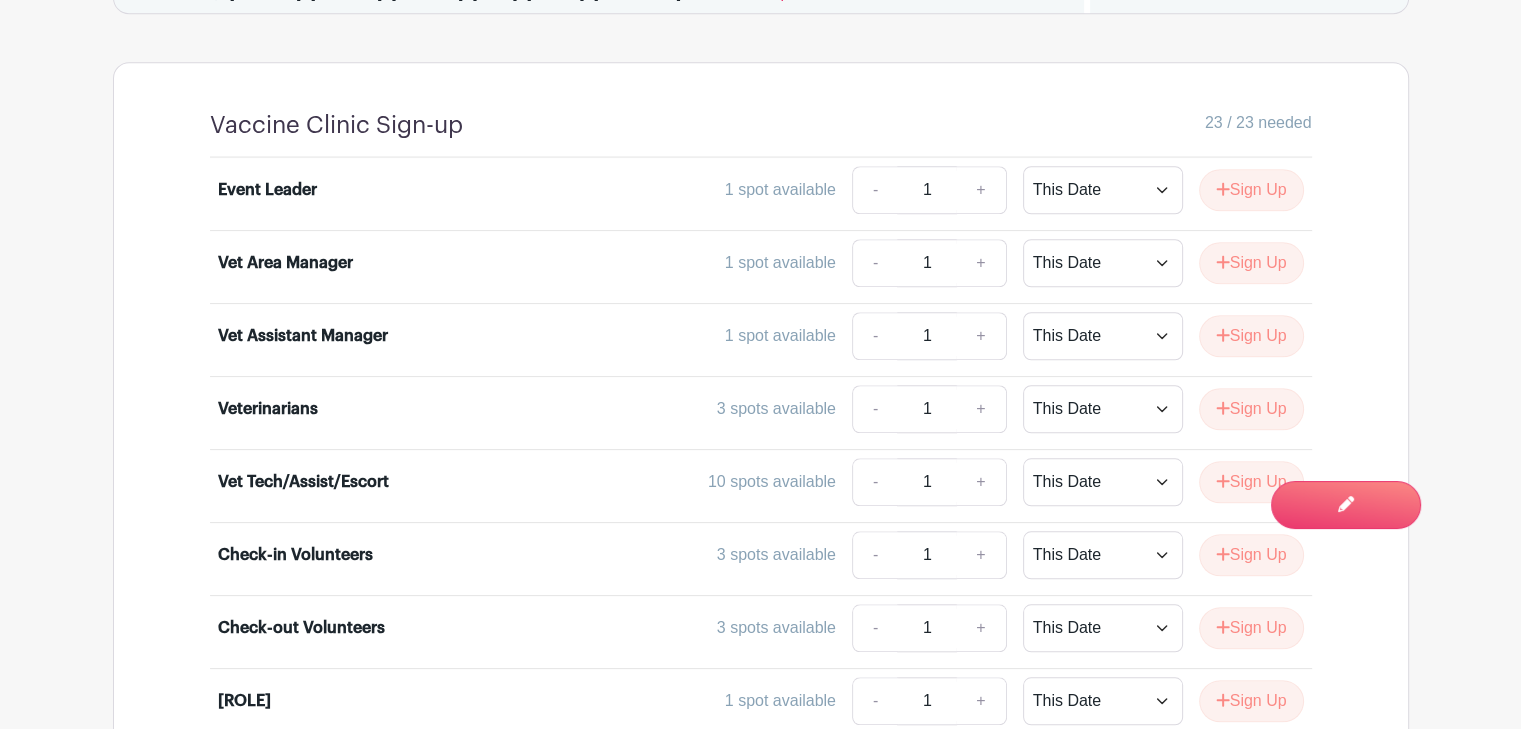 scroll, scrollTop: 1700, scrollLeft: 0, axis: vertical 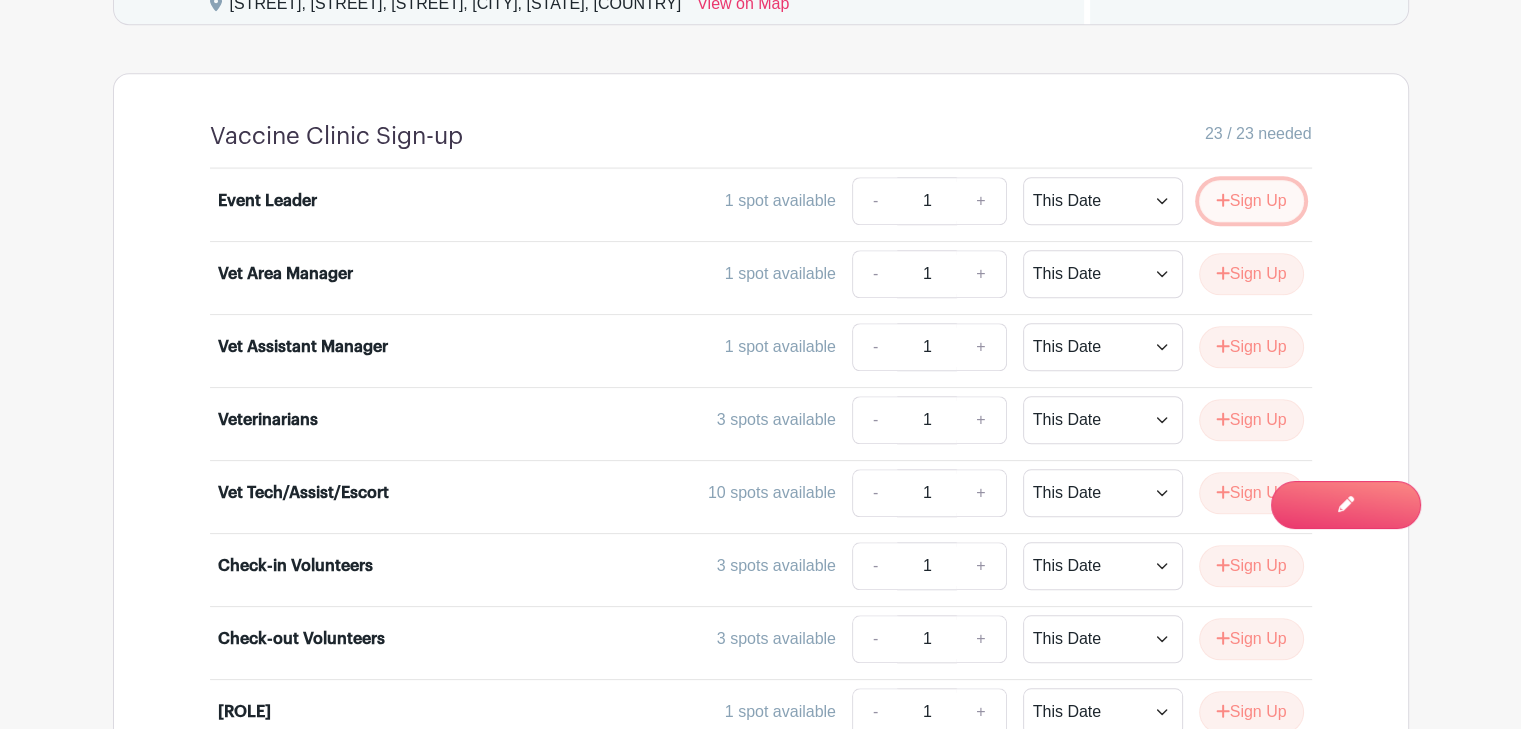 click on "Sign Up" at bounding box center (1251, 201) 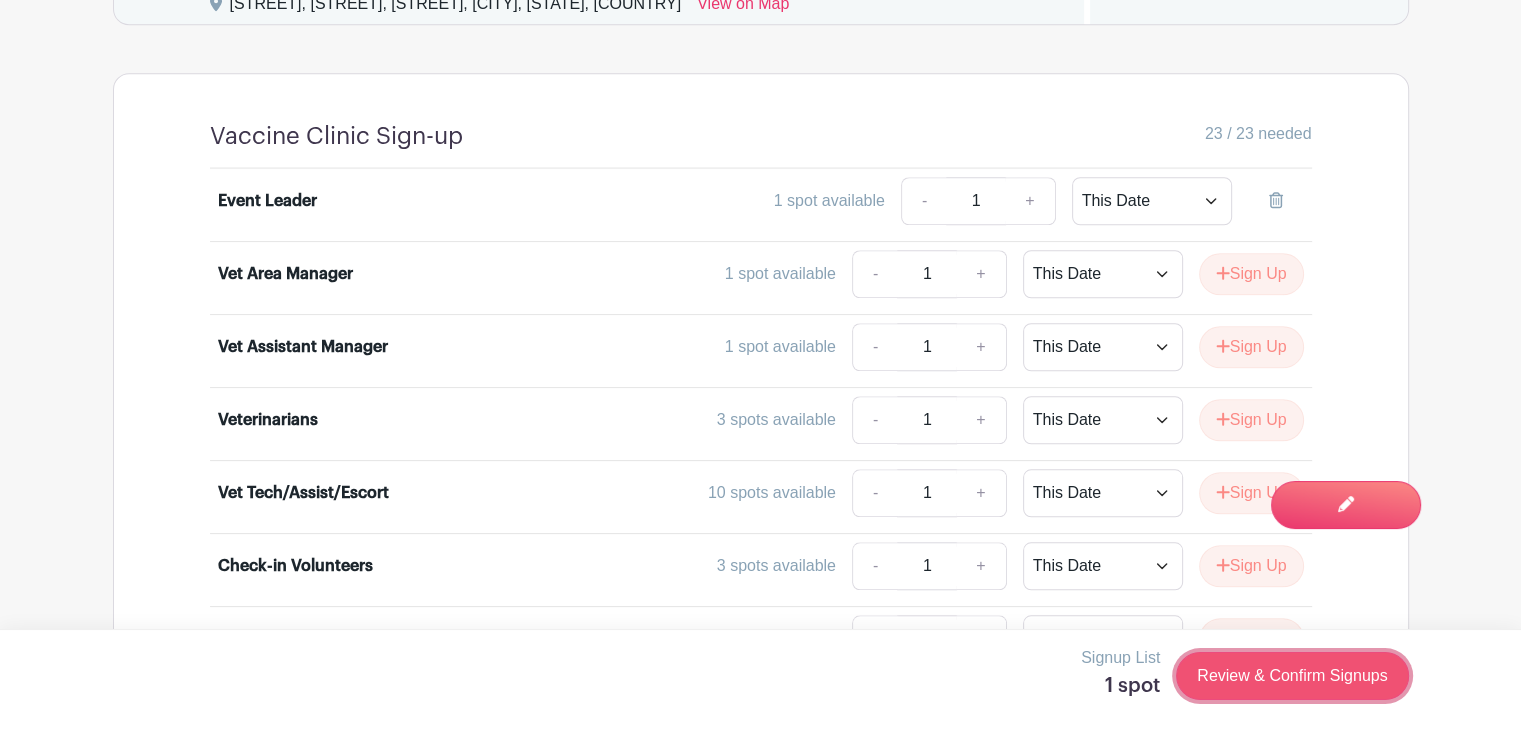 click on "Review & Confirm Signups" at bounding box center [1292, 676] 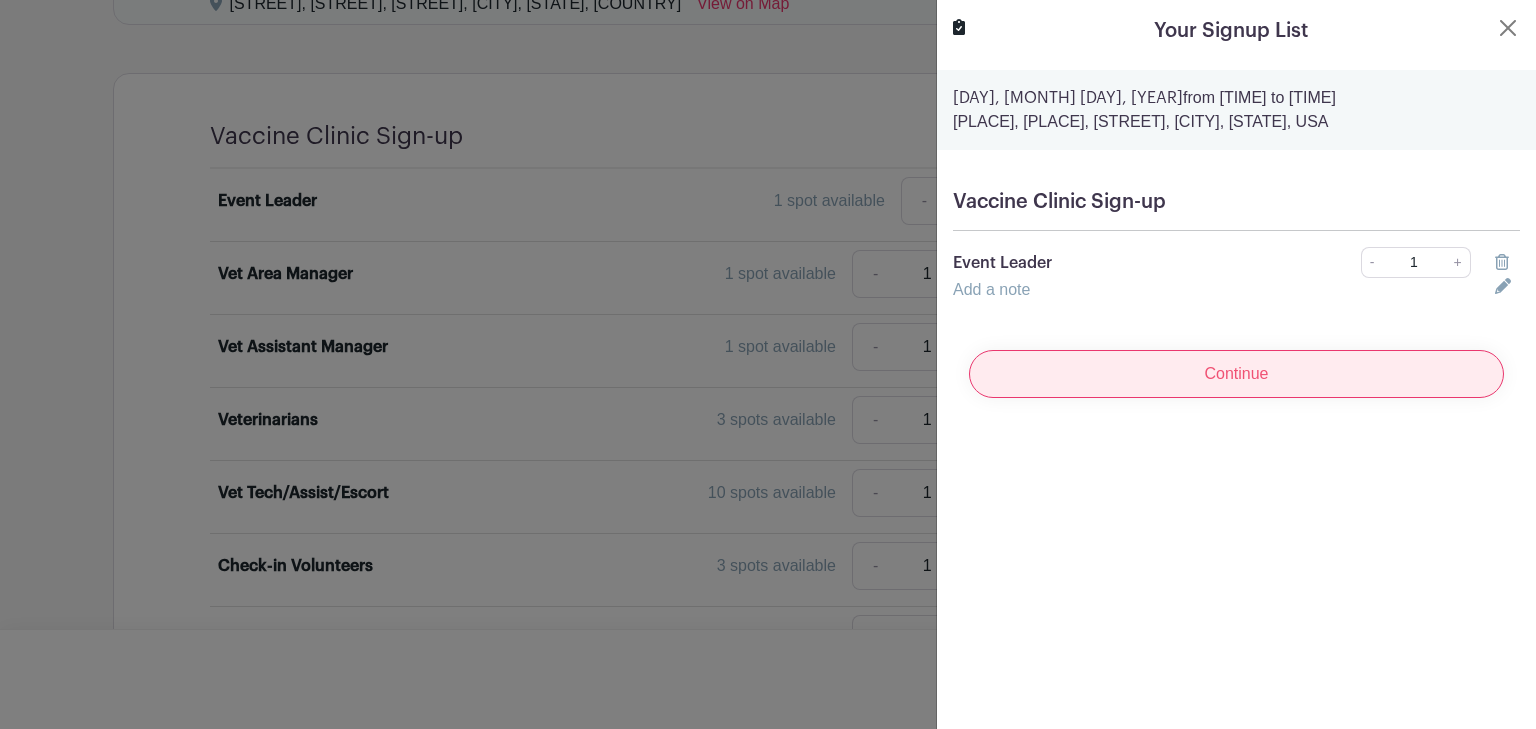 click on "Continue" at bounding box center (1236, 374) 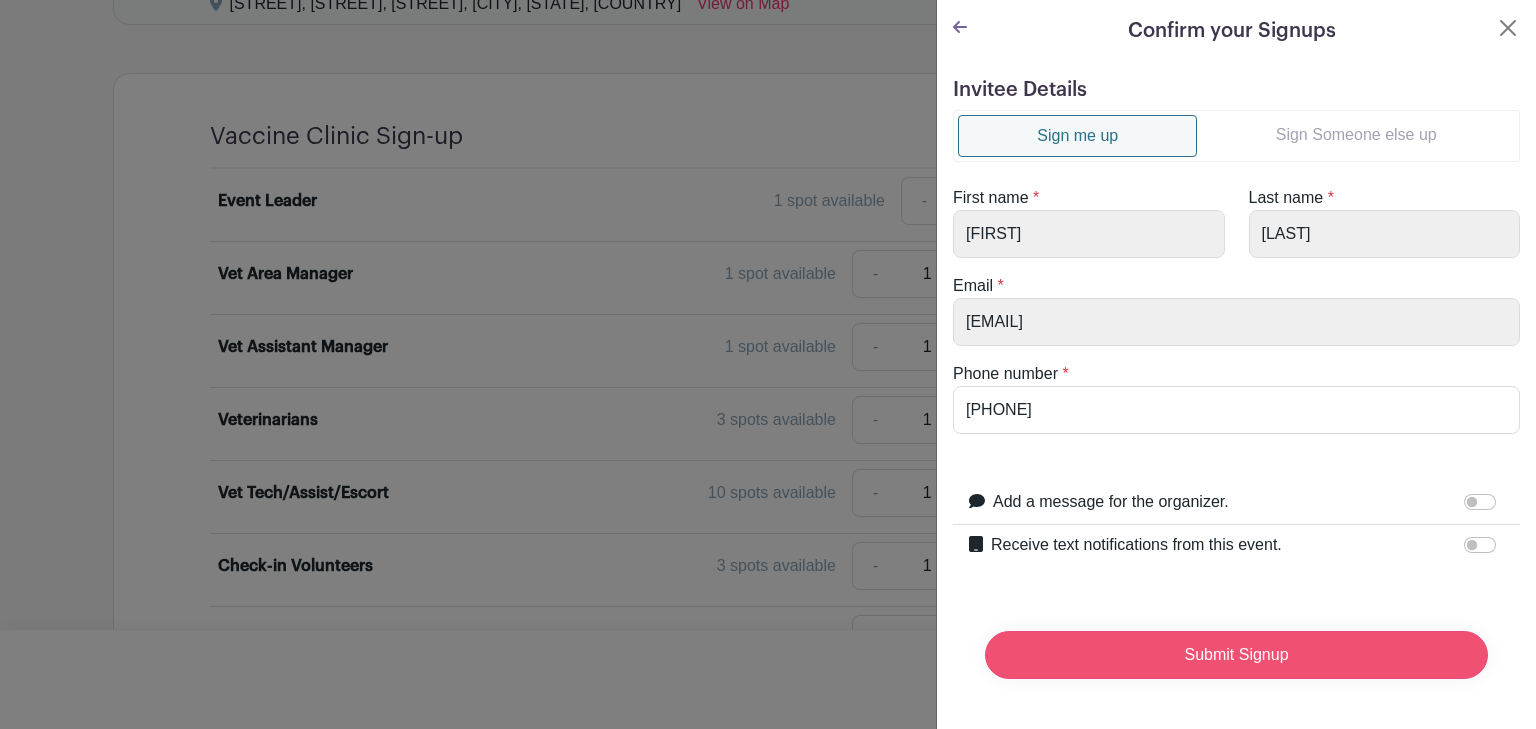 click on "Submit Signup" at bounding box center (1236, 655) 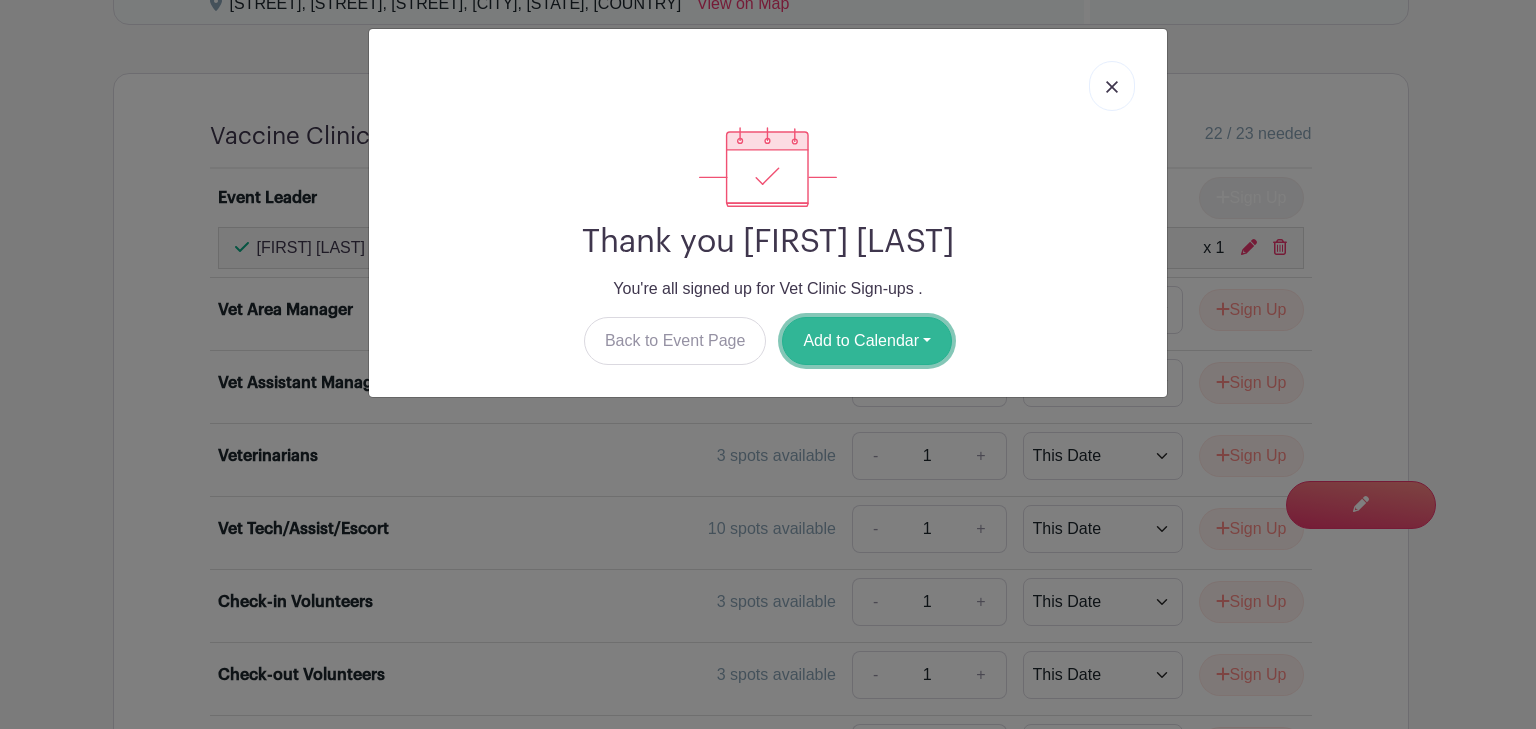click on "Add to Calendar" at bounding box center (867, 341) 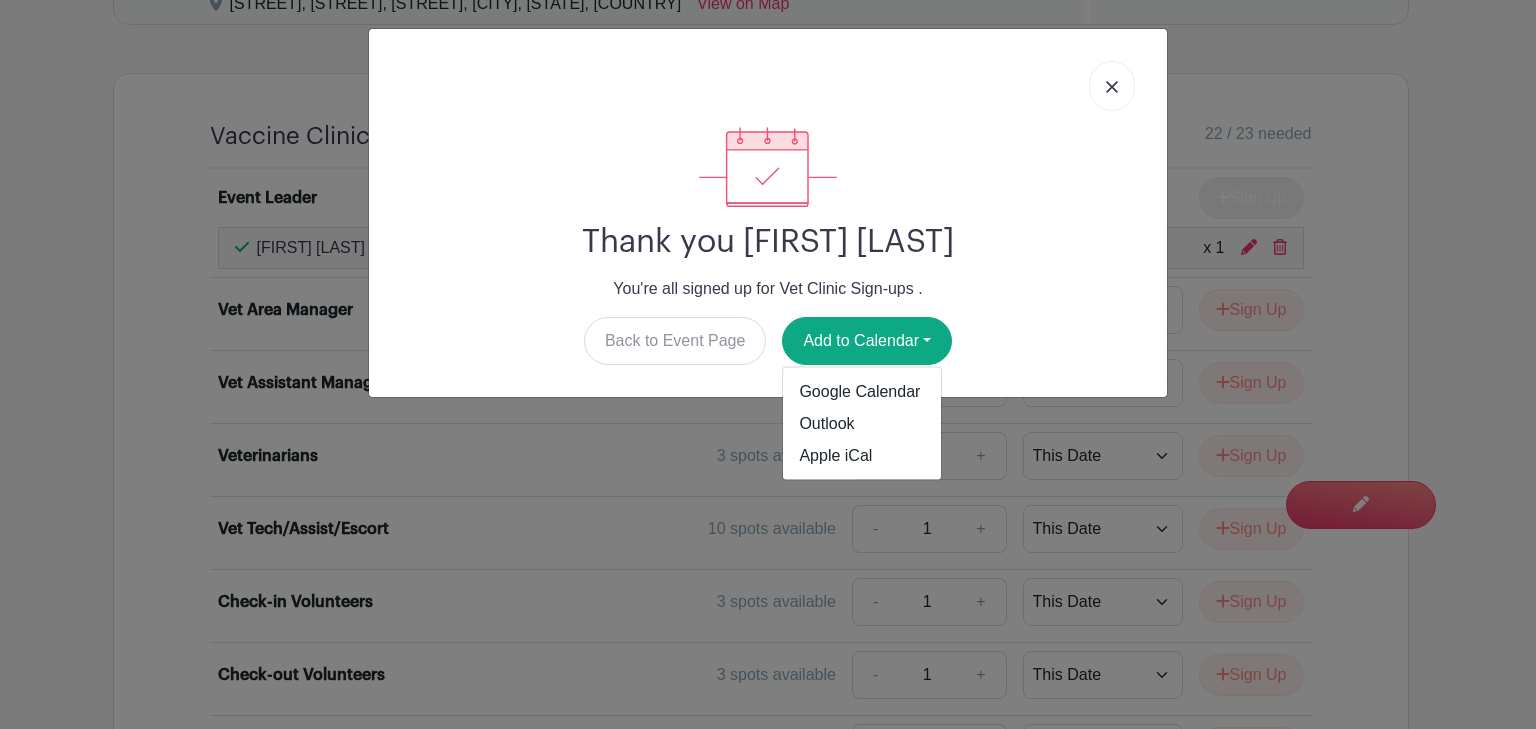 click at bounding box center [1112, 87] 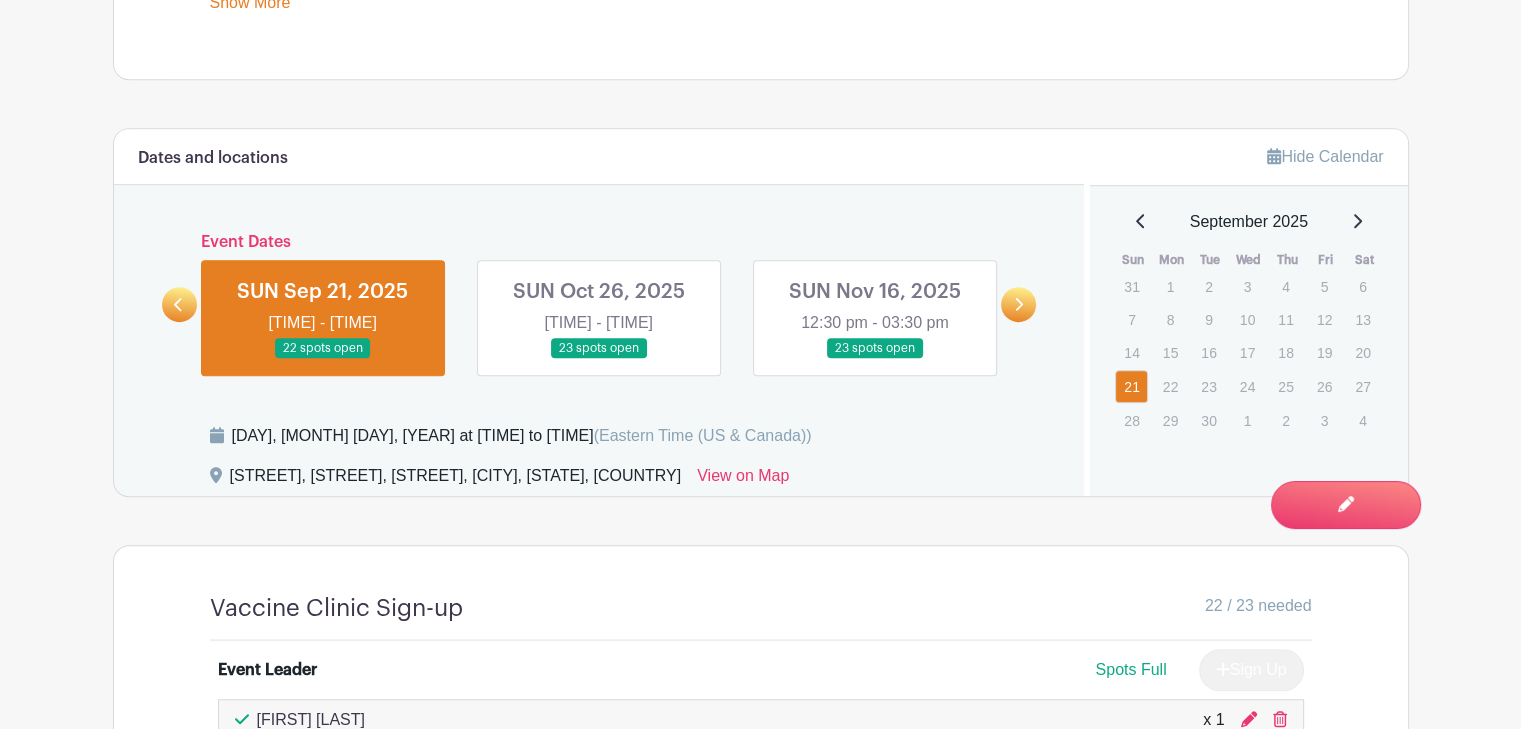scroll, scrollTop: 1226, scrollLeft: 0, axis: vertical 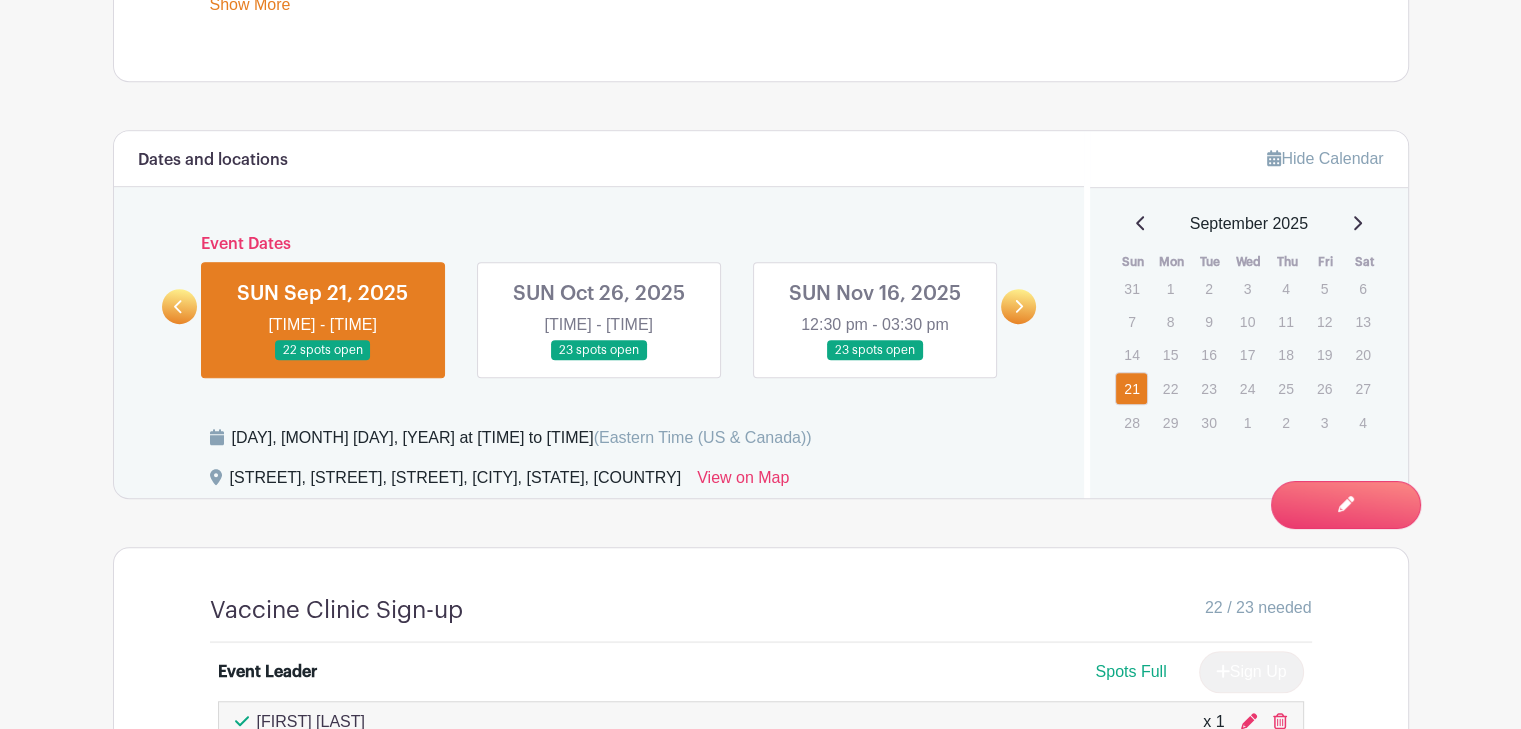 click at bounding box center [599, 361] 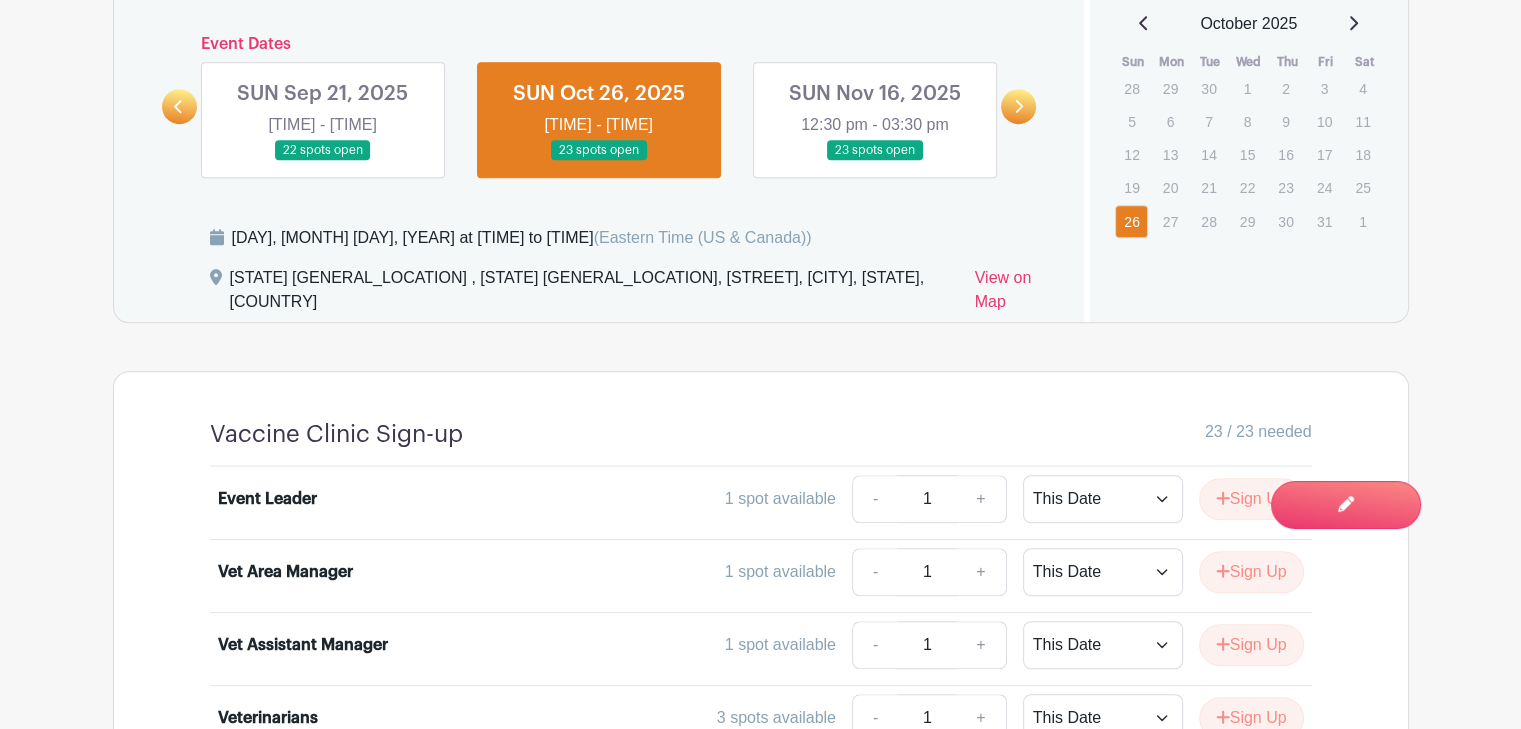 scroll, scrollTop: 1526, scrollLeft: 0, axis: vertical 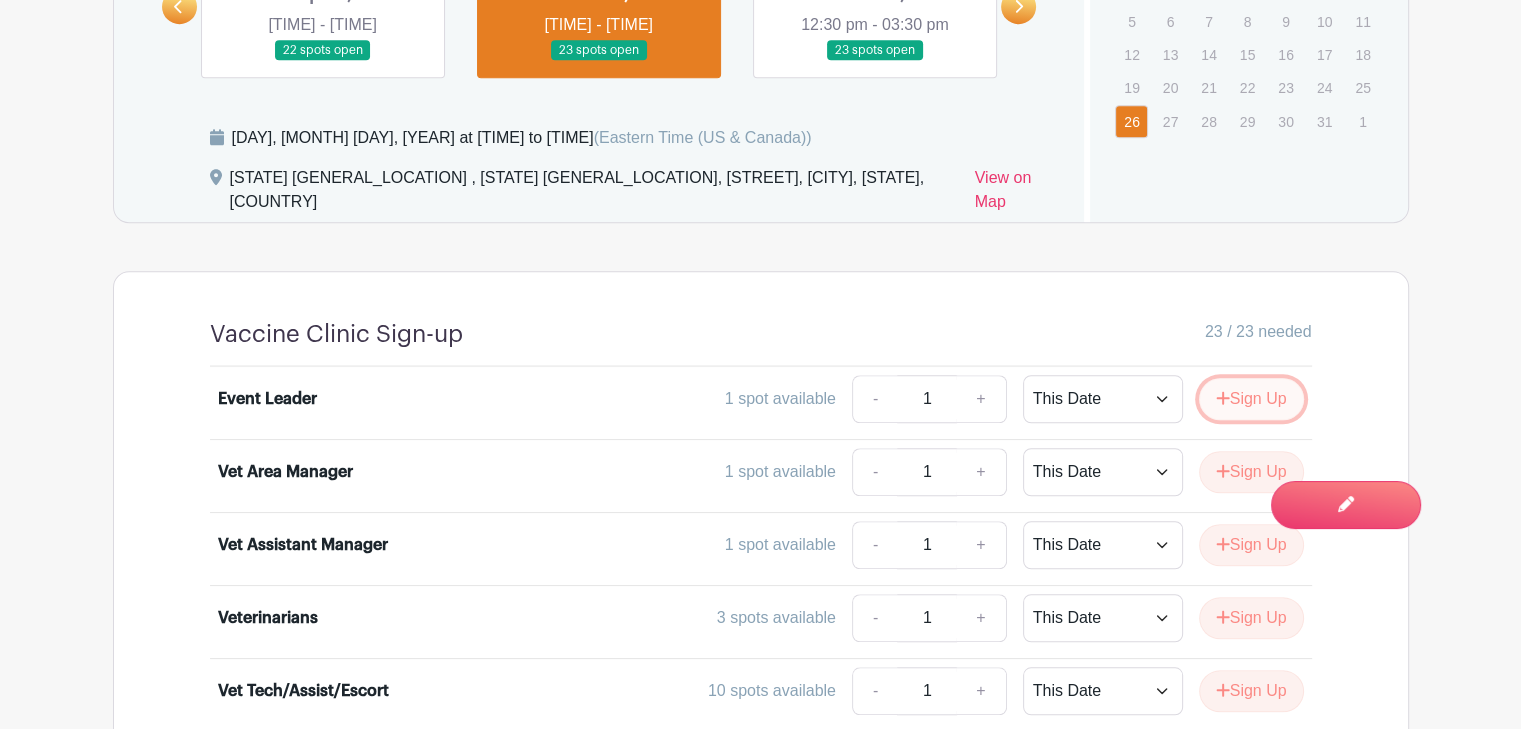 click on "Sign Up" at bounding box center [1251, 399] 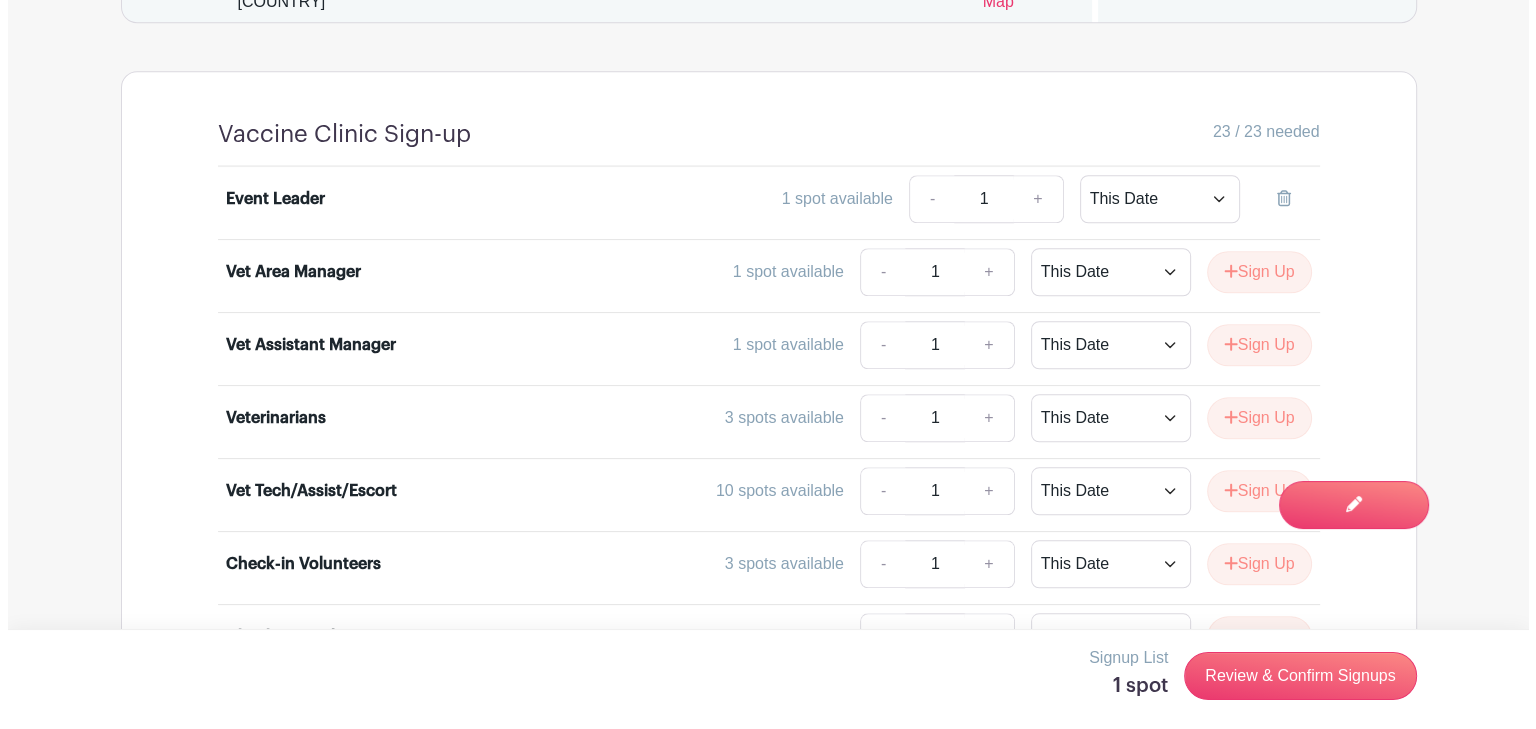 scroll, scrollTop: 1726, scrollLeft: 0, axis: vertical 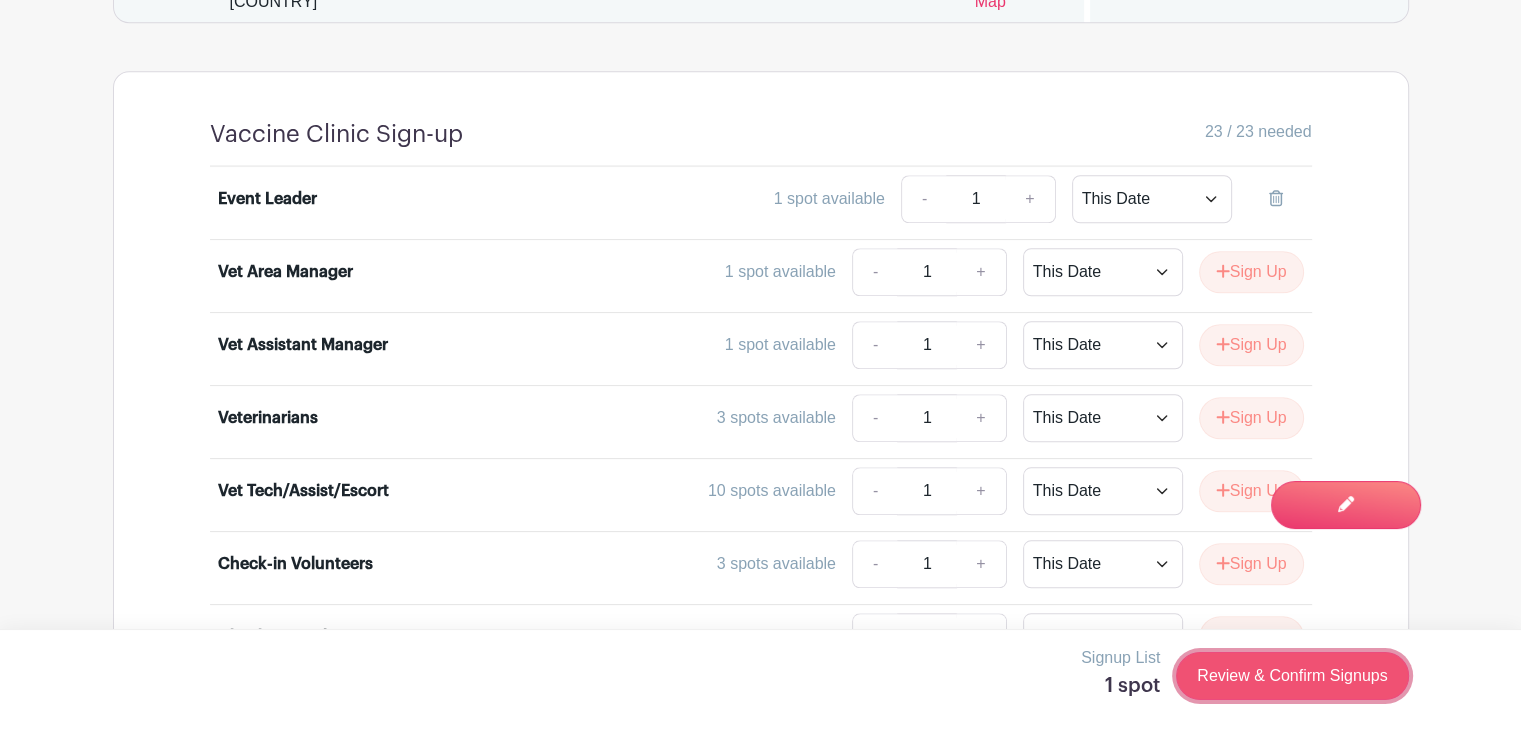 click on "Review & Confirm Signups" at bounding box center [1292, 676] 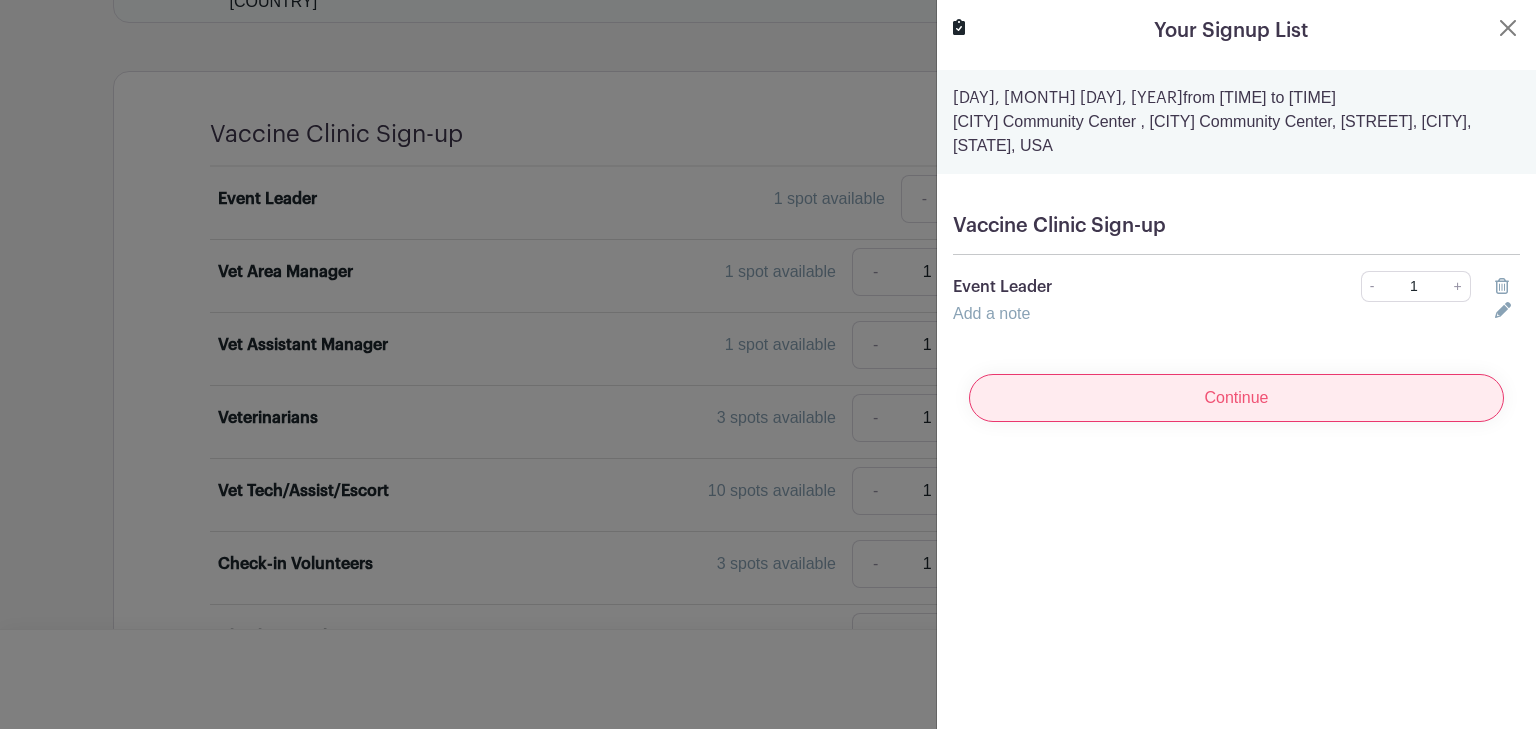 click on "Continue" at bounding box center (1236, 398) 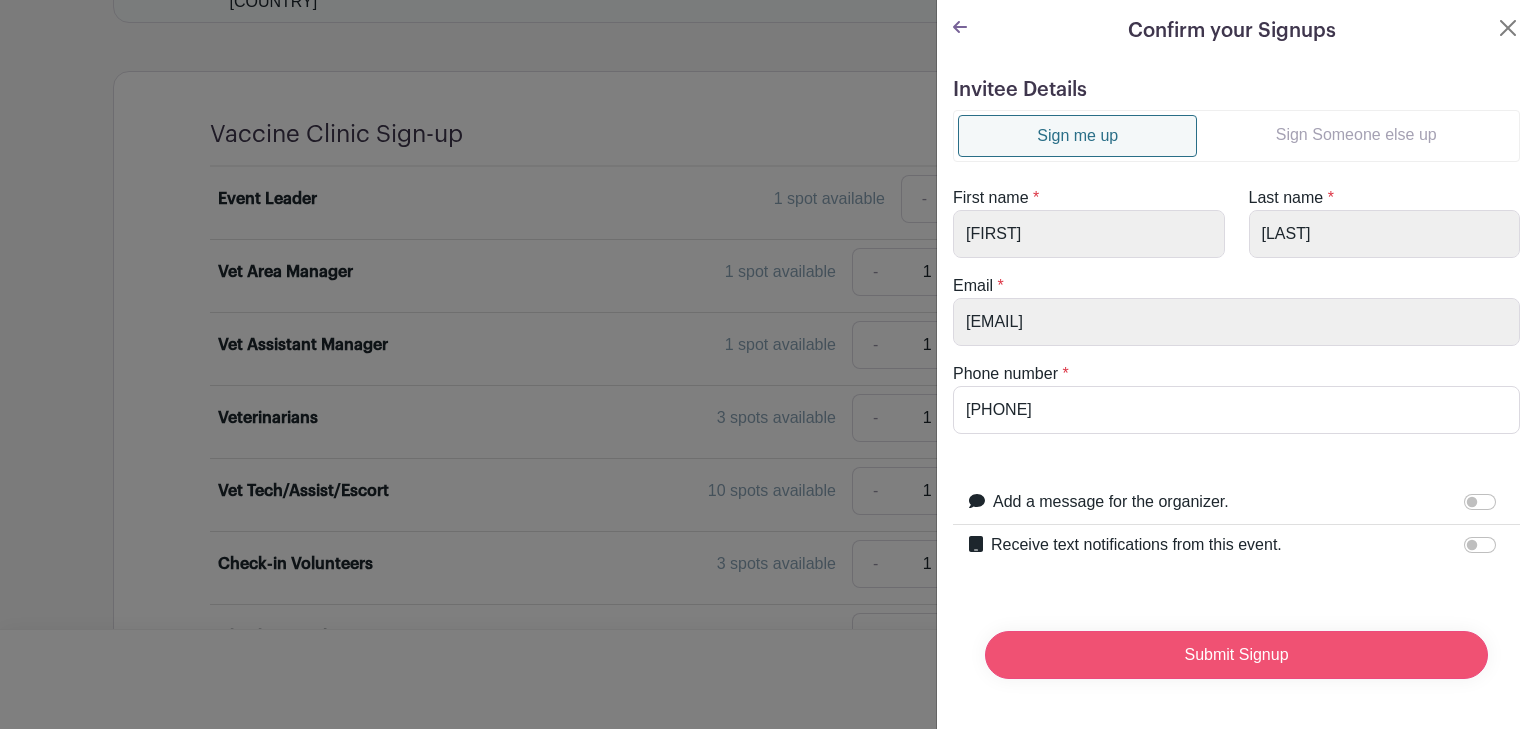 click on "Submit Signup" at bounding box center [1236, 655] 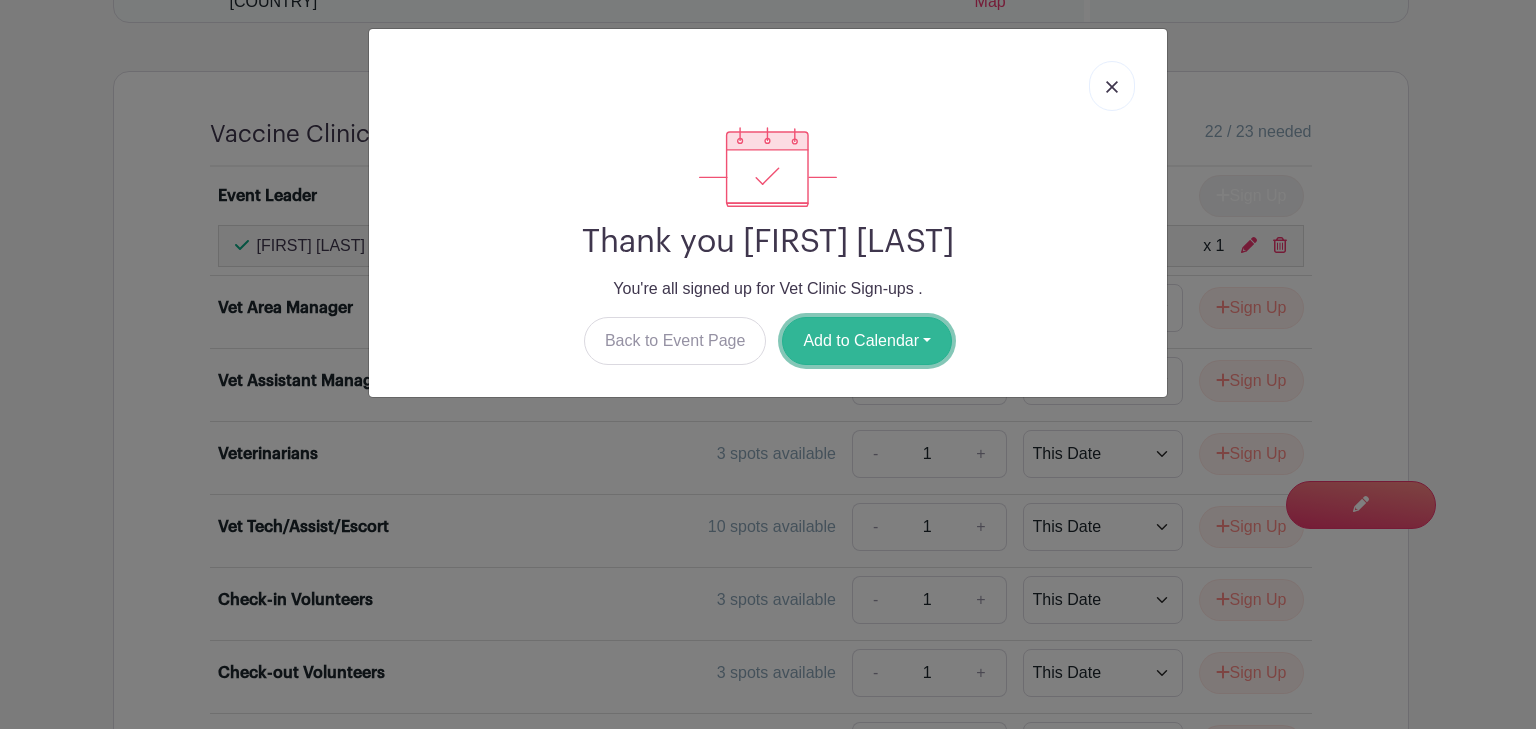 click on "Add to Calendar" at bounding box center [867, 341] 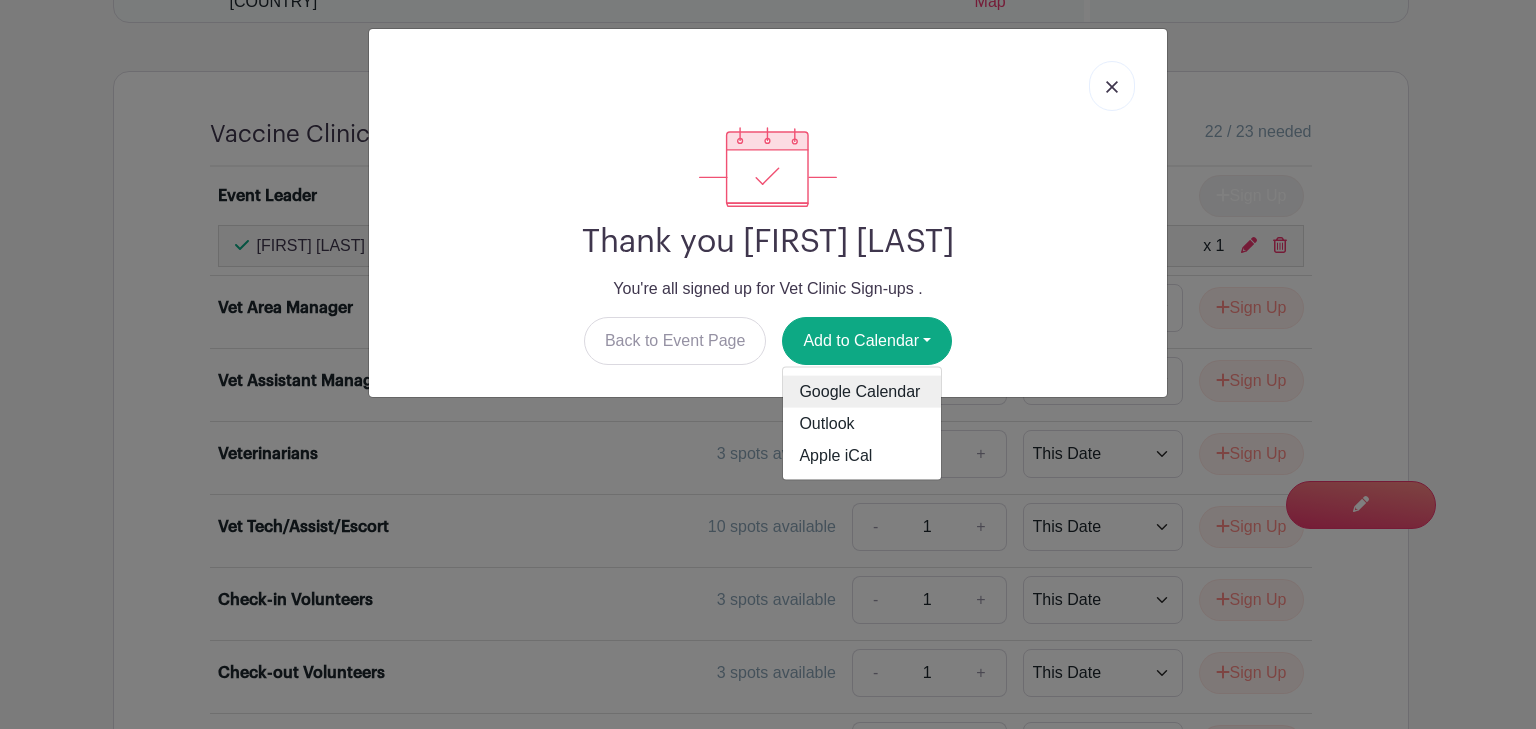 click on "Google Calendar" at bounding box center (862, 392) 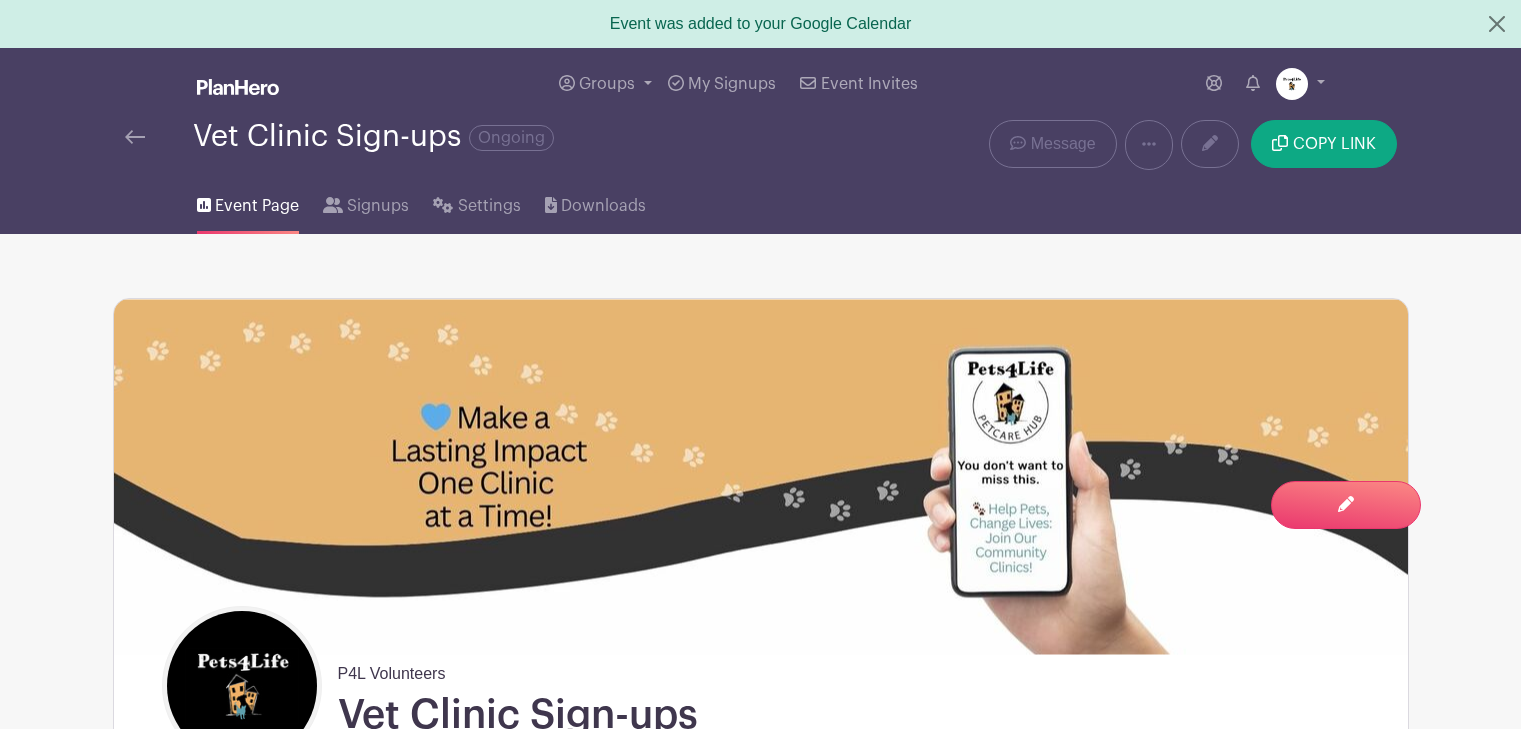 scroll, scrollTop: 0, scrollLeft: 0, axis: both 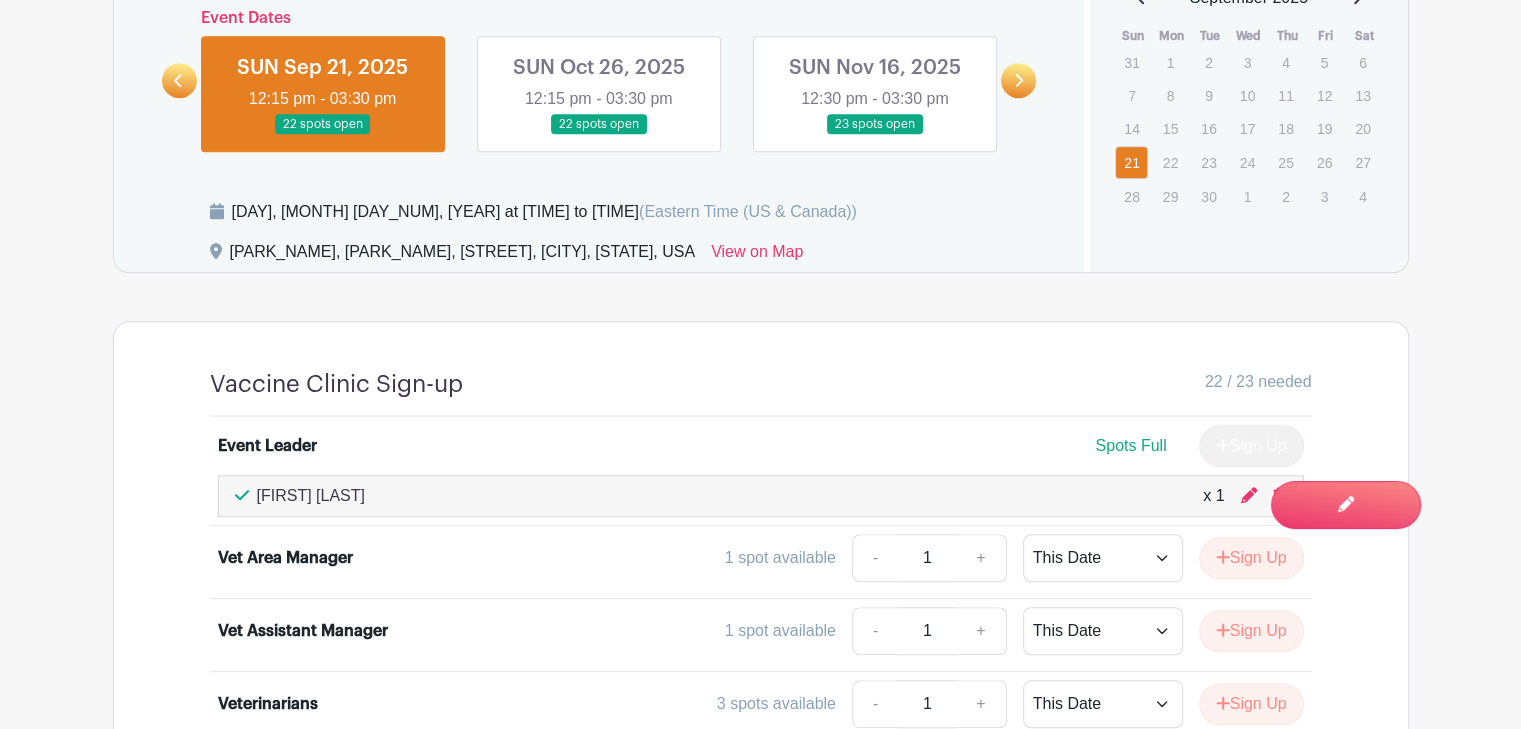 click at bounding box center [599, 135] 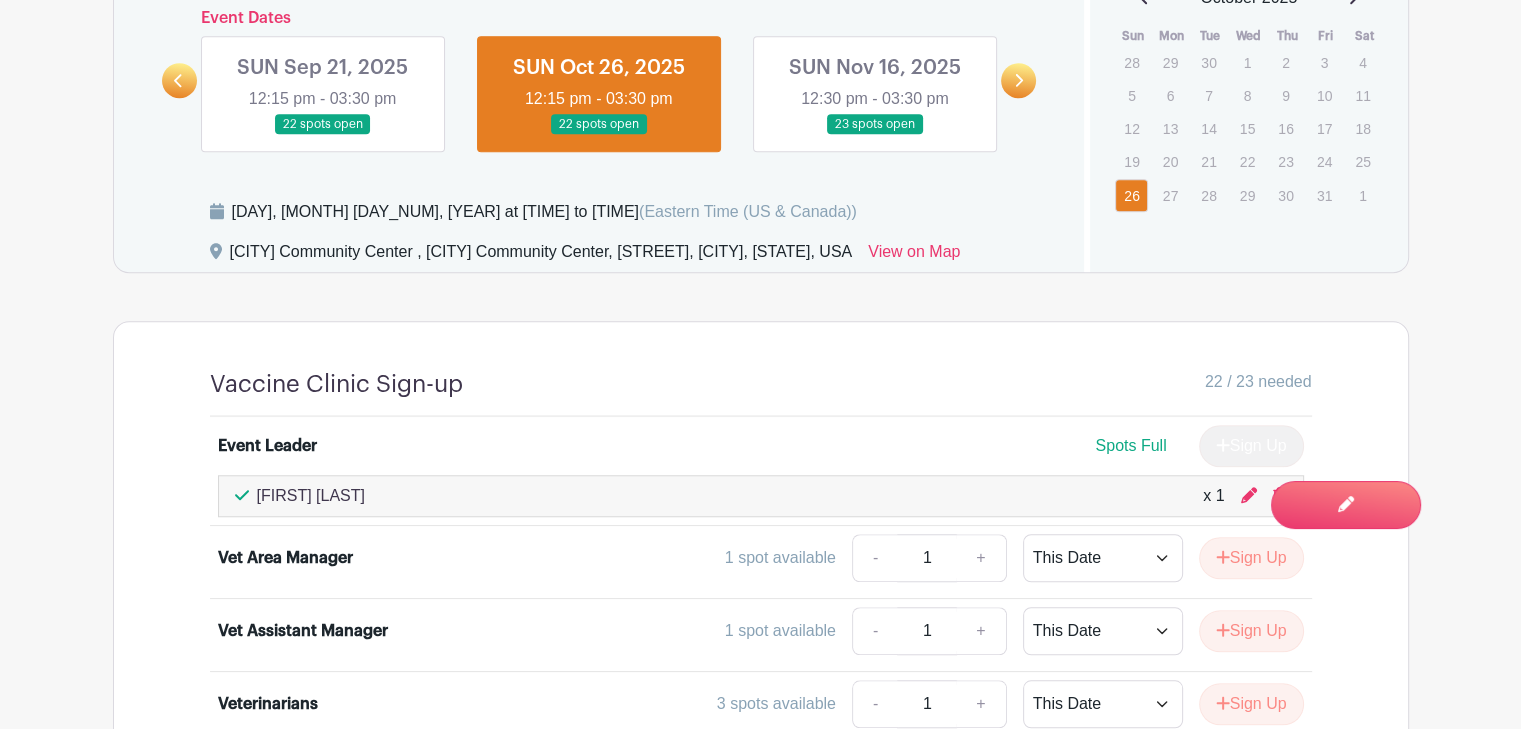 click at bounding box center [875, 135] 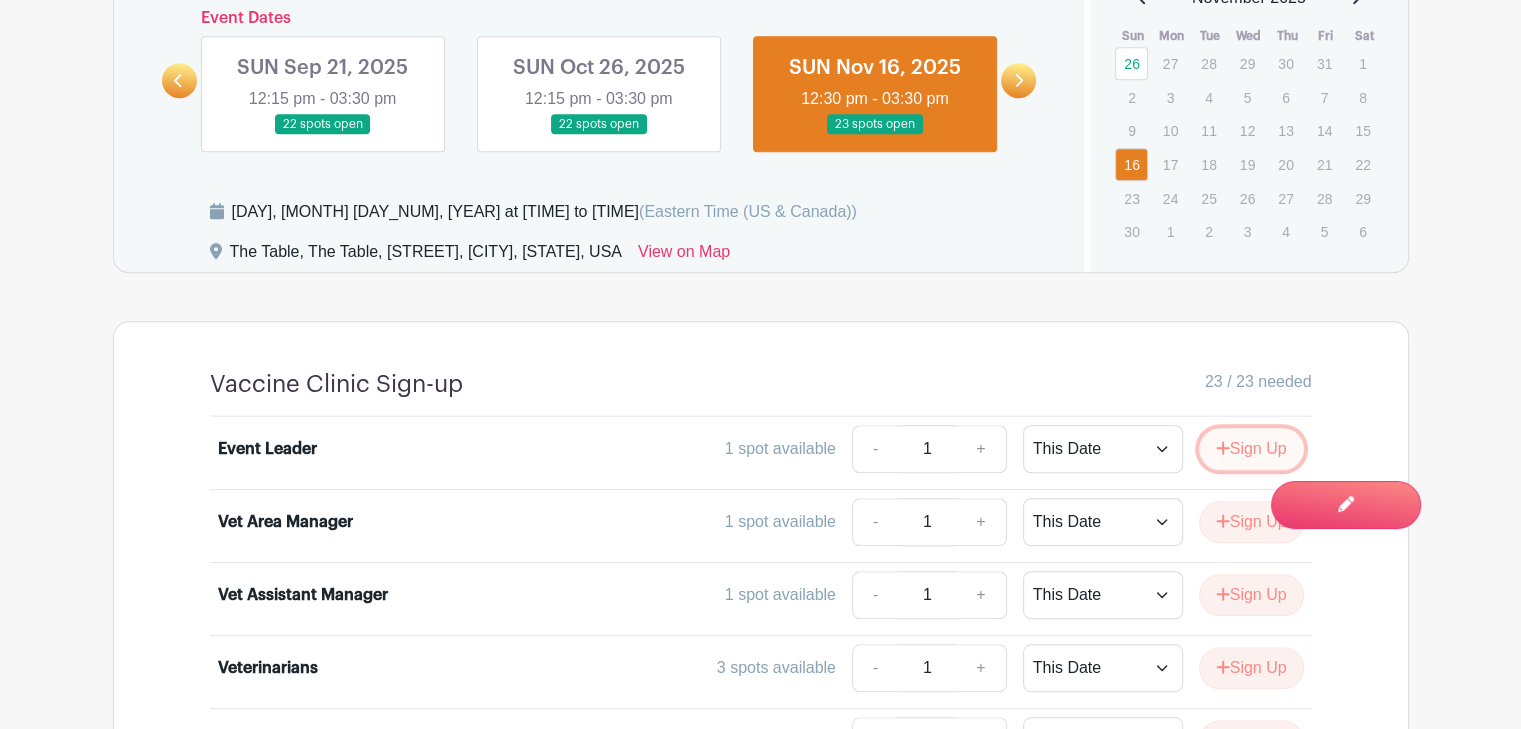 click on "Sign Up" at bounding box center [1251, 449] 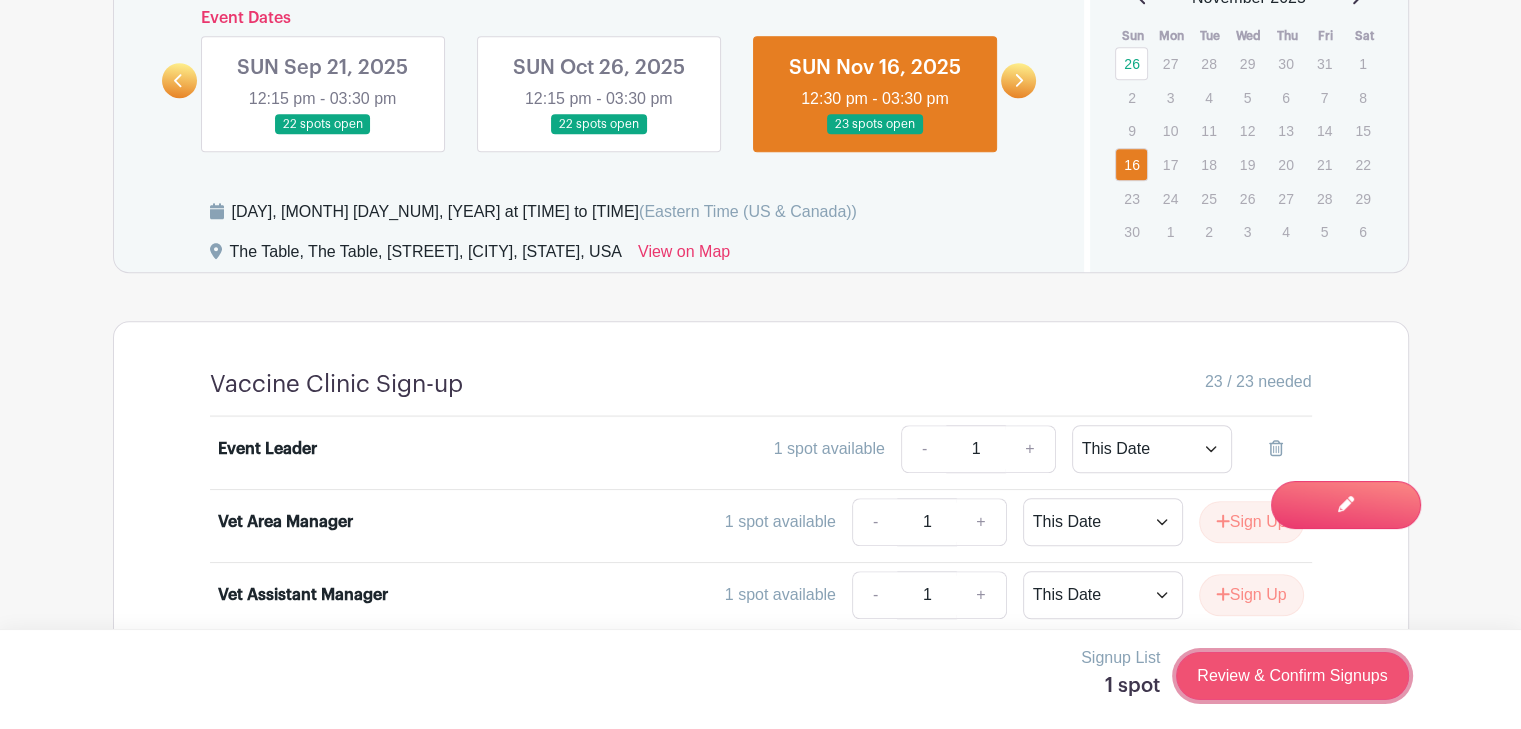 click on "Review & Confirm Signups" at bounding box center (1292, 676) 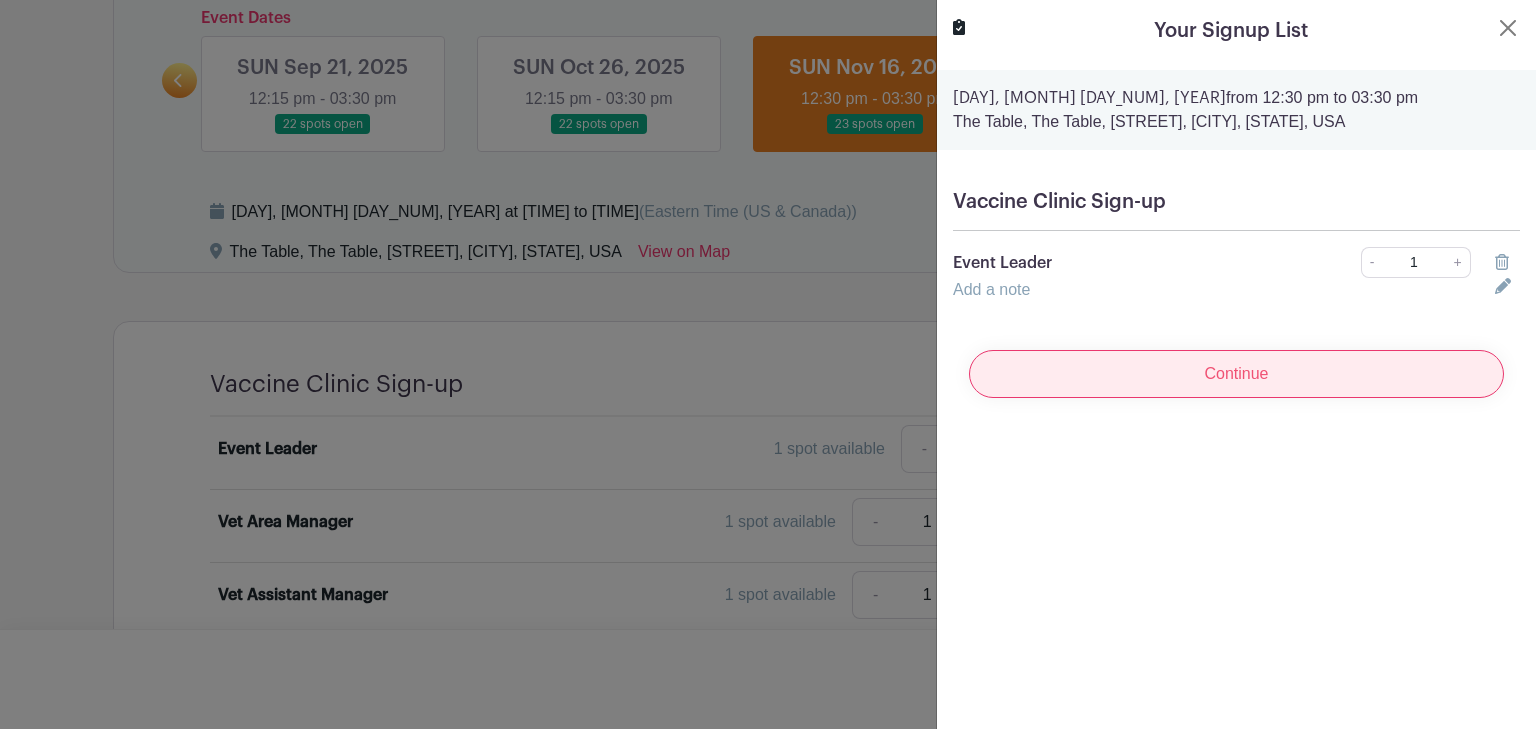 click on "Continue" at bounding box center [1236, 374] 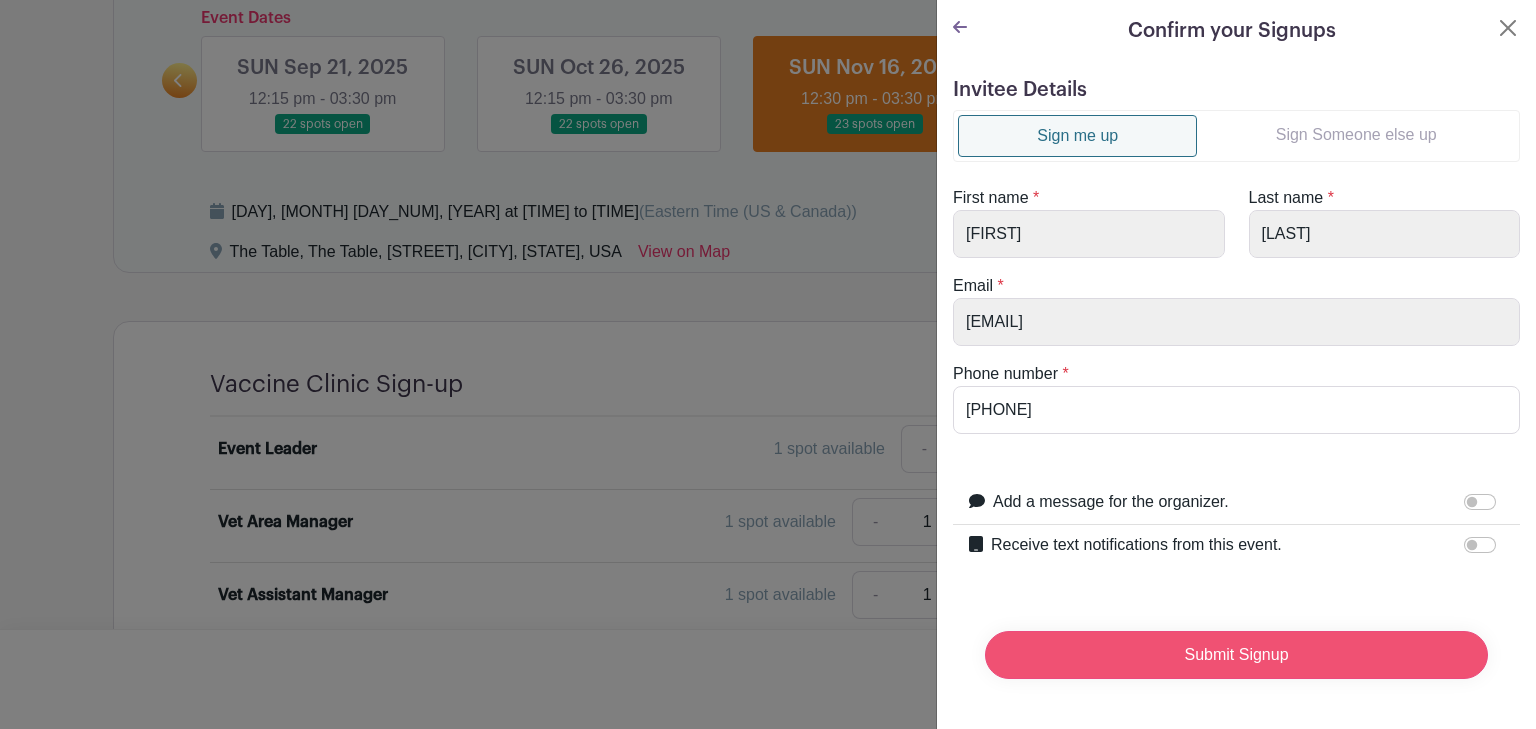 click on "Submit Signup" at bounding box center (1236, 655) 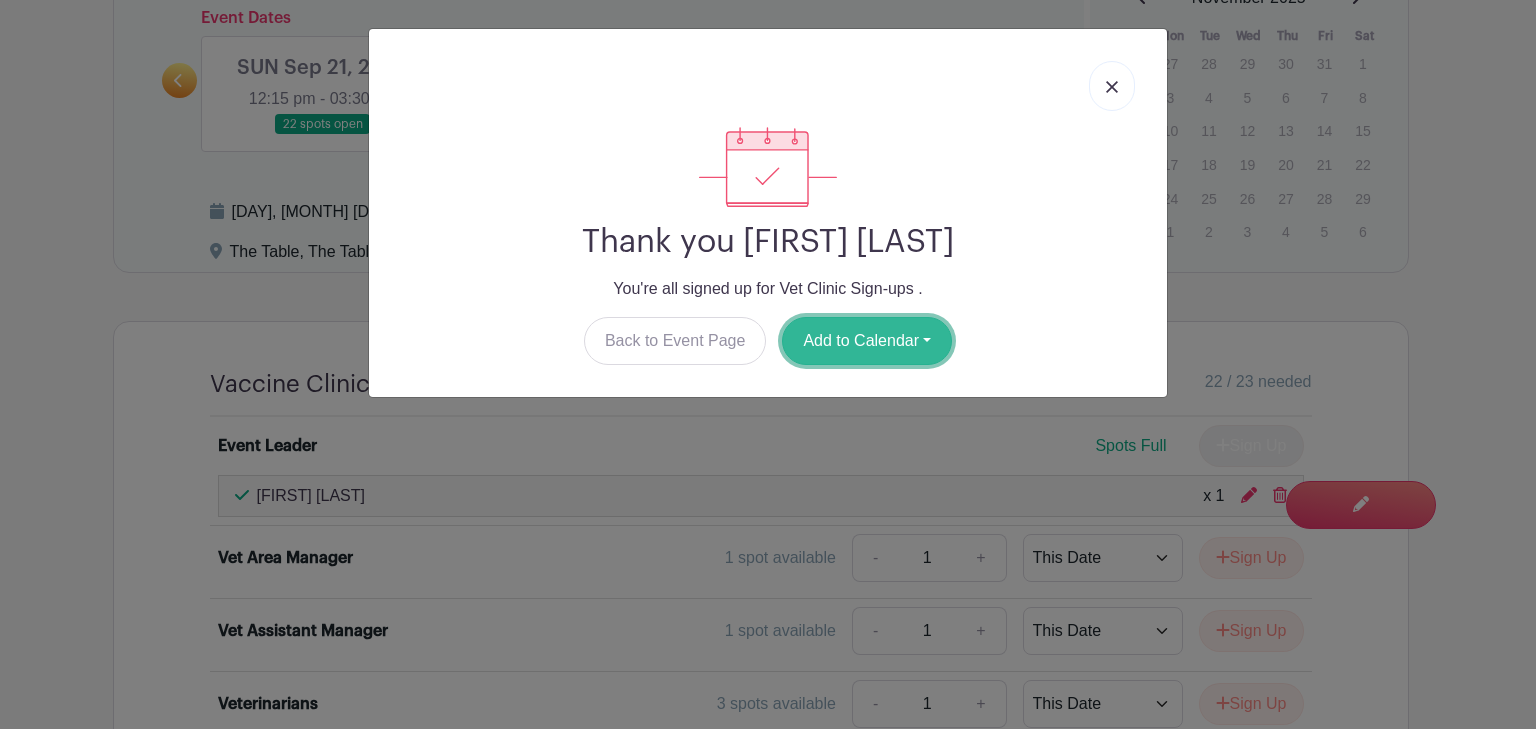 click on "Add to Calendar" at bounding box center [867, 341] 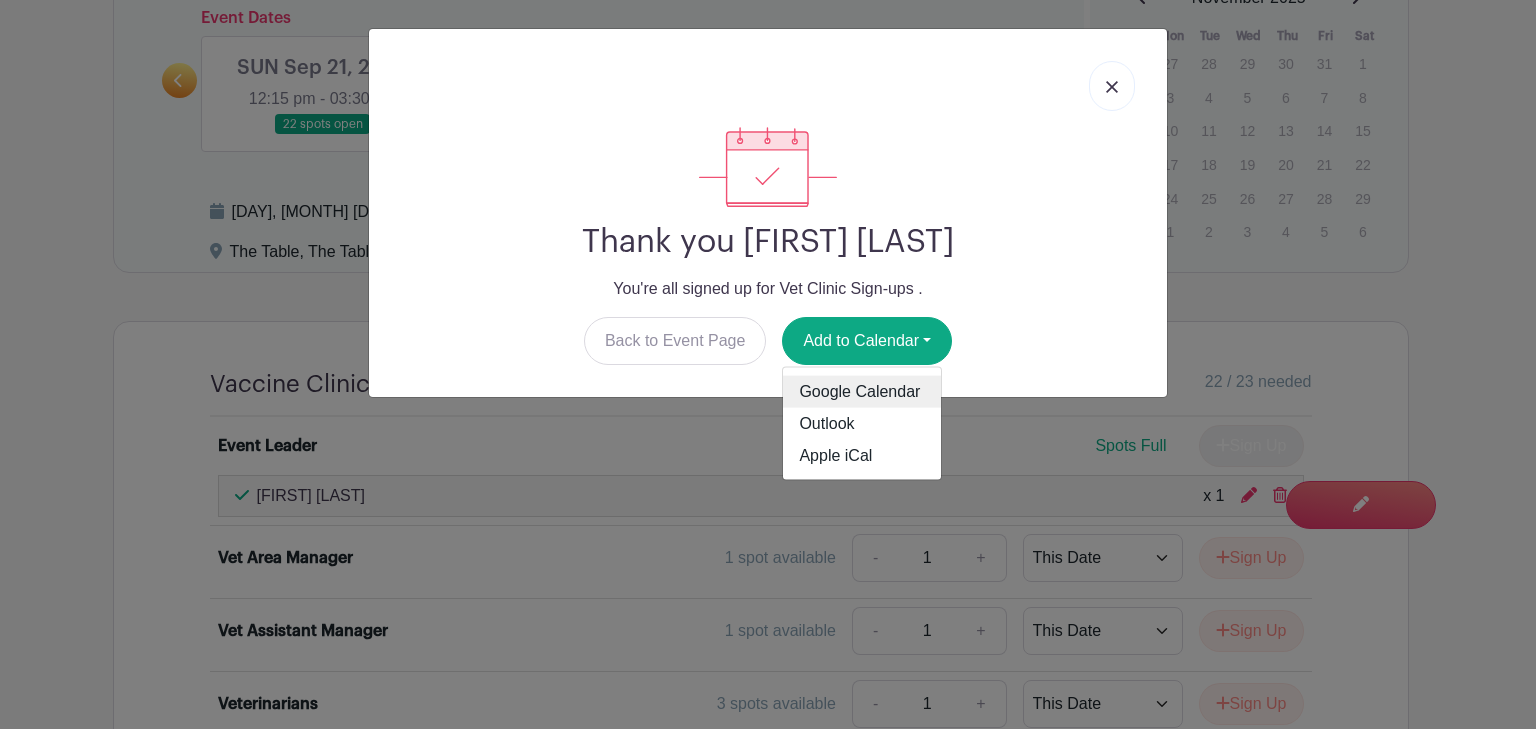 click on "Google Calendar" at bounding box center [862, 392] 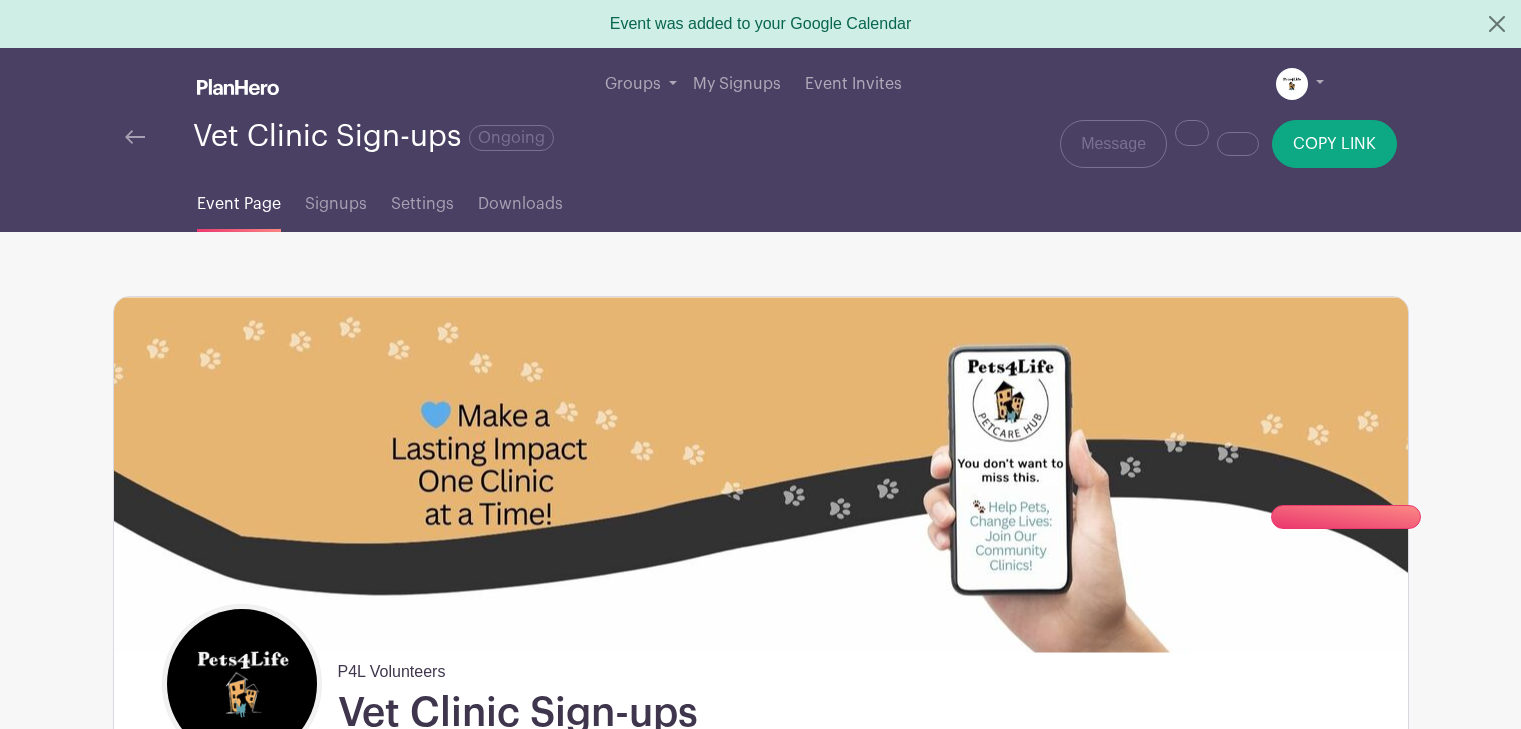 scroll, scrollTop: 0, scrollLeft: 0, axis: both 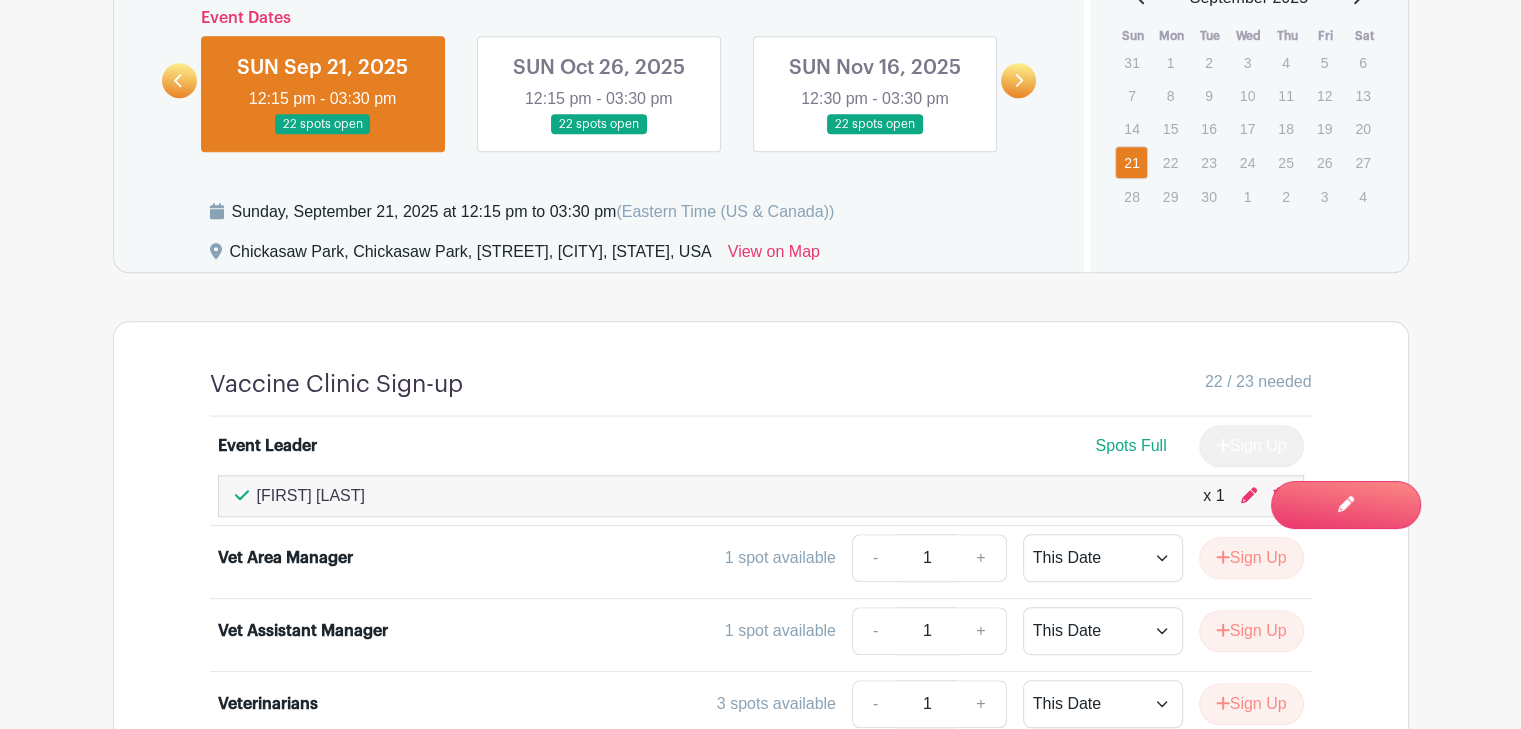 click at bounding box center (599, 135) 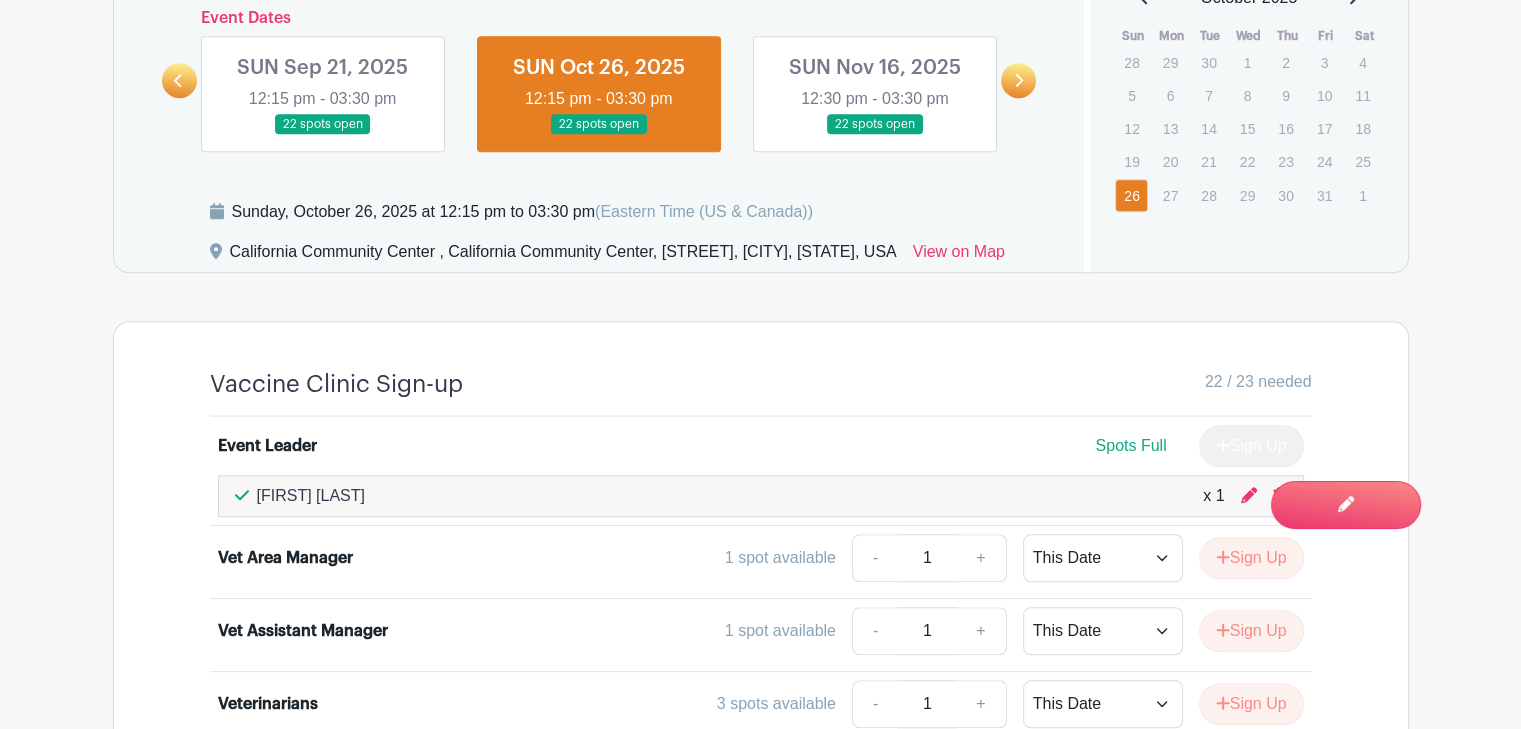 click at bounding box center (875, 135) 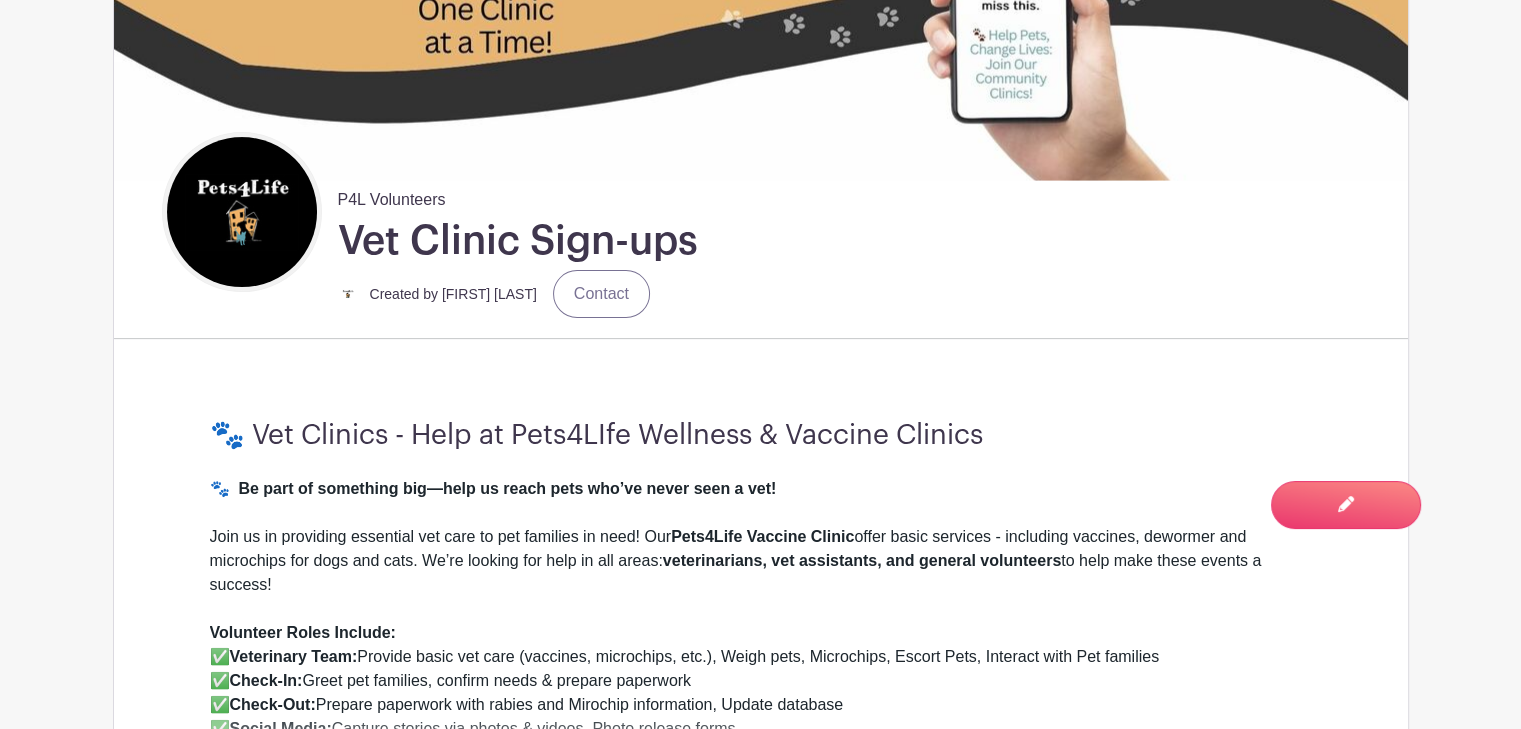 scroll, scrollTop: 0, scrollLeft: 0, axis: both 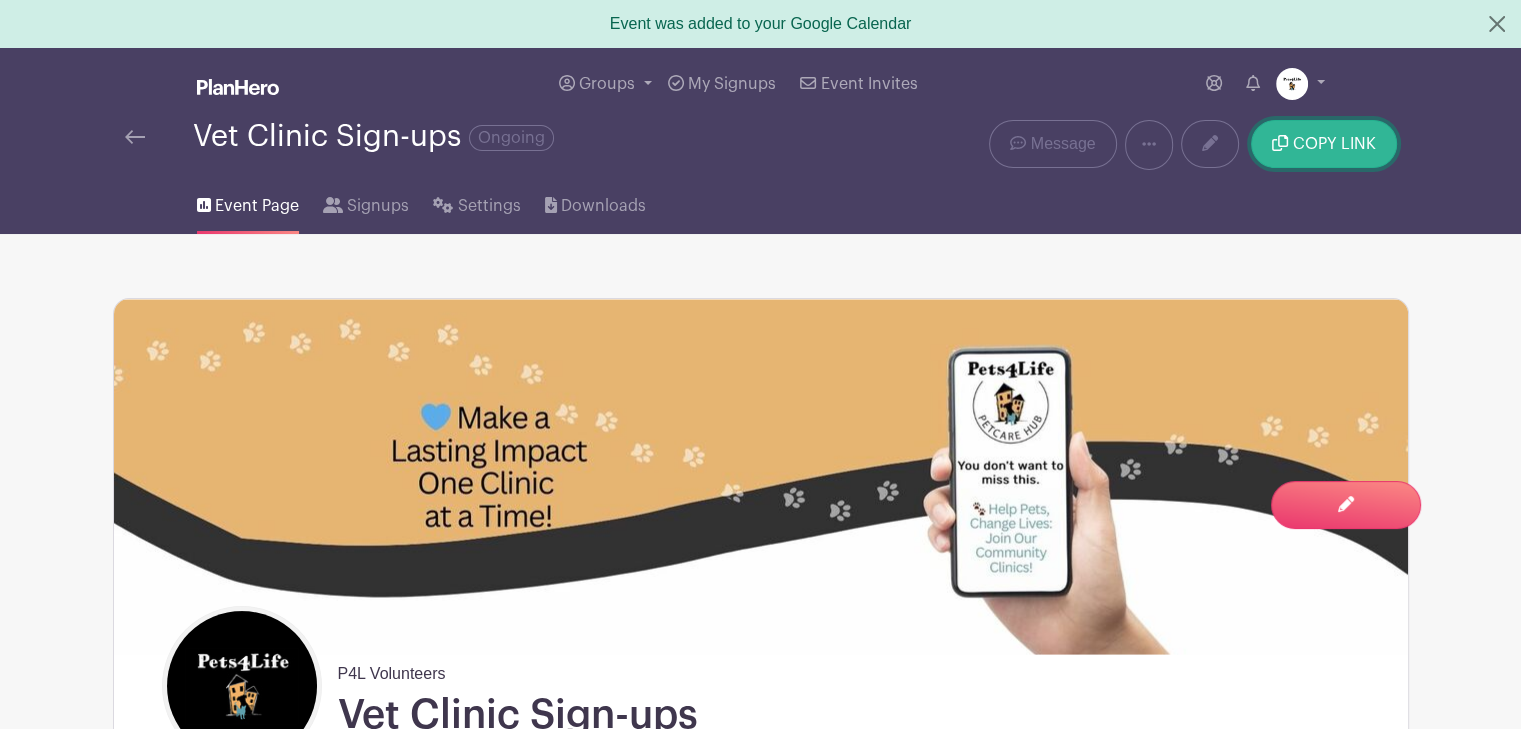 click on "COPY LINK" at bounding box center (1334, 144) 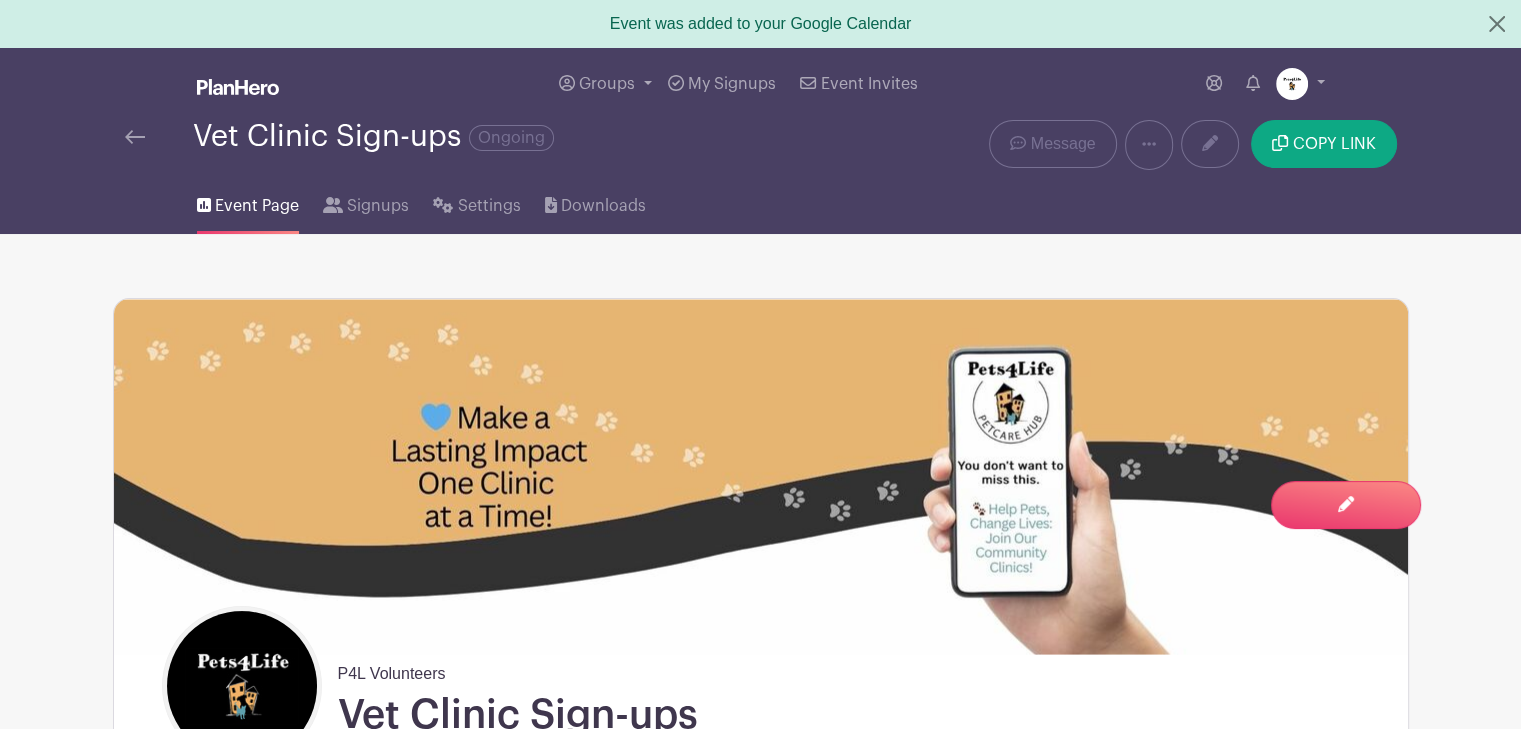 click on "P4L Volunteers
Vet Clinic Sign-ups
Created by Karen Mujica
Contact
🐾 Vet Clinics - Help at Pets4LIfe Wellness & Vaccine Clinics
🐾  Be part of something big—help us reach pets who’ve never seen a vet!
Join us in providing essential vet care to pet families in need! Our  Pets4Life Vaccine Clinic veterinarians, vet assistants, and general volunteers" at bounding box center [761, 1410] 